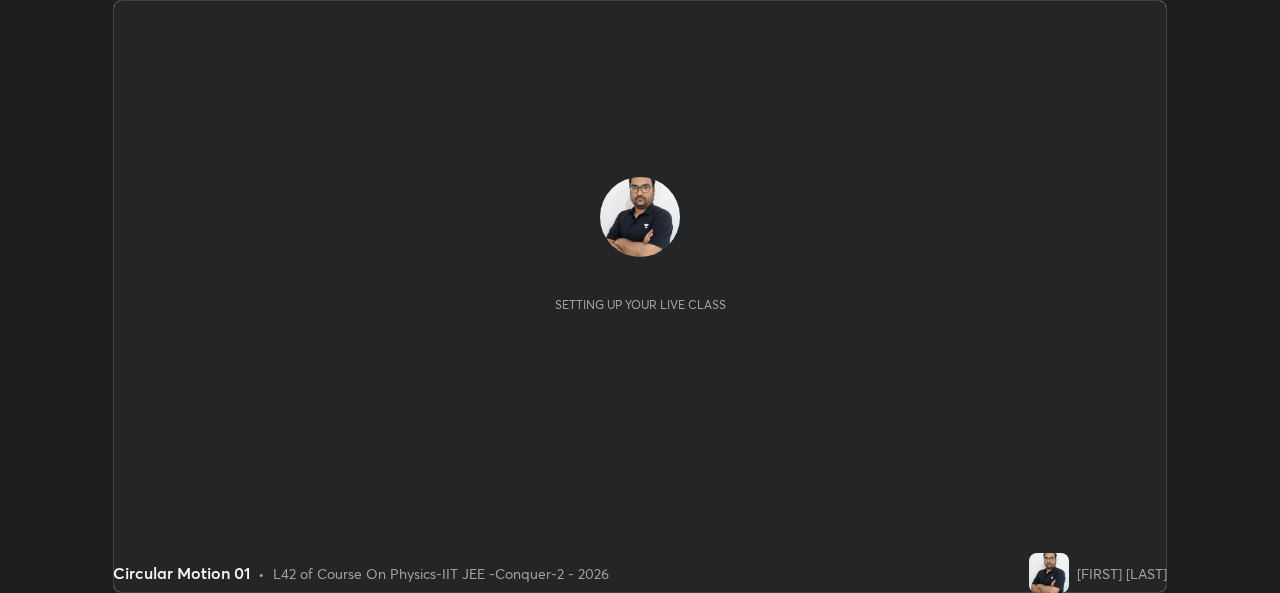 scroll, scrollTop: 0, scrollLeft: 0, axis: both 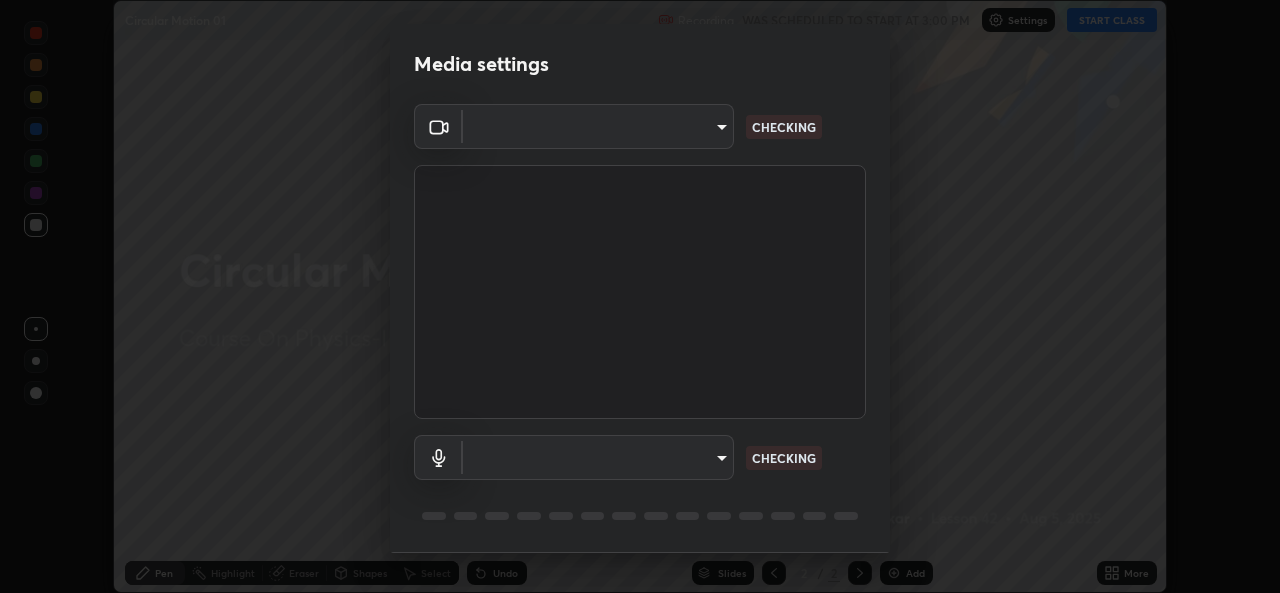 type on "05e0618f62b054dcc40553c7fbd7031c96524e68235480b96fb1515208e4dd7f" 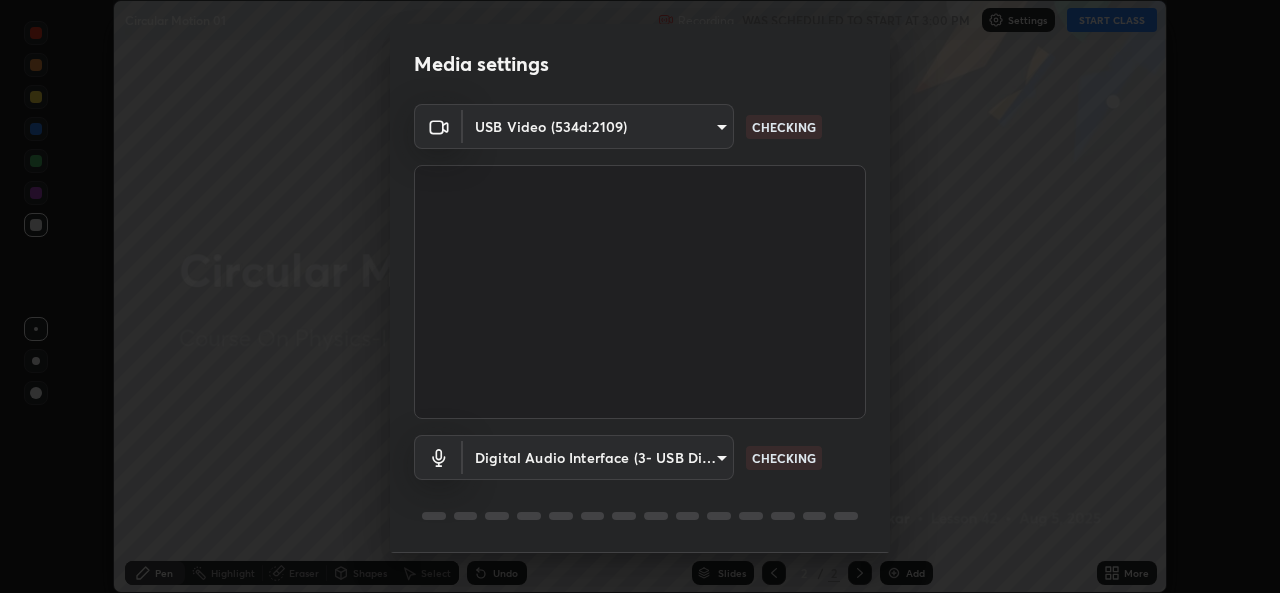 scroll, scrollTop: 63, scrollLeft: 0, axis: vertical 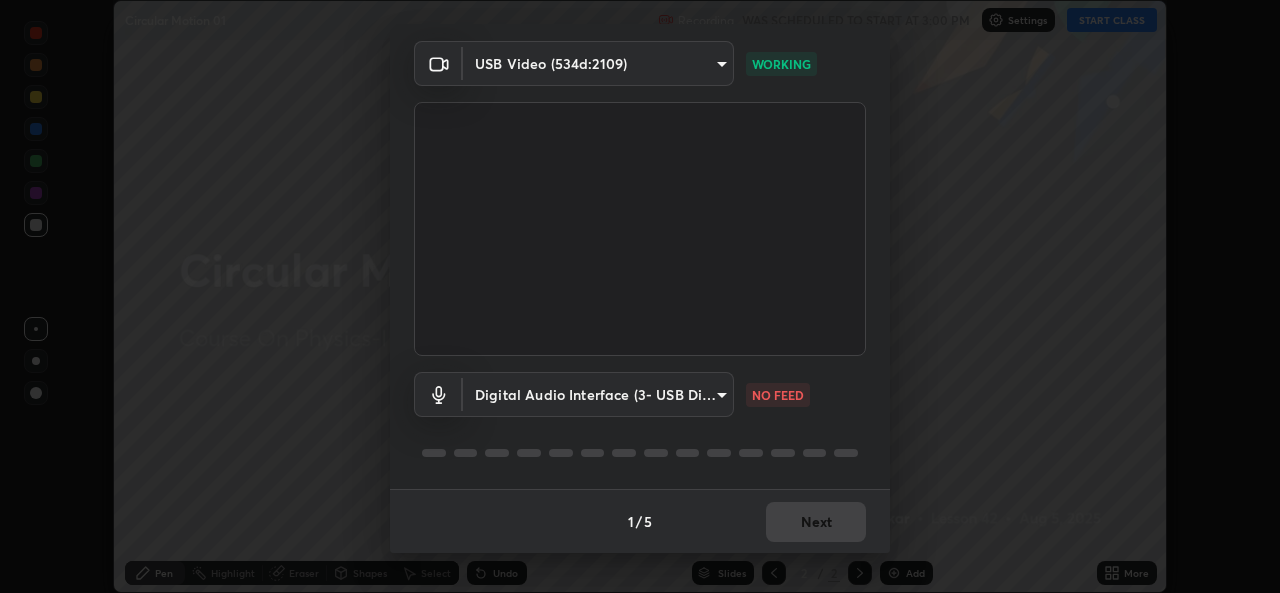 click on "Erase all Circular Motion 01 Recording WAS SCHEDULED TO START AT  3:00 PM Settings START CLASS Setting up your live class Circular Motion 01 • L42 of Course On Physics-IIT JEE -Conquer-2 - 2026 [FIRST] [LAST] Pen Highlight Eraser Shapes Select Undo Slides 2 / 2 Add More No doubts shared Encourage your learners to ask a doubt for better clarity Report an issue Reason for reporting Buffering Chat not working Audio - Video sync issue Educator video quality low ​ Attach an image Report Media settings USB Video ([DEVICE_ID]) [HASH] WORKING Digital Audio Interface (3- USB Digital Audio) [HASH] NO FEED 1 / 5 Next" at bounding box center (640, 296) 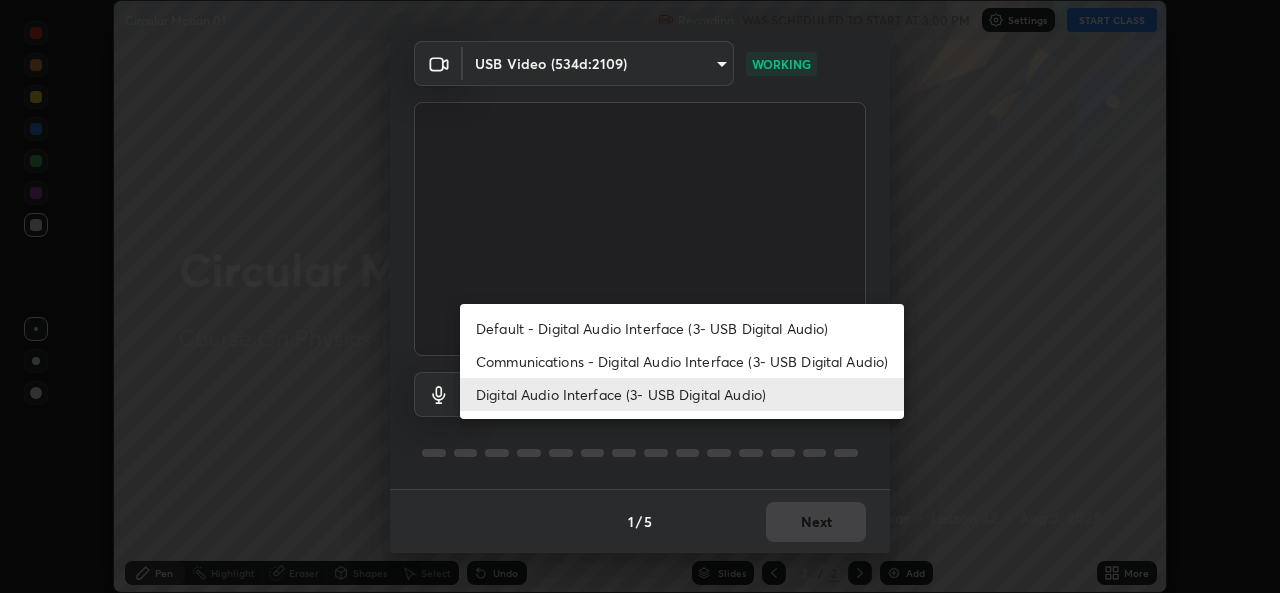 click on "Default - Digital Audio Interface (3- USB Digital Audio) Communications - Digital Audio Interface (3- USB Digital Audio) Digital Audio Interface (3- USB Digital Audio)" at bounding box center (682, 361) 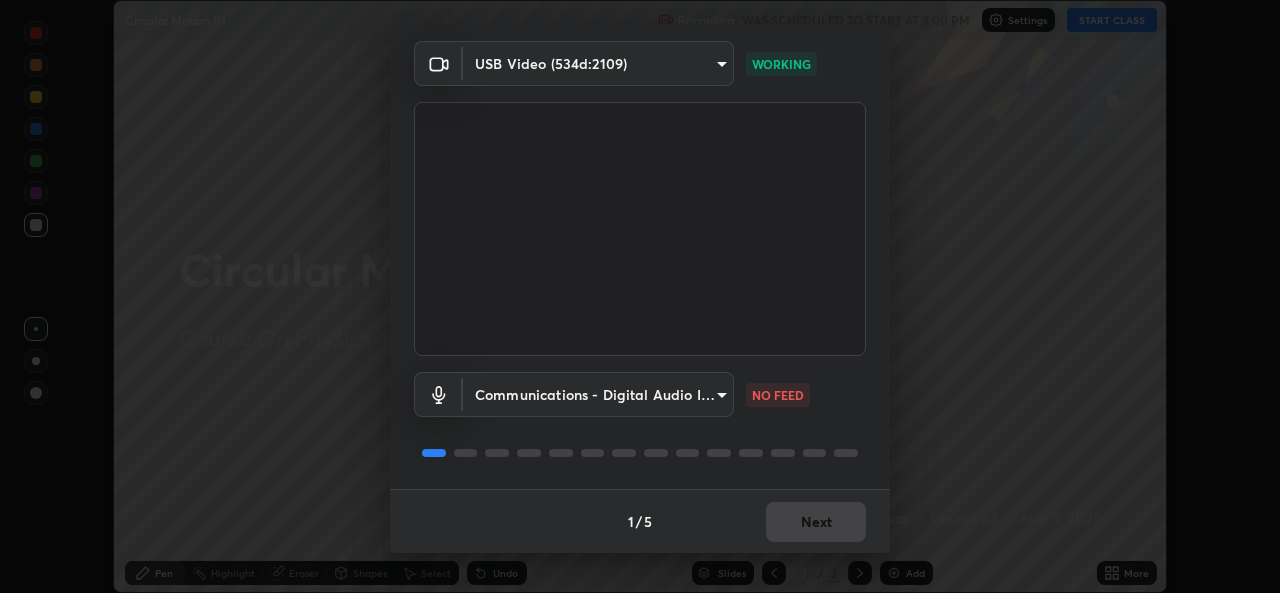 click on "Erase all Circular Motion 01 Recording WAS SCHEDULED TO START AT  3:00 PM Settings START CLASS Setting up your live class Circular Motion 01 • L42 of Course On Physics-IIT JEE -Conquer-2 - 2026 [FIRST] [LAST] Pen Highlight Eraser Shapes Select Undo Slides 2 / 2 Add More No doubts shared Encourage your learners to ask a doubt for better clarity Report an issue Reason for reporting Buffering Chat not working Audio - Video sync issue Educator video quality low ​ Attach an image Report Media settings USB Video ([DEVICE_ID]) [HASH] WORKING Digital Audio Interface (3- USB Digital Audio) communications NO FEED 1 / 5 Next" at bounding box center (640, 296) 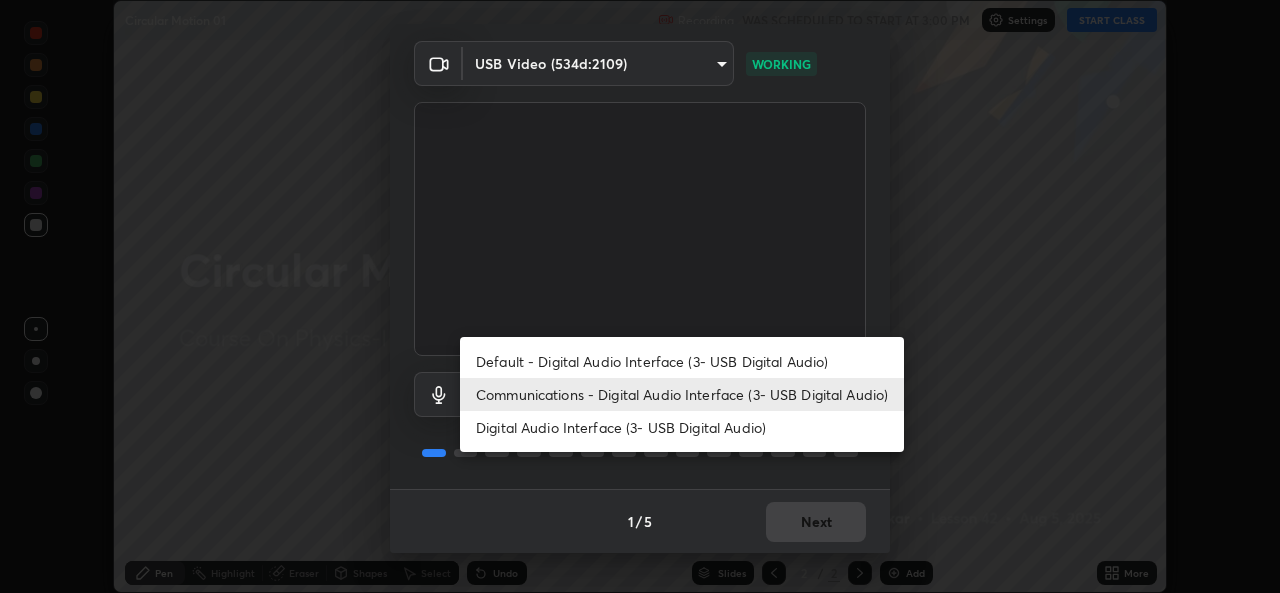 click on "Digital Audio Interface (3- USB Digital Audio)" at bounding box center [682, 427] 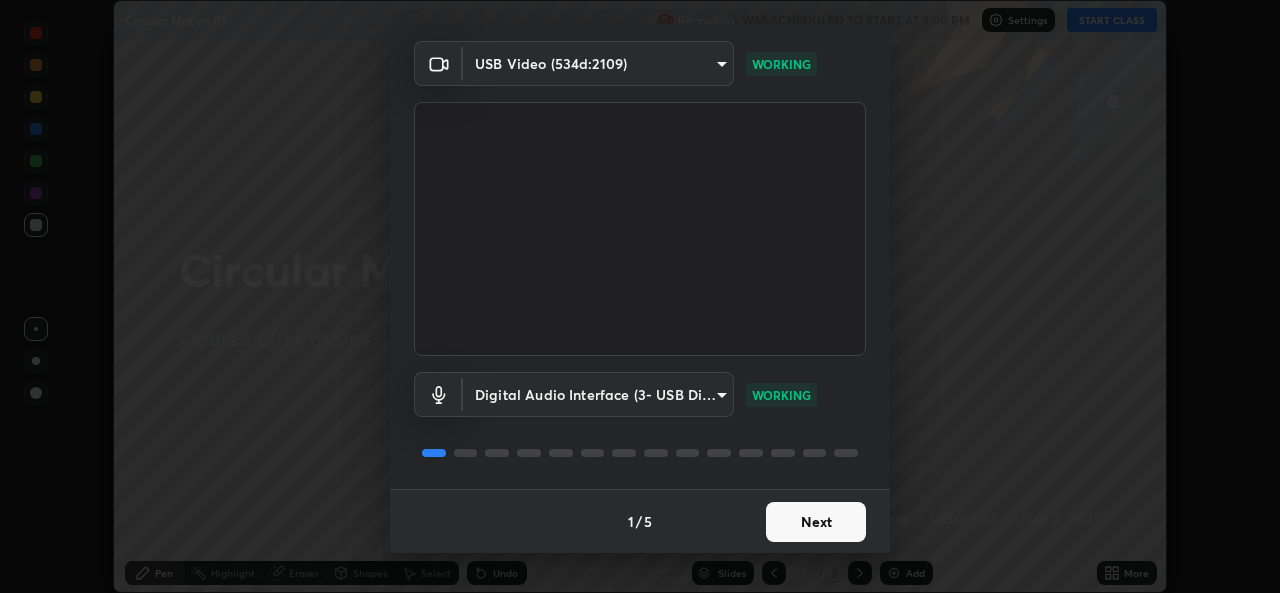 click on "Next" at bounding box center [816, 522] 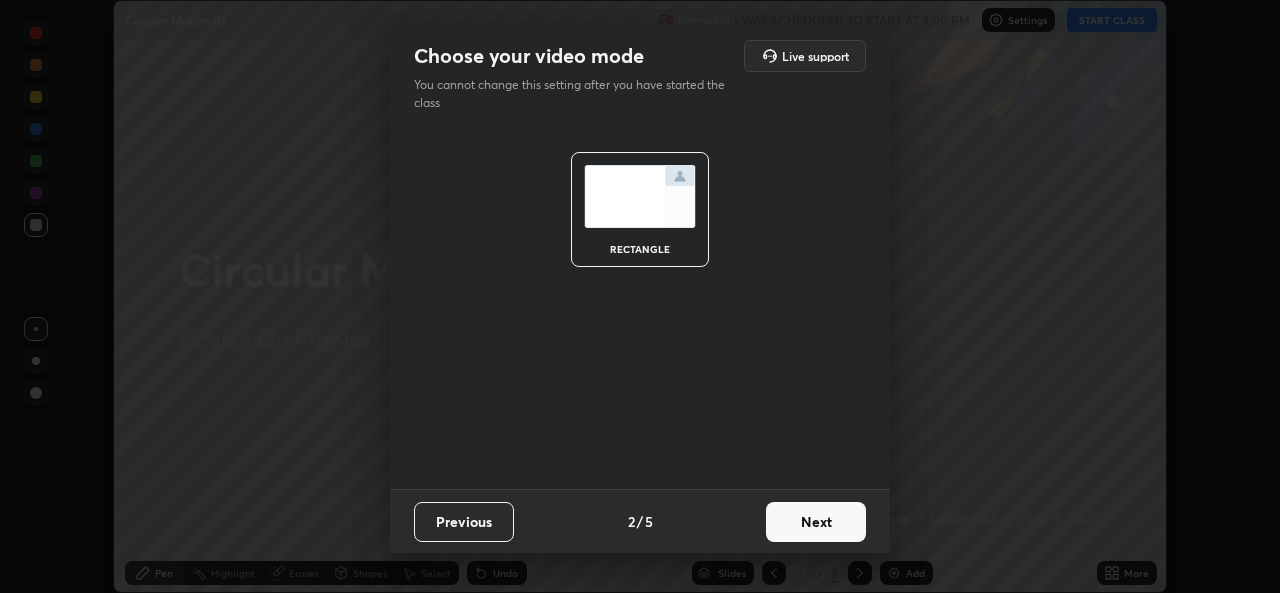 scroll, scrollTop: 0, scrollLeft: 0, axis: both 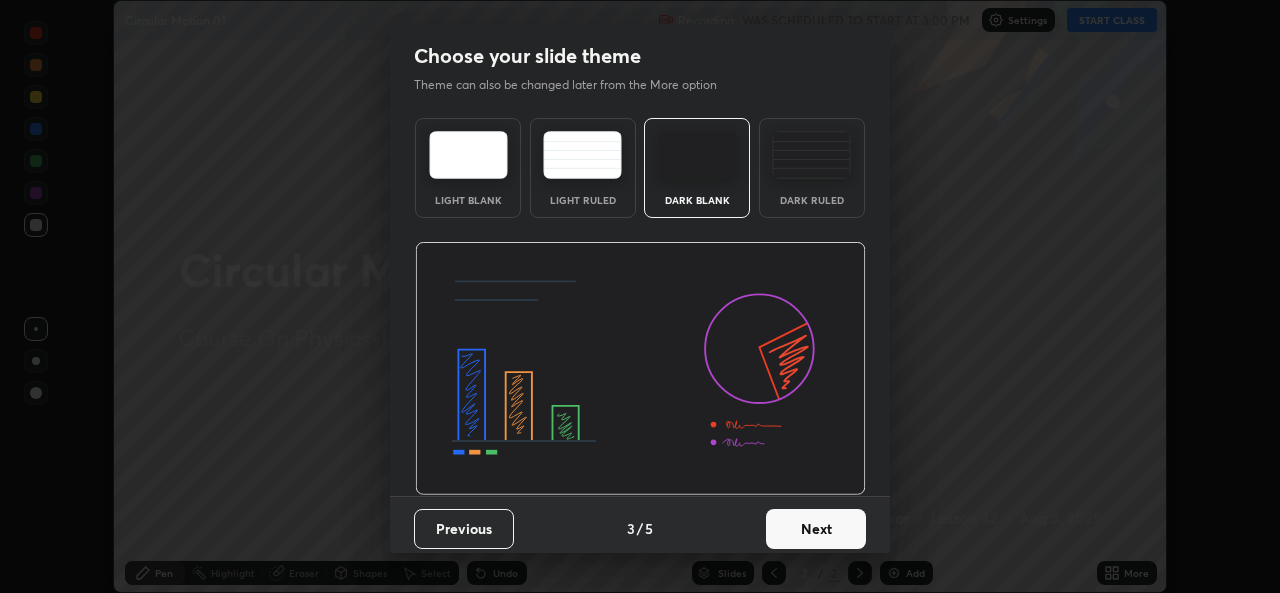 click on "Next" at bounding box center (816, 529) 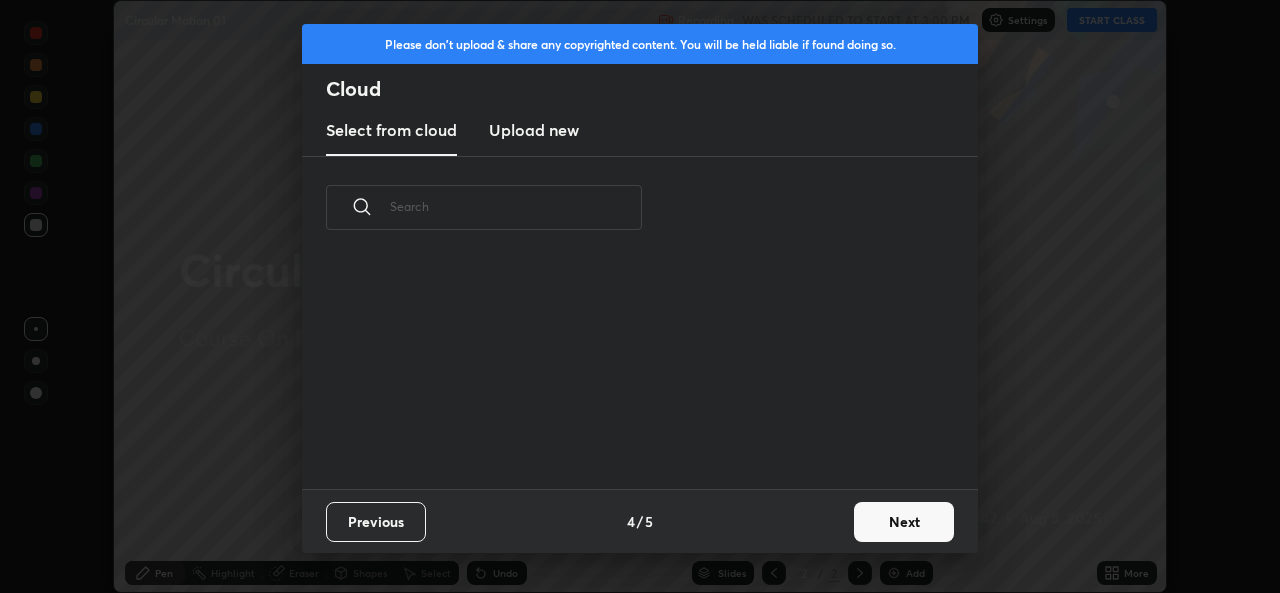 click on "Next" at bounding box center (904, 522) 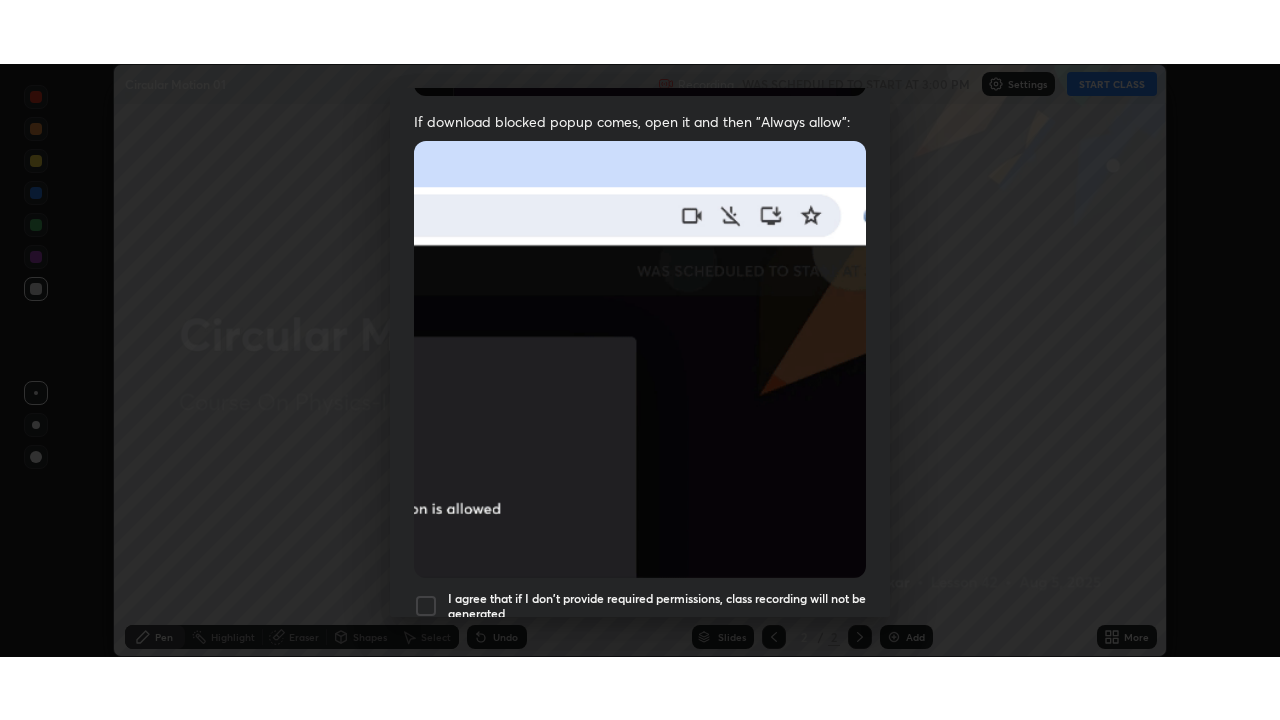 scroll, scrollTop: 471, scrollLeft: 0, axis: vertical 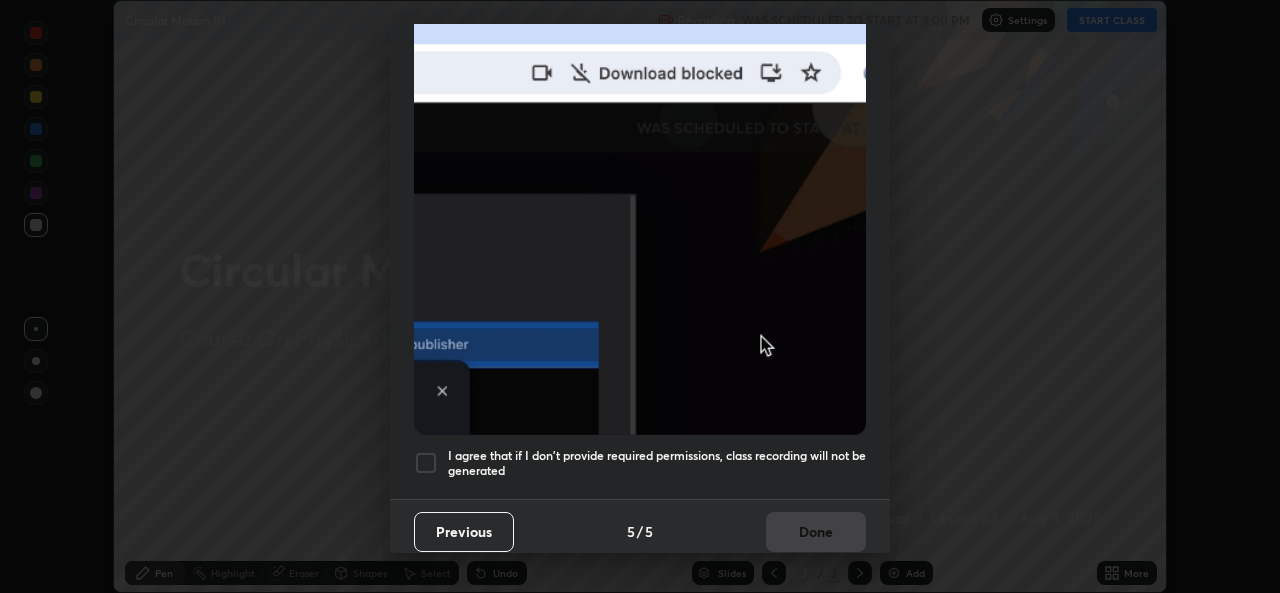click at bounding box center (426, 463) 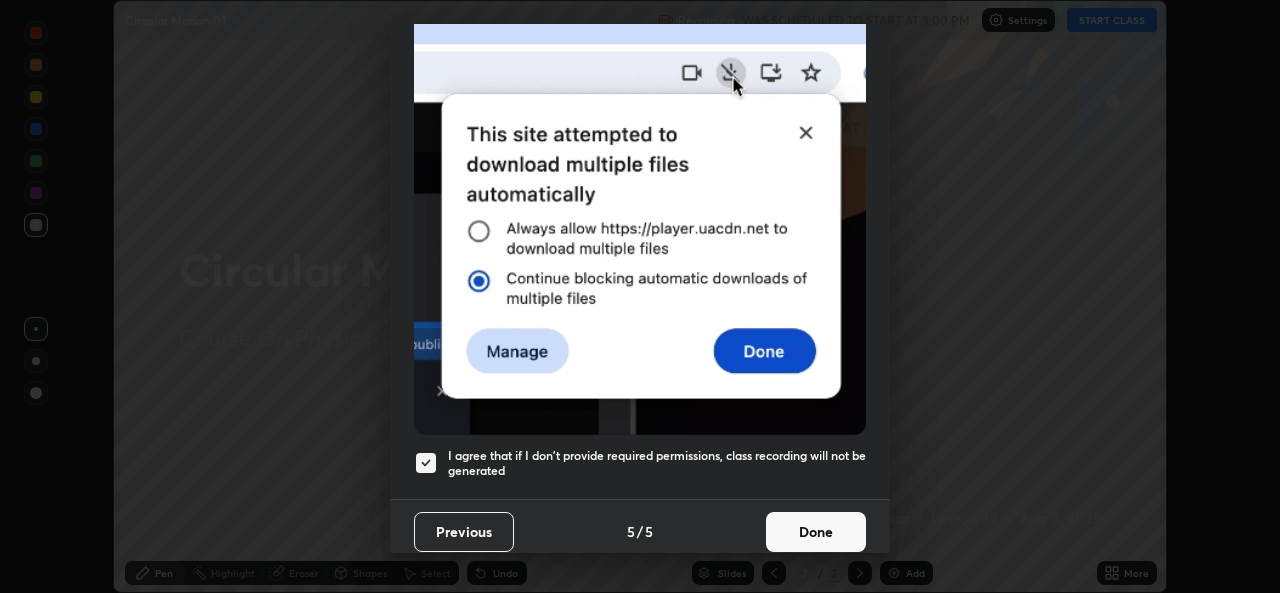 click on "Done" at bounding box center [816, 532] 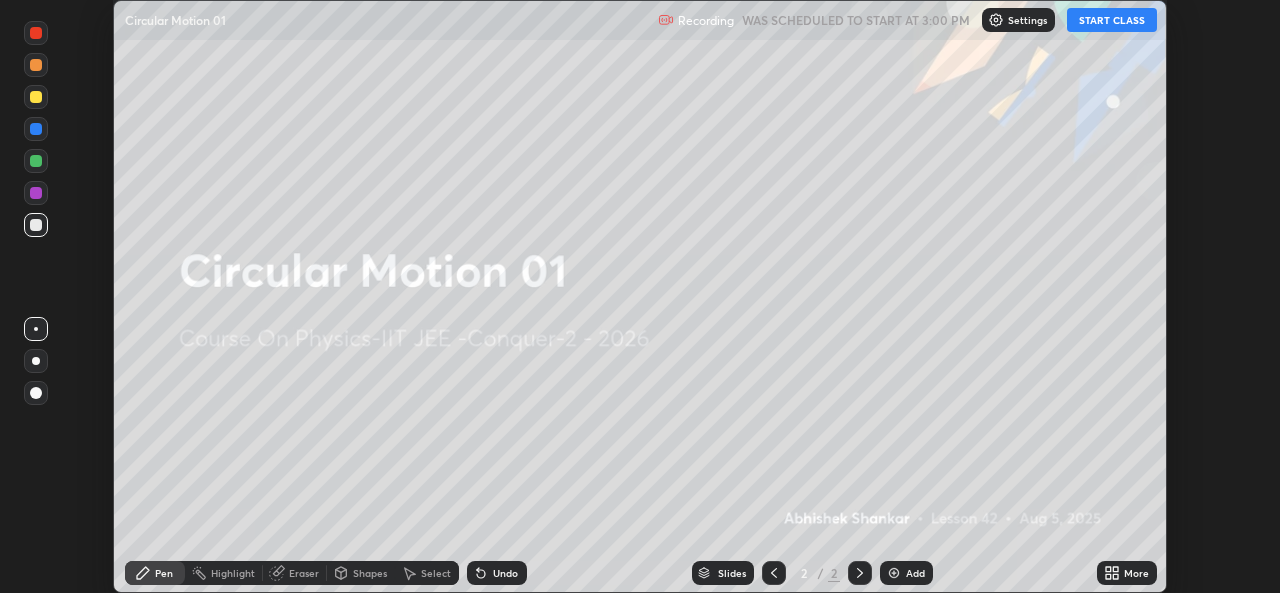 click on "More" at bounding box center (1136, 573) 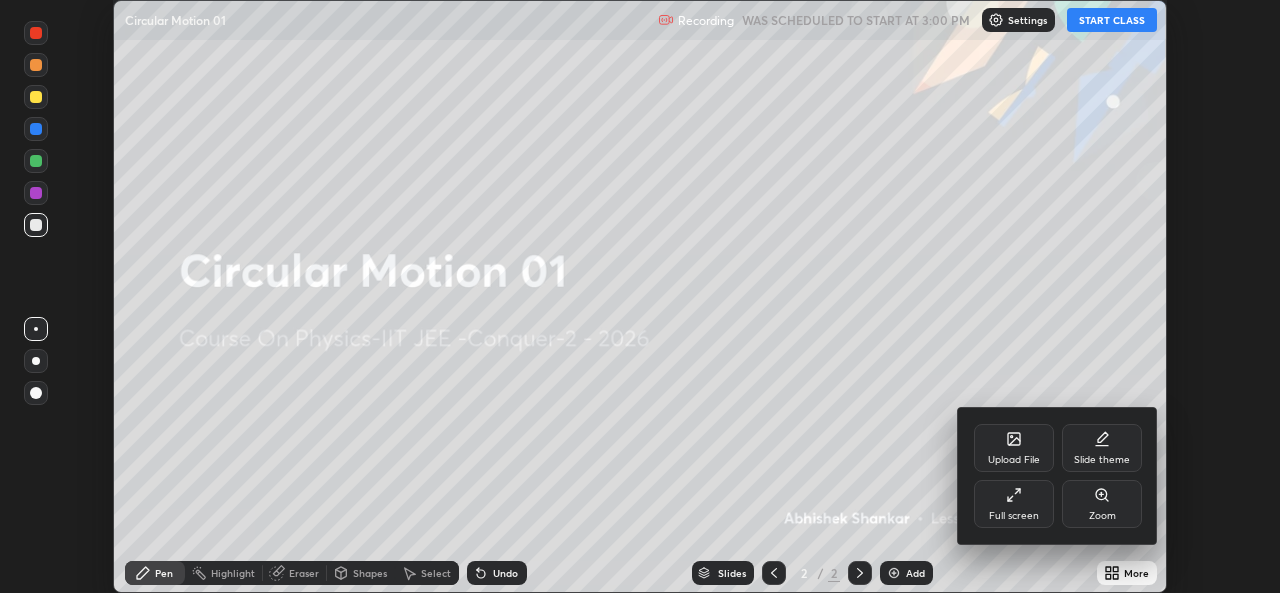 click 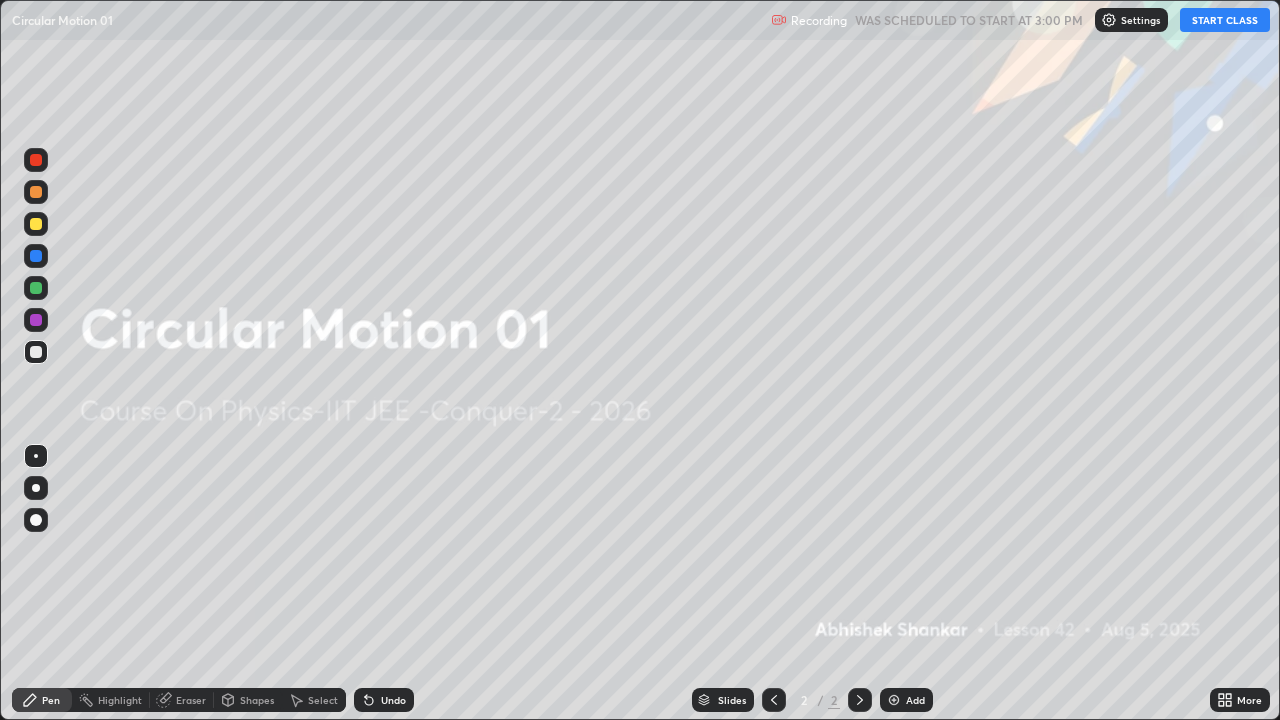 scroll, scrollTop: 99280, scrollLeft: 98720, axis: both 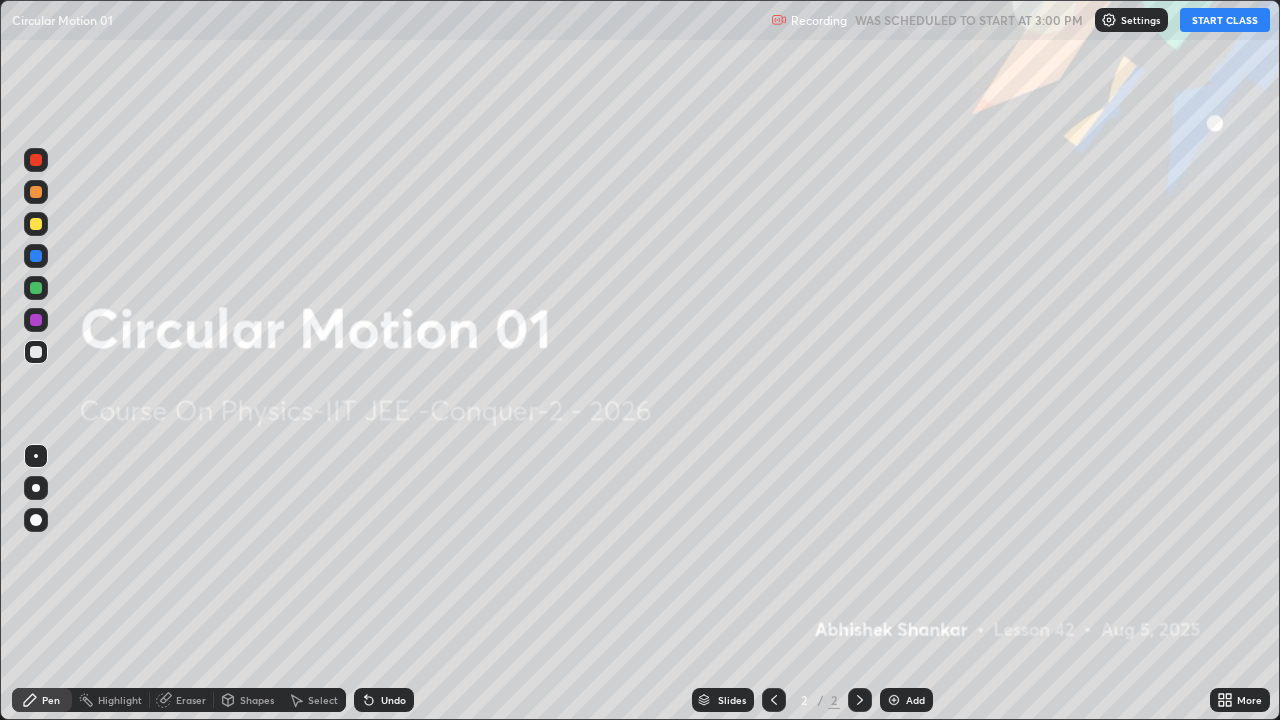 click on "START CLASS" at bounding box center [1225, 20] 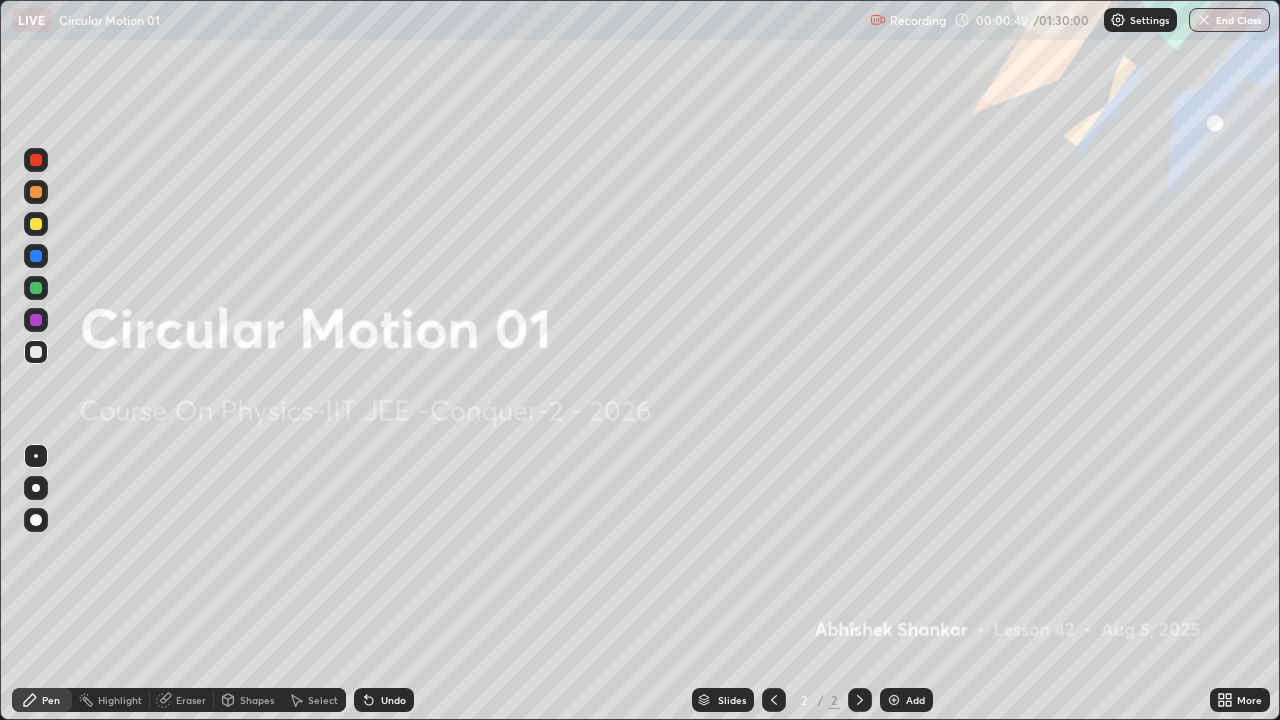 click at bounding box center [894, 700] 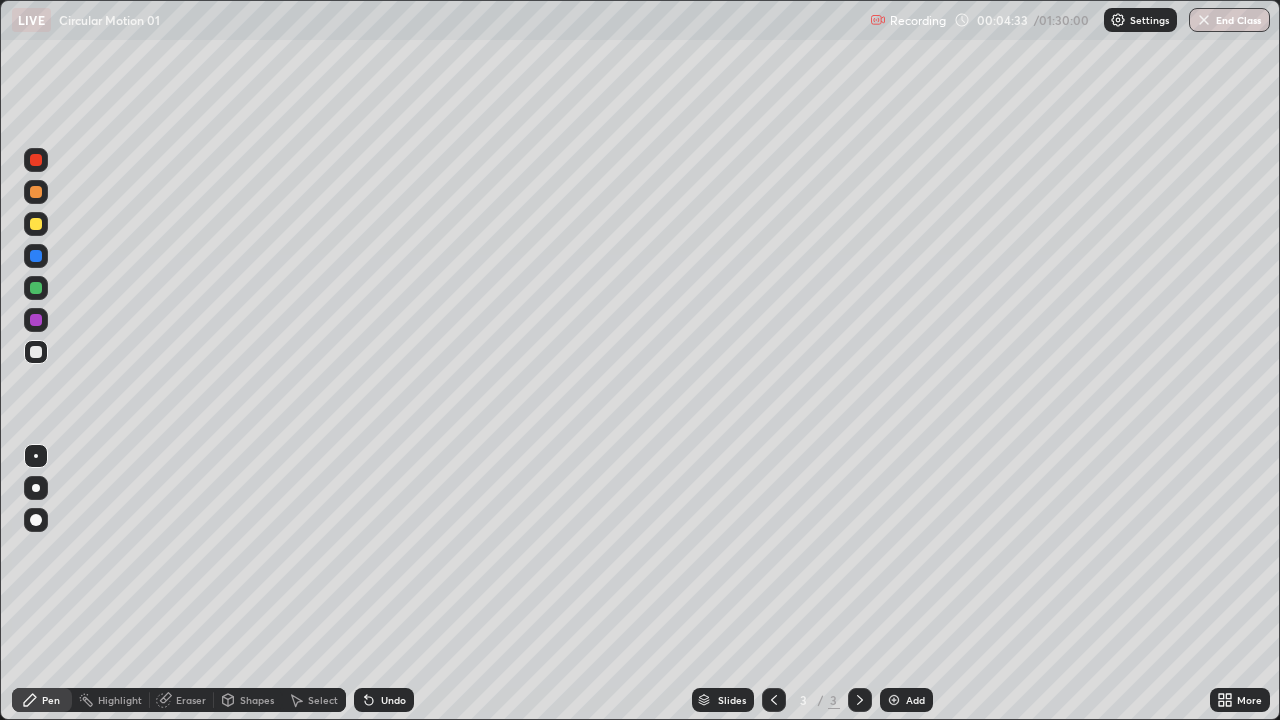 click at bounding box center [36, 224] 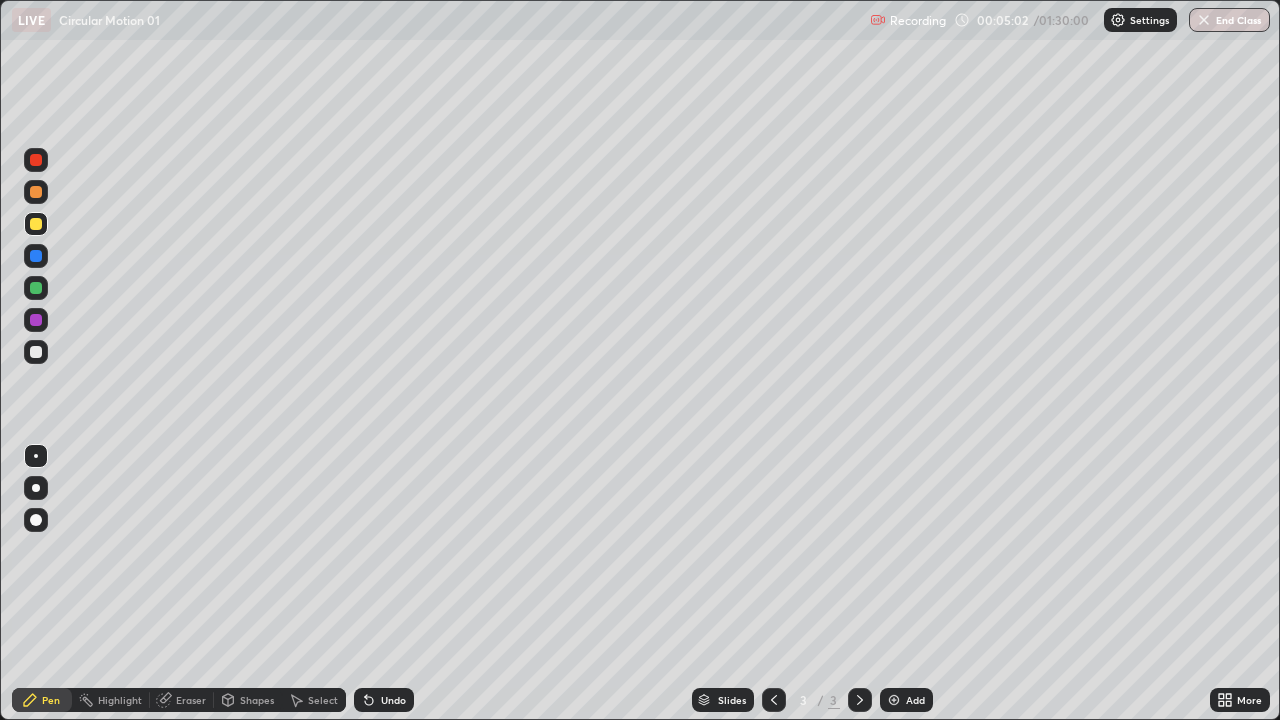 click at bounding box center (36, 352) 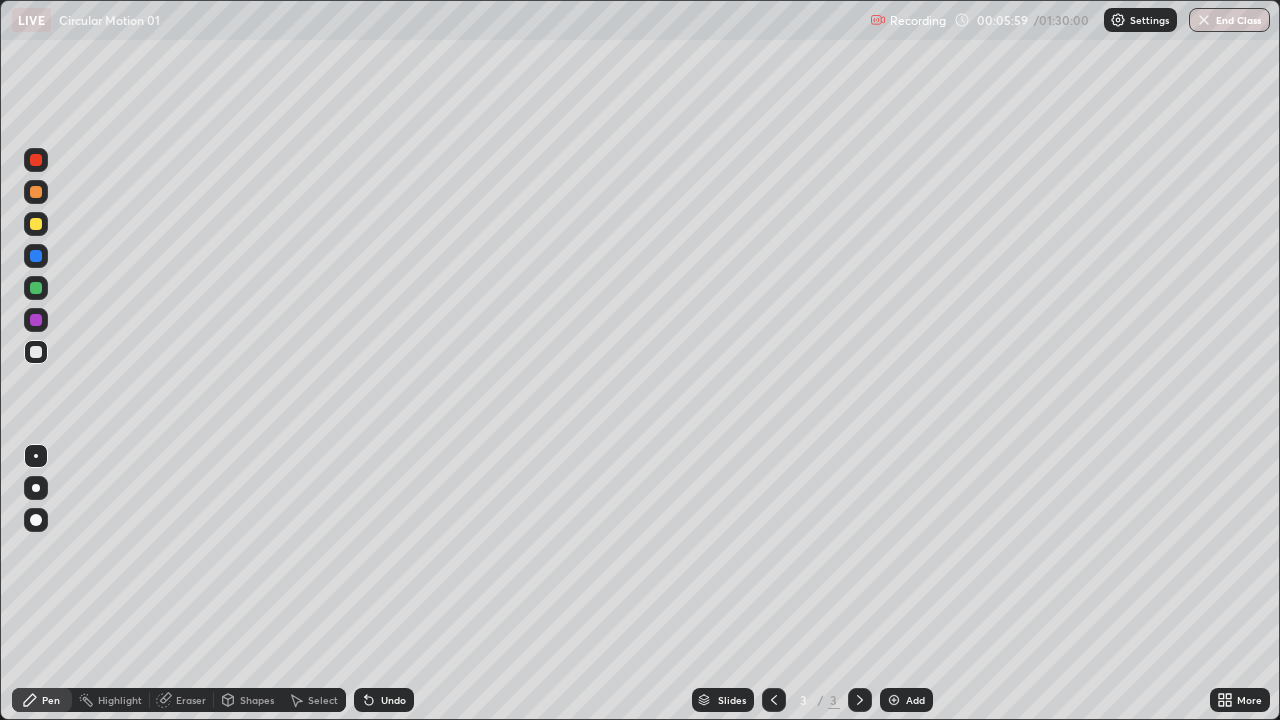 click on "Eraser" at bounding box center (191, 700) 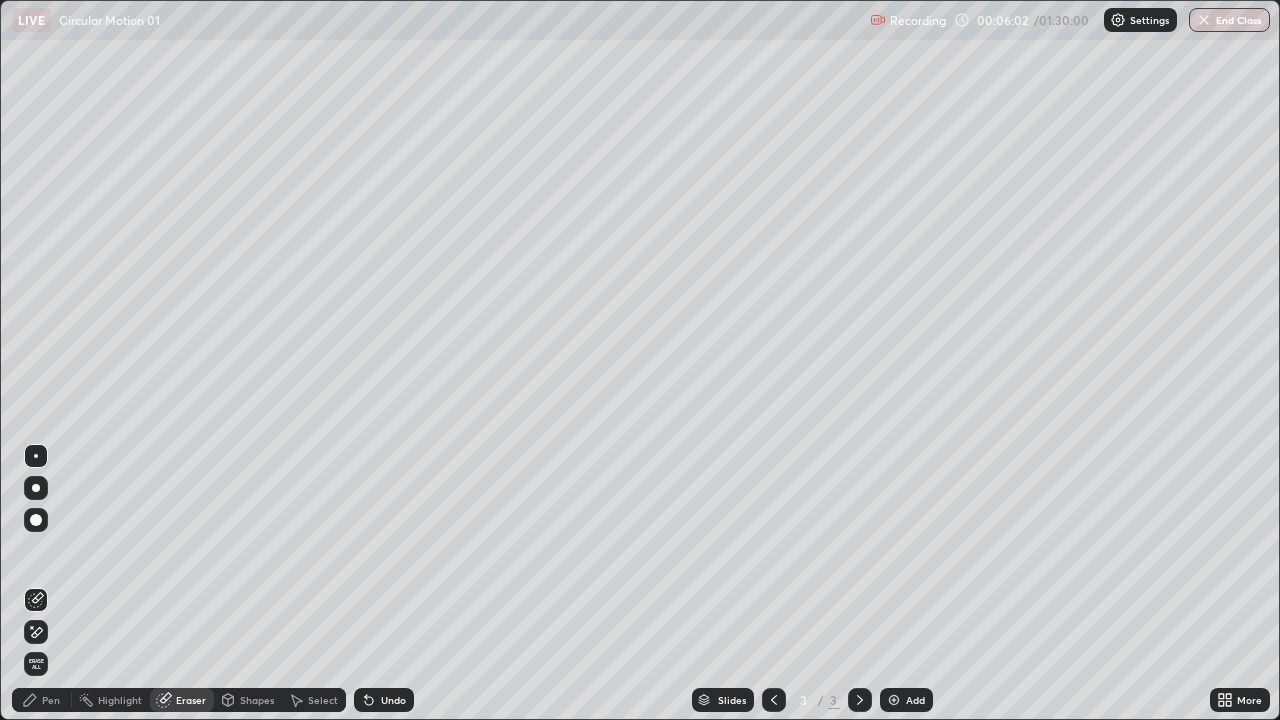 click on "Pen" at bounding box center [42, 700] 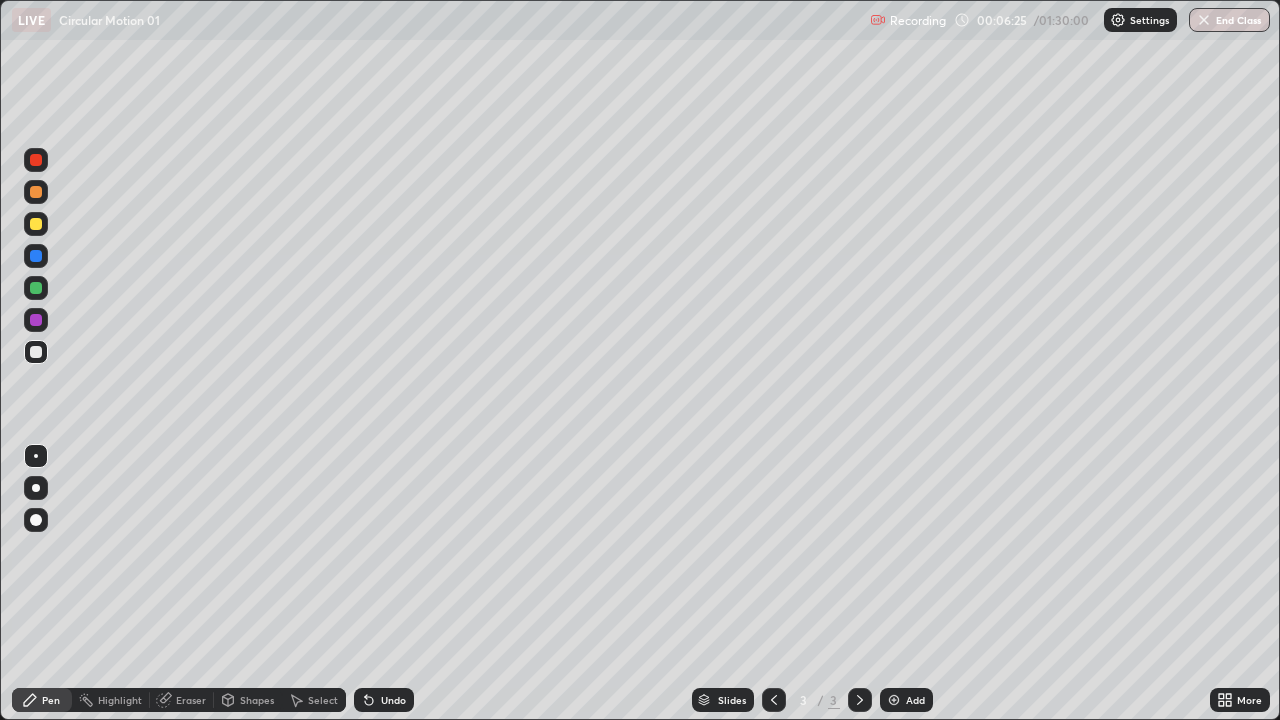 click on "Eraser" at bounding box center [191, 700] 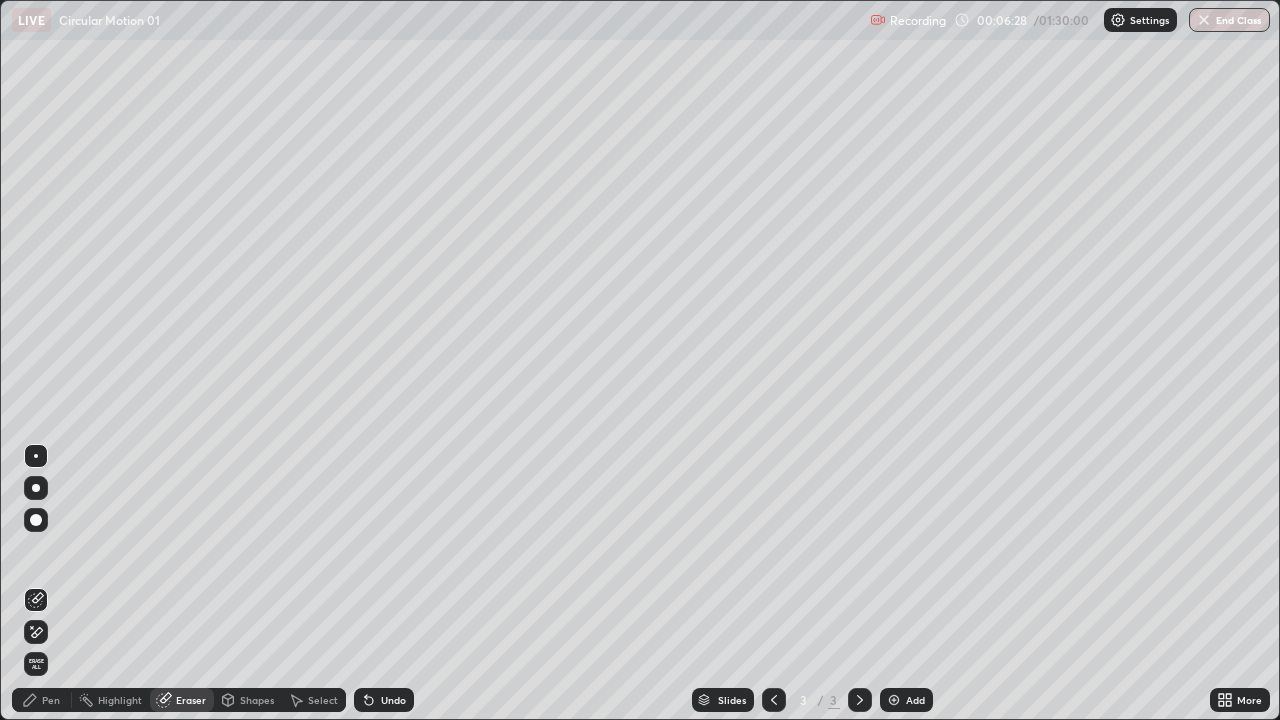 click on "Pen" at bounding box center (51, 700) 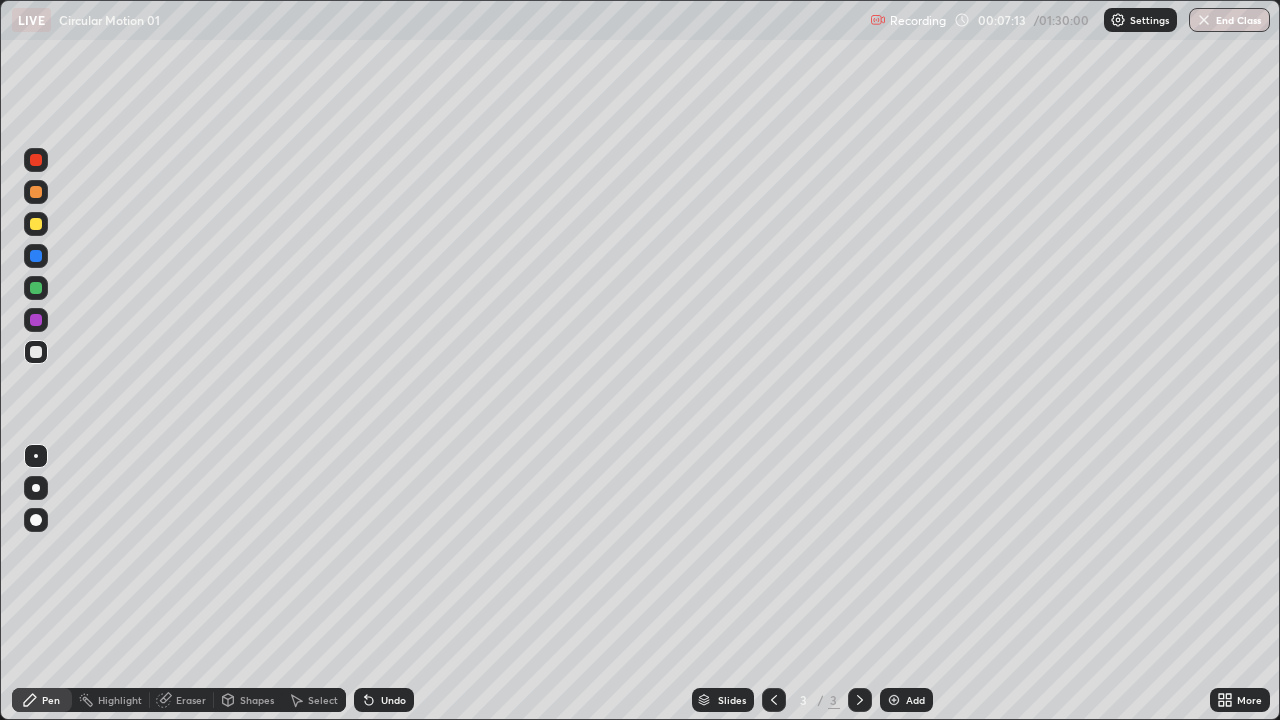 click at bounding box center (894, 700) 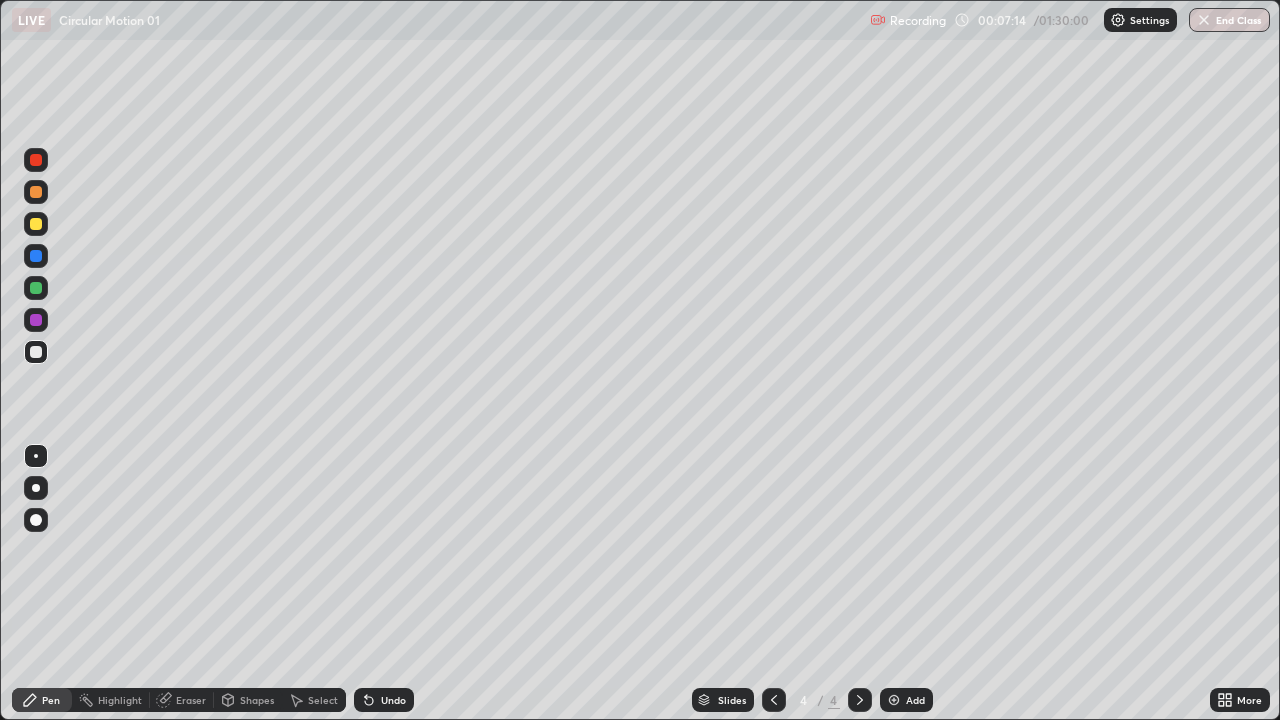 click at bounding box center [36, 224] 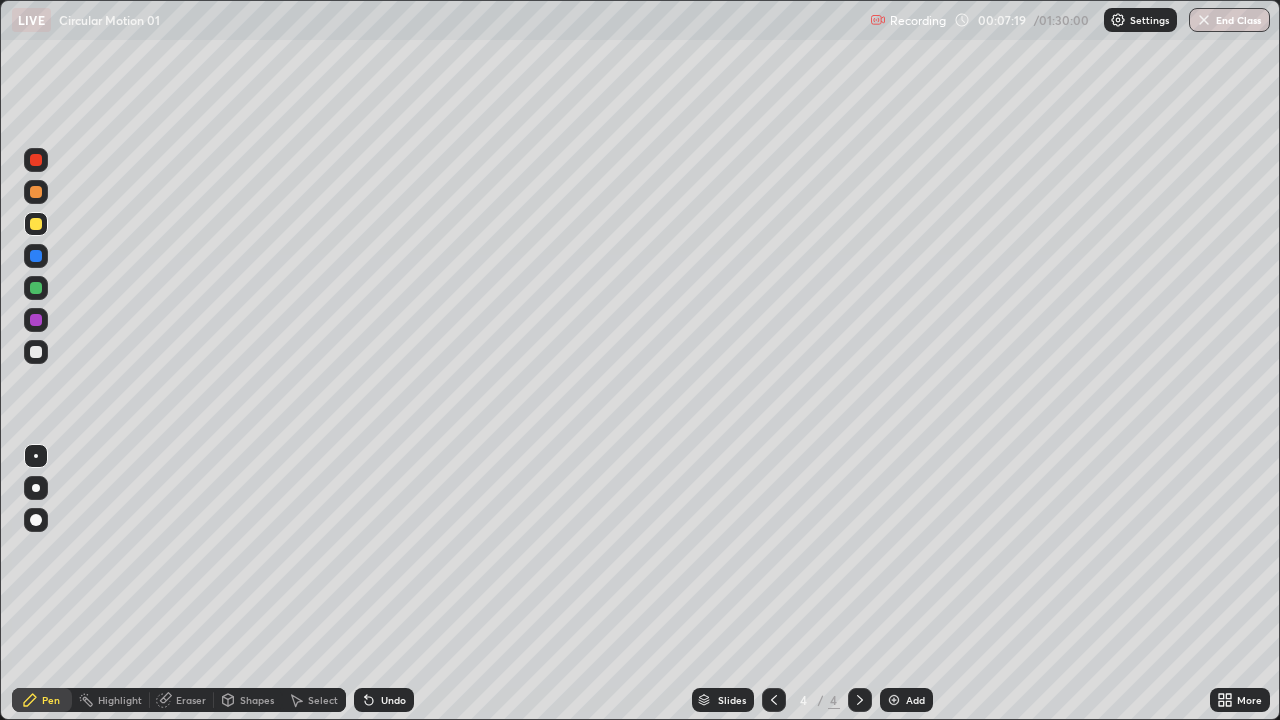 click at bounding box center [36, 352] 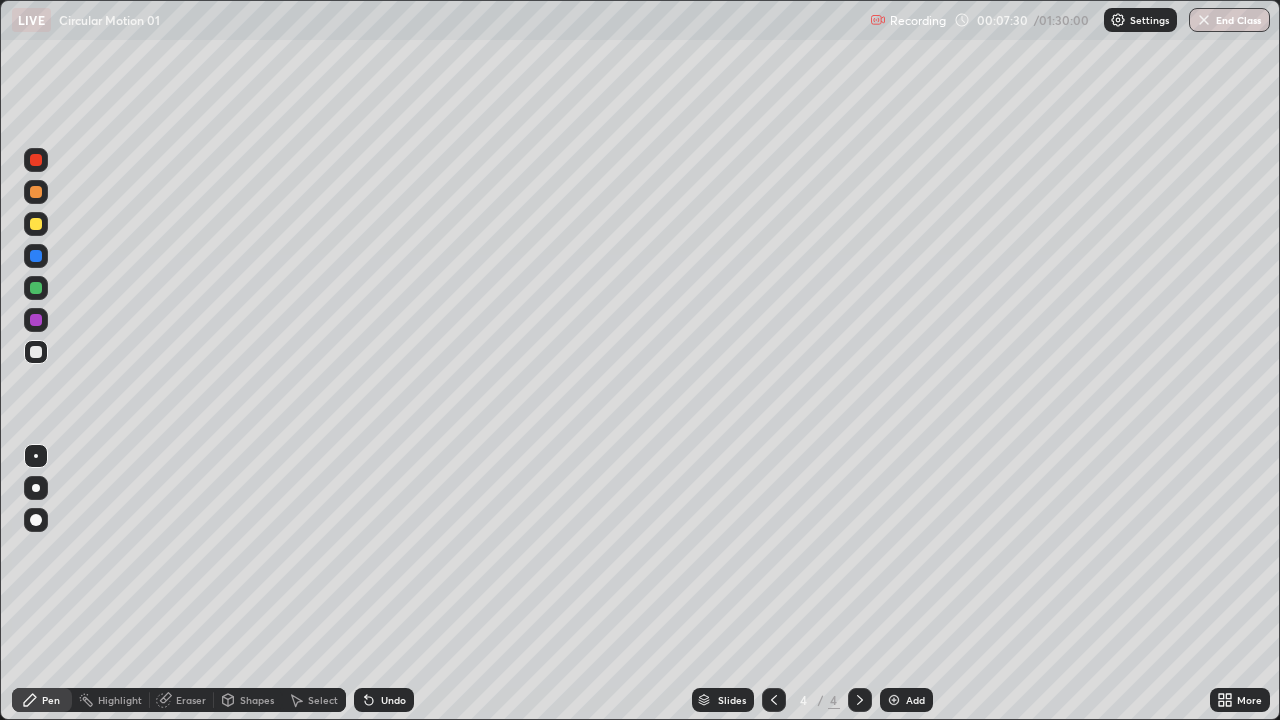 click on "Undo" at bounding box center [393, 700] 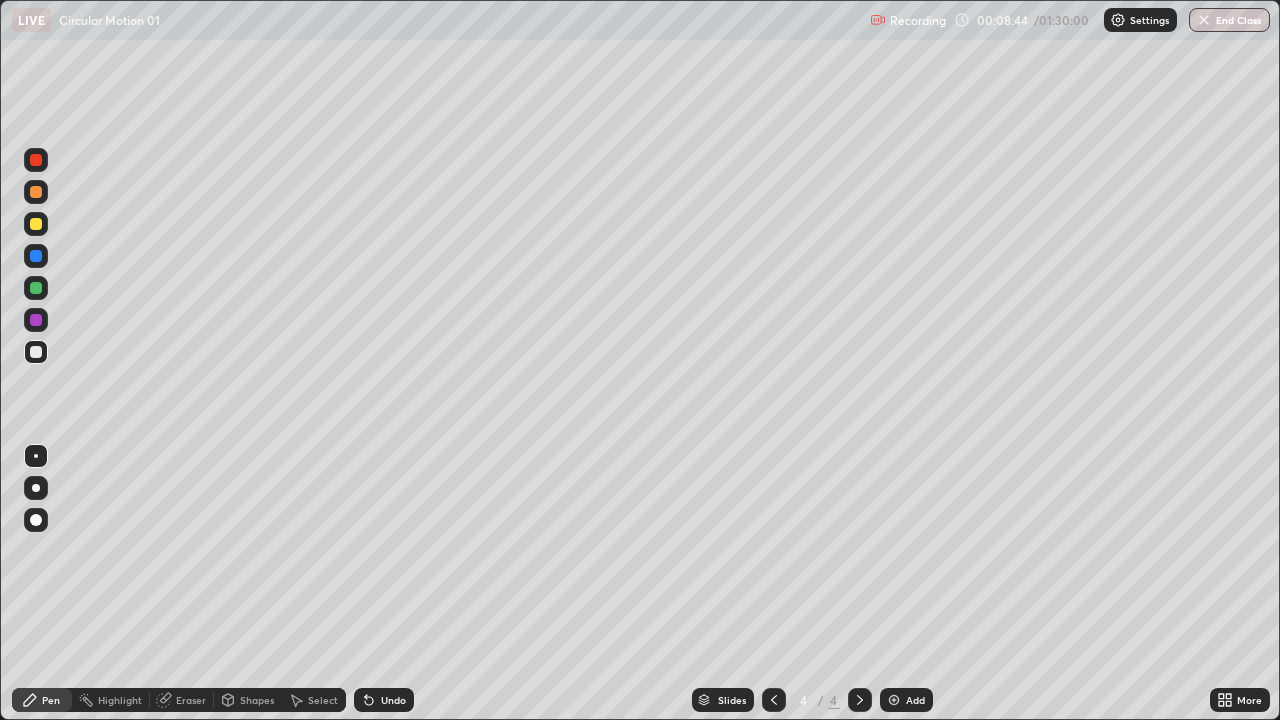 click at bounding box center (36, 224) 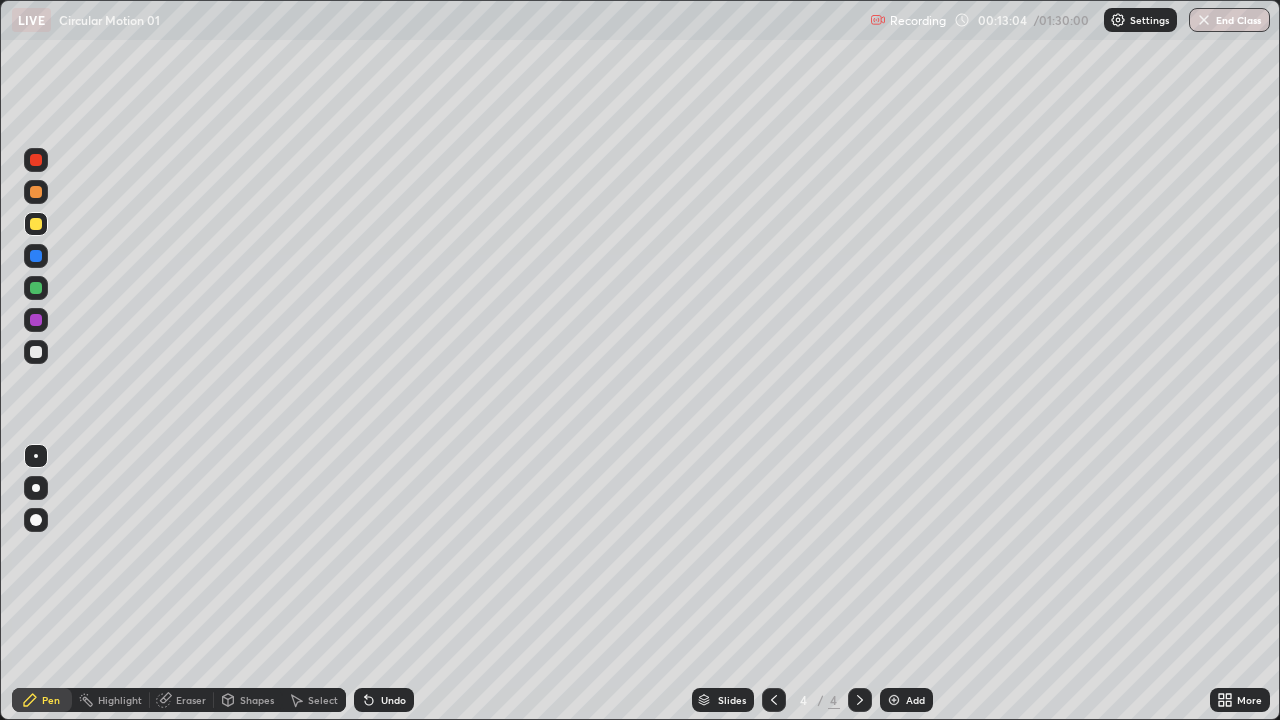 click at bounding box center (36, 352) 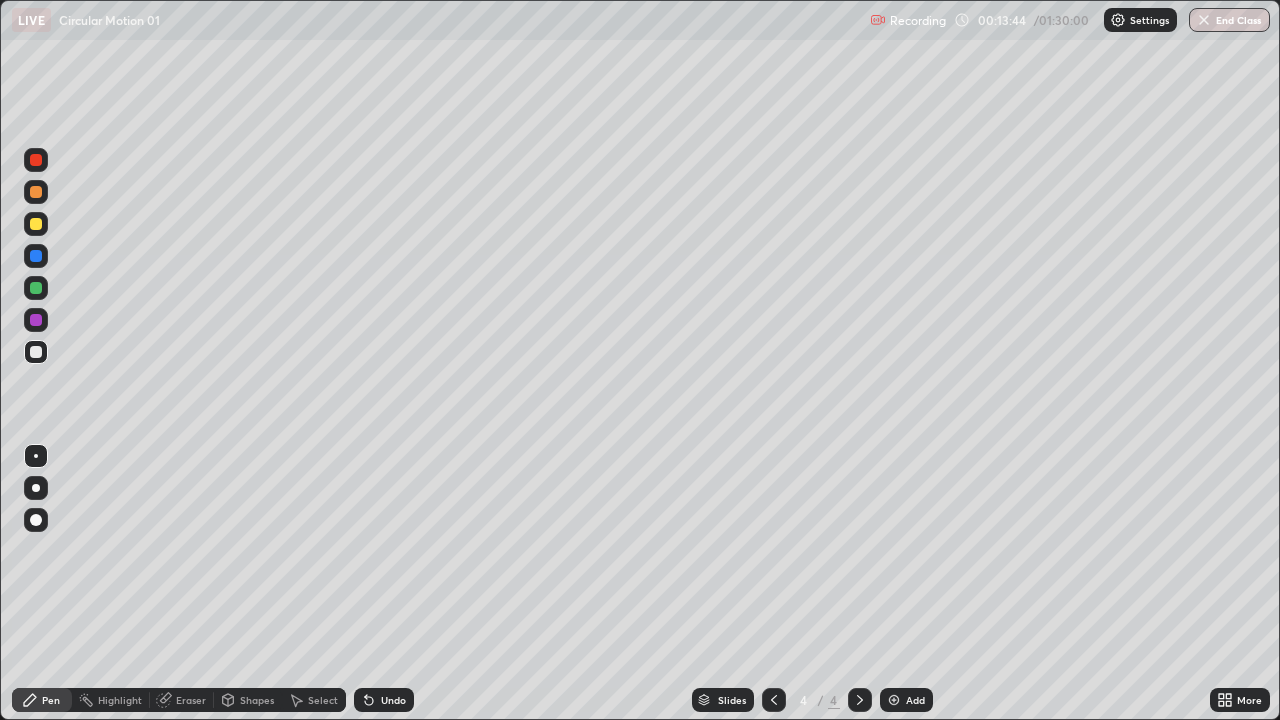 click on "Undo" at bounding box center [393, 700] 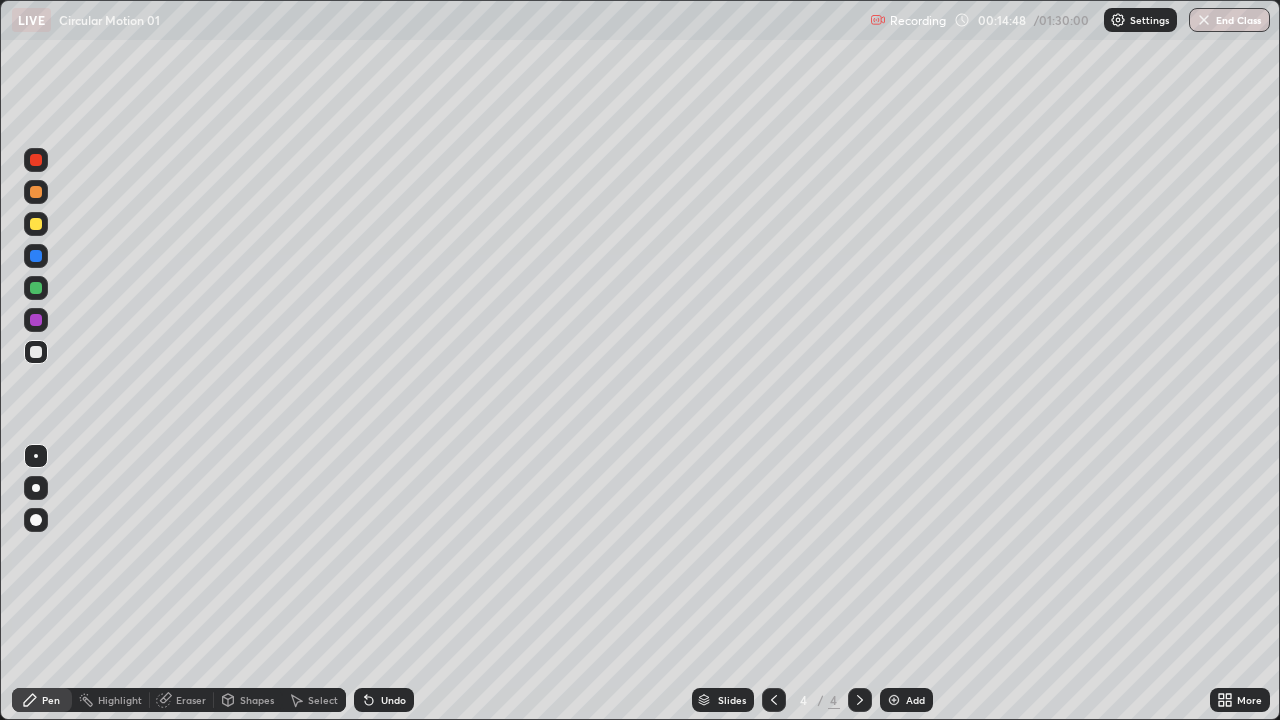 click on "Eraser" at bounding box center [191, 700] 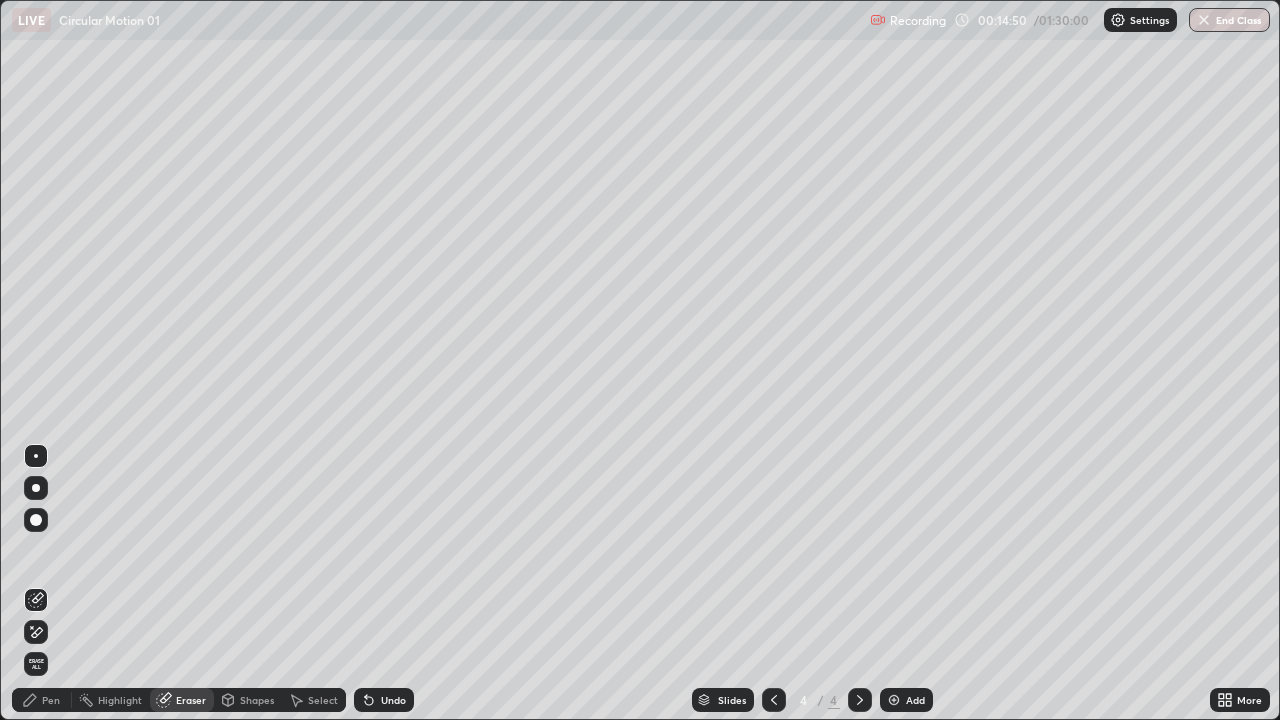 click on "Pen" at bounding box center [42, 700] 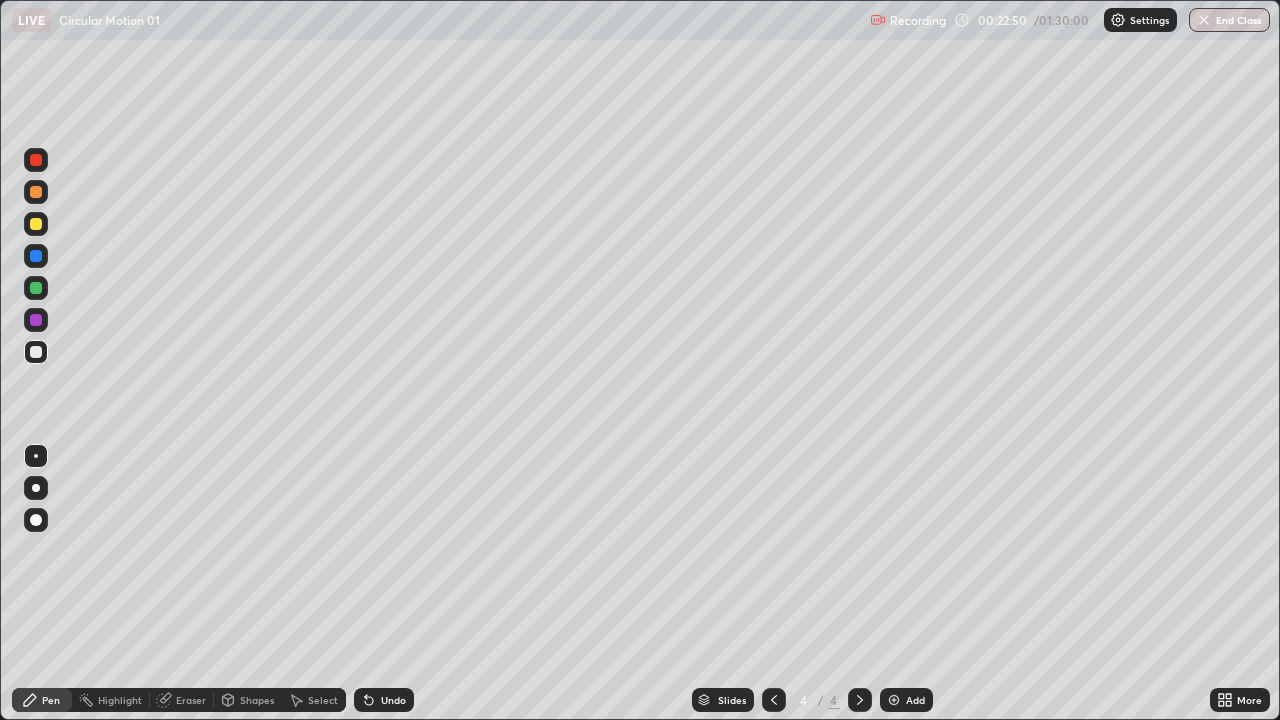 click on "Add" at bounding box center [906, 700] 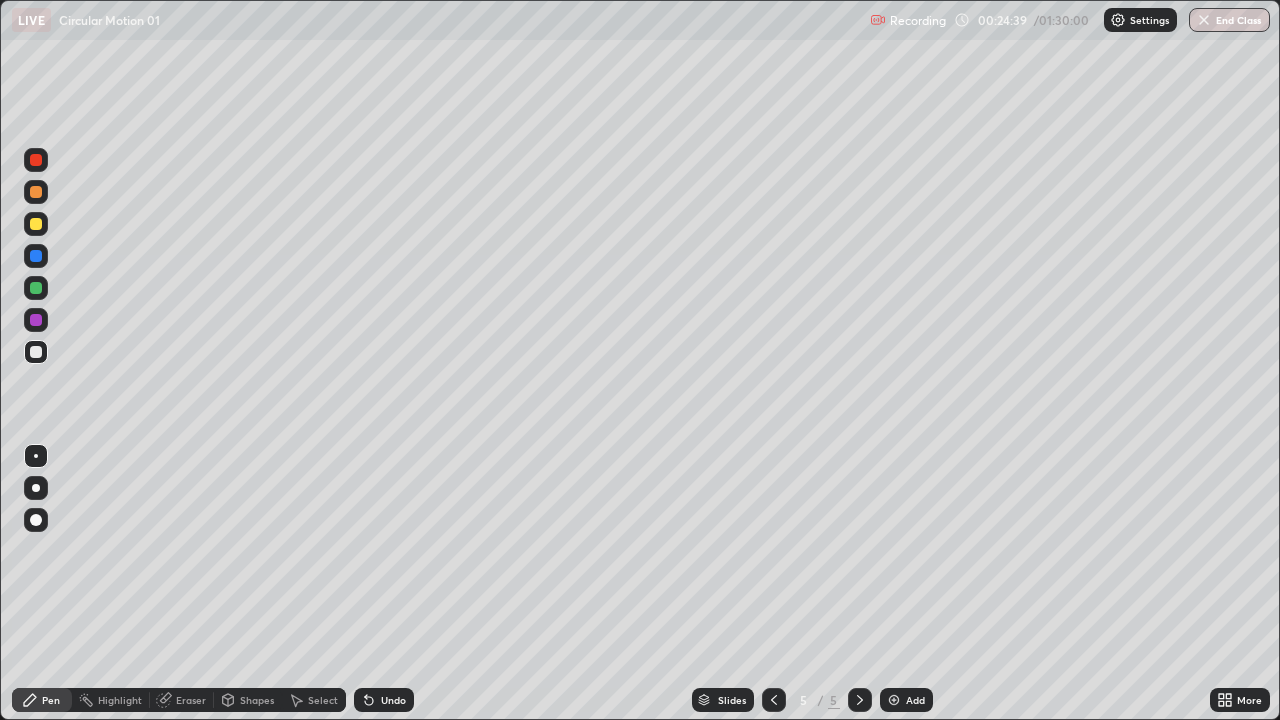 click at bounding box center (36, 224) 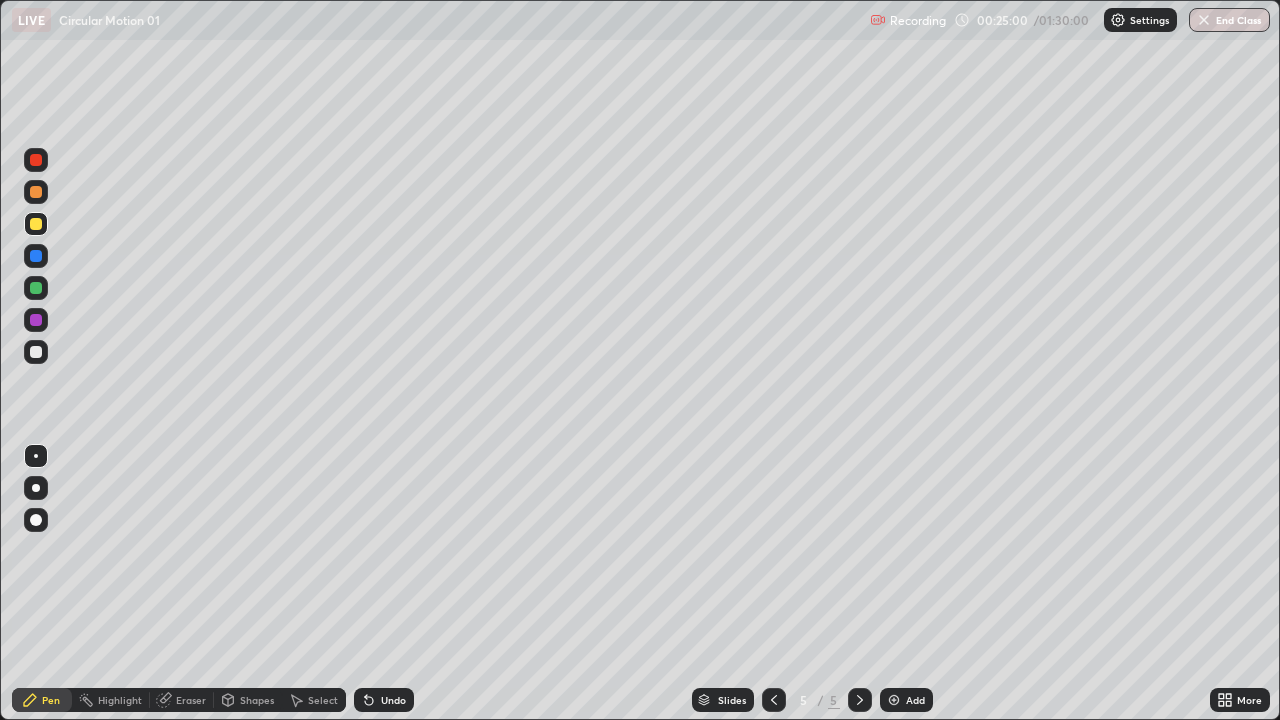 click on "Shapes" at bounding box center (248, 700) 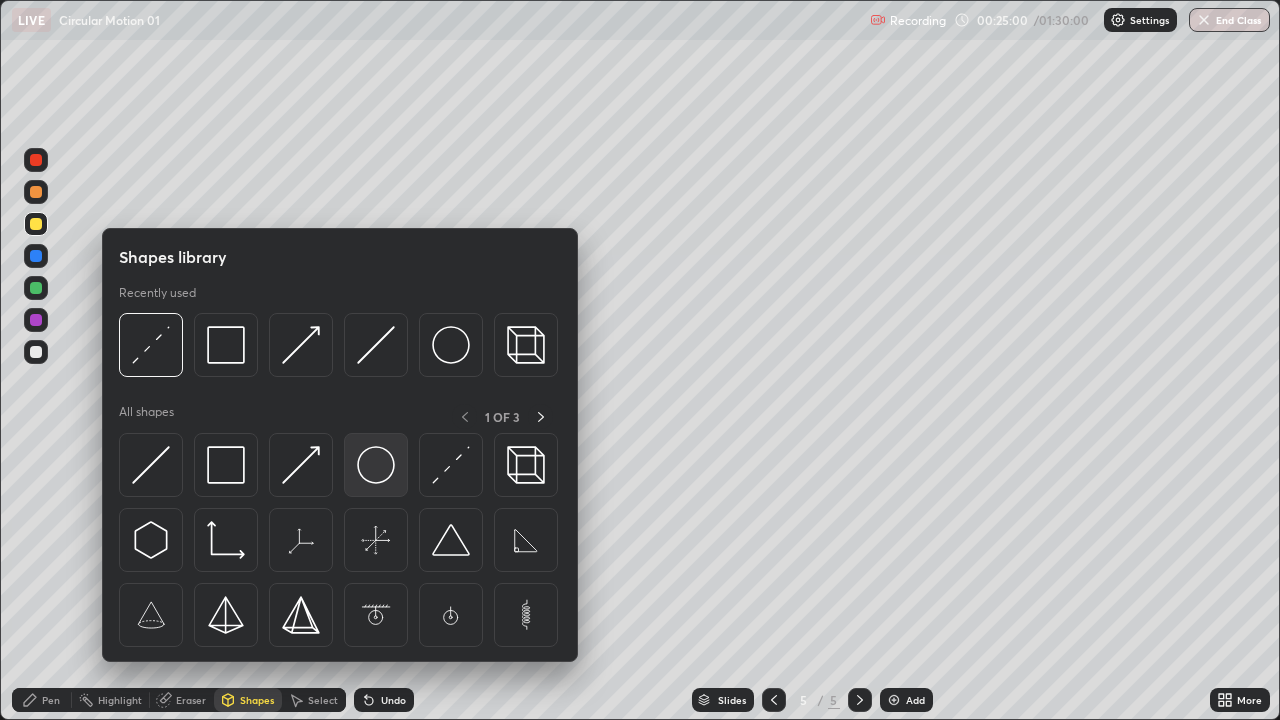 click at bounding box center [376, 465] 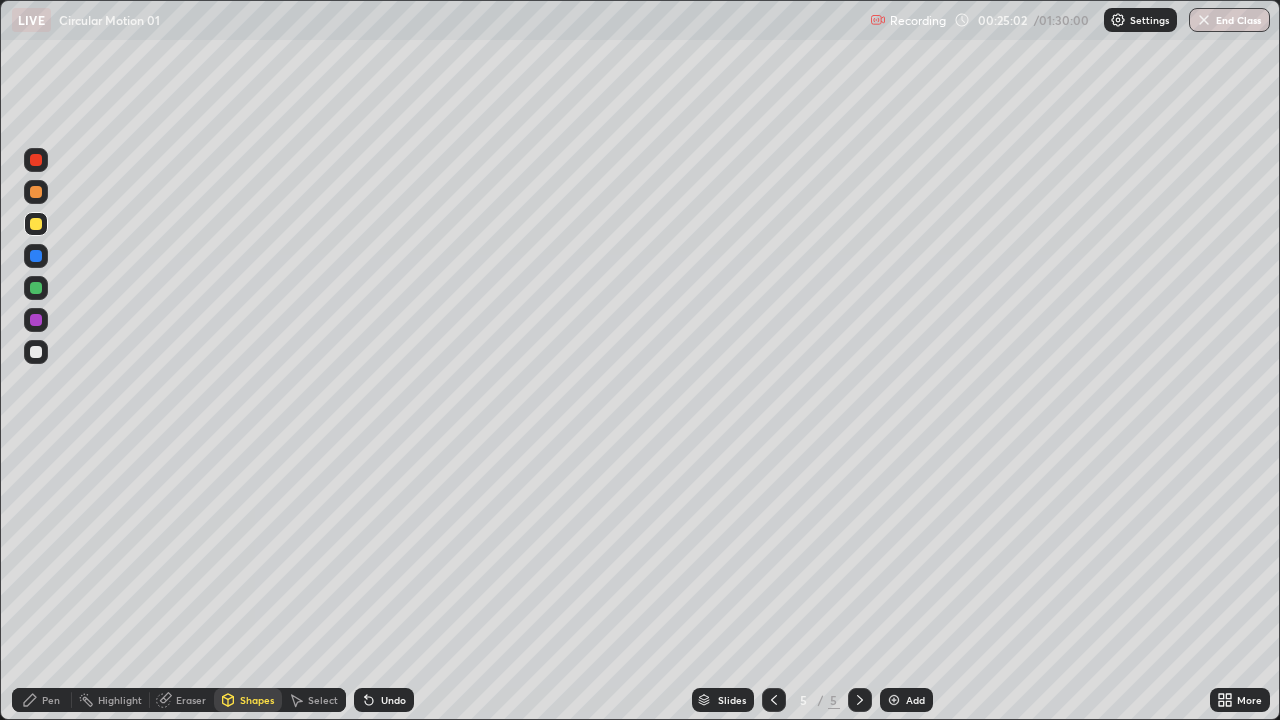 click at bounding box center (36, 352) 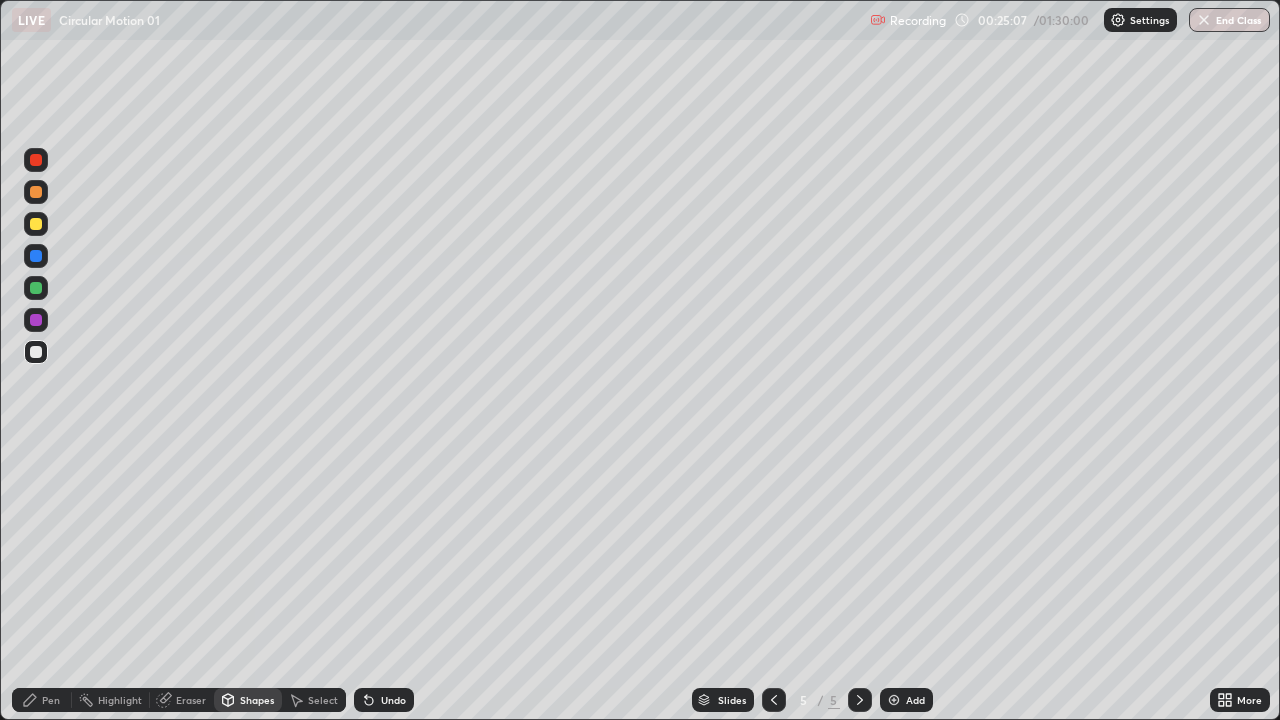 click on "Shapes" at bounding box center [257, 700] 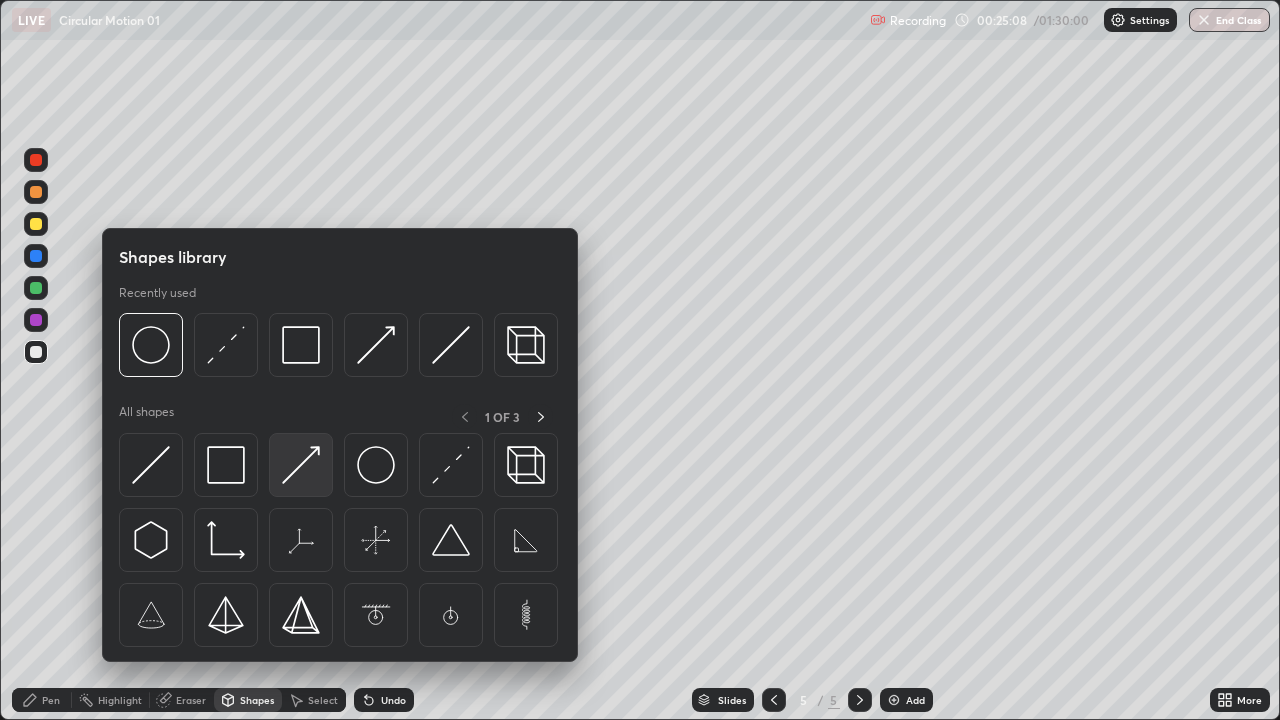 click at bounding box center (301, 465) 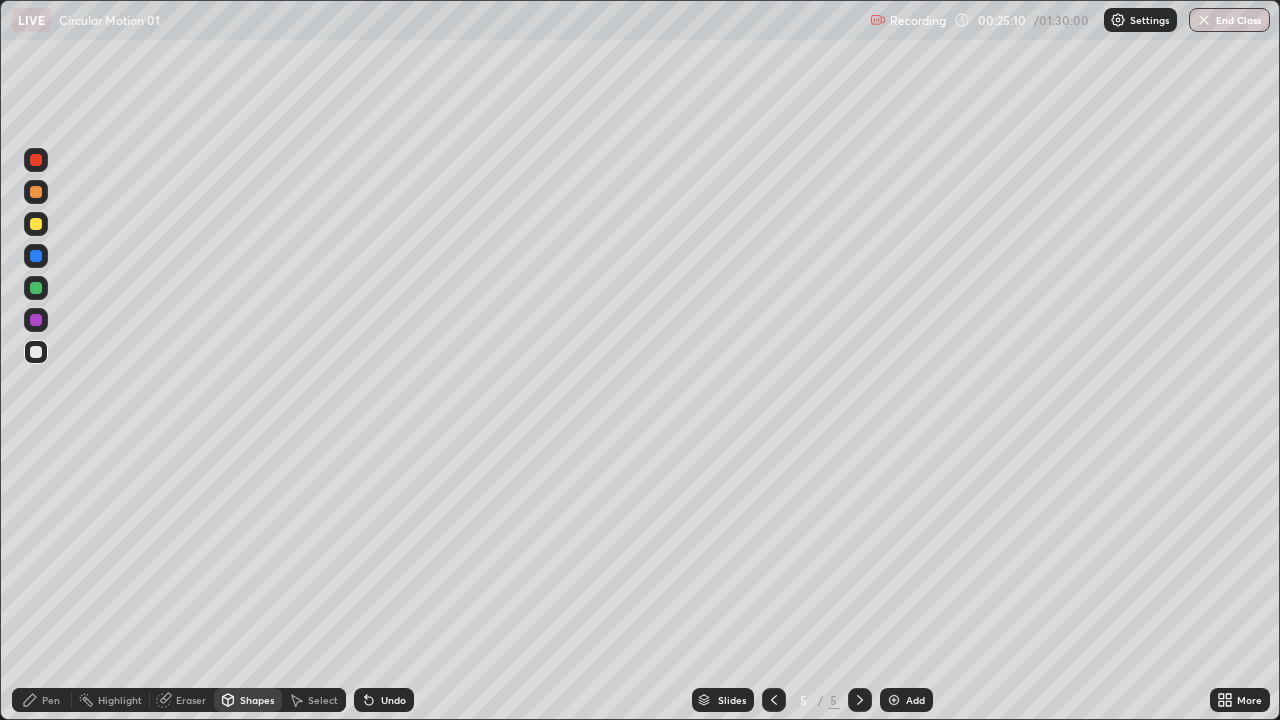 click at bounding box center (36, 352) 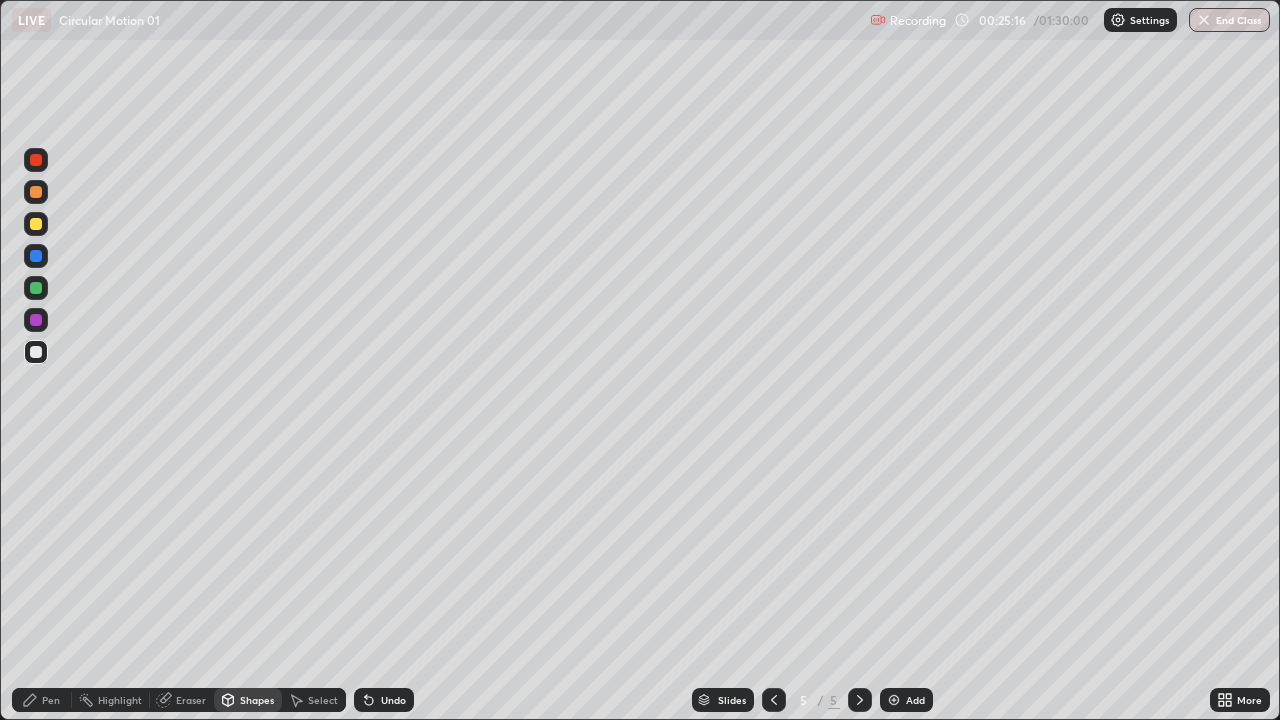 click on "Shapes" at bounding box center (257, 700) 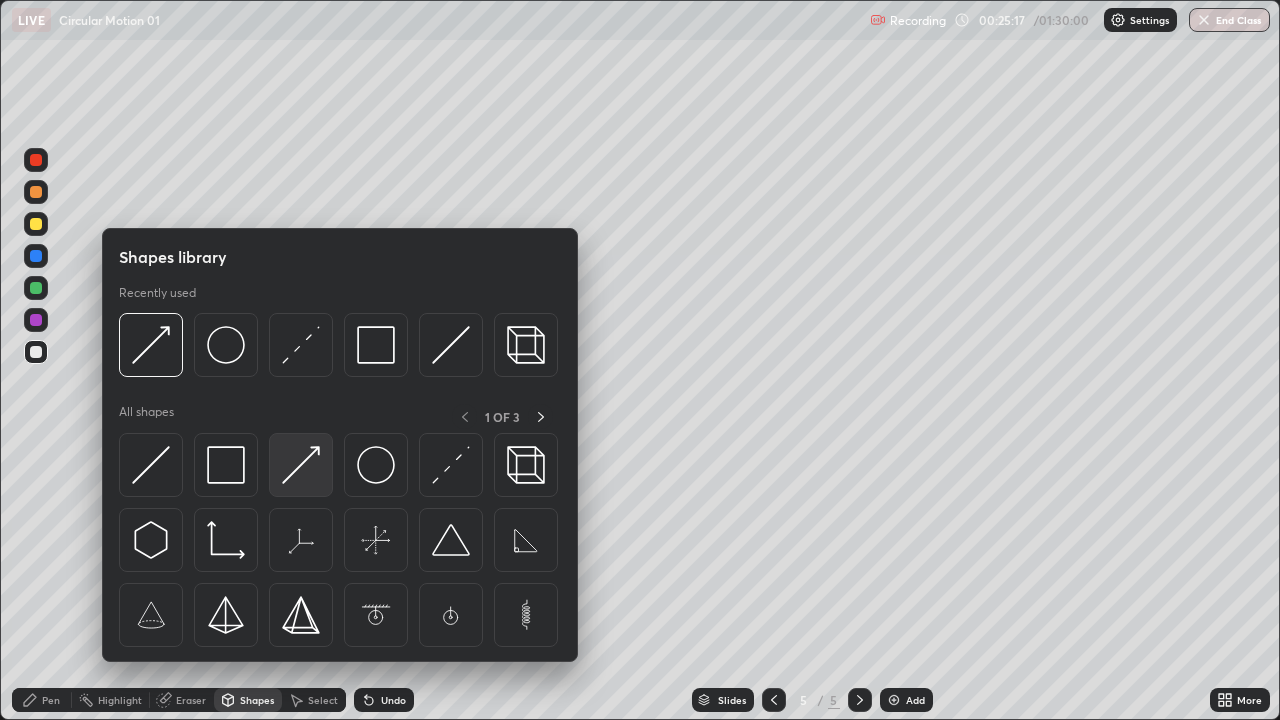 click at bounding box center (301, 465) 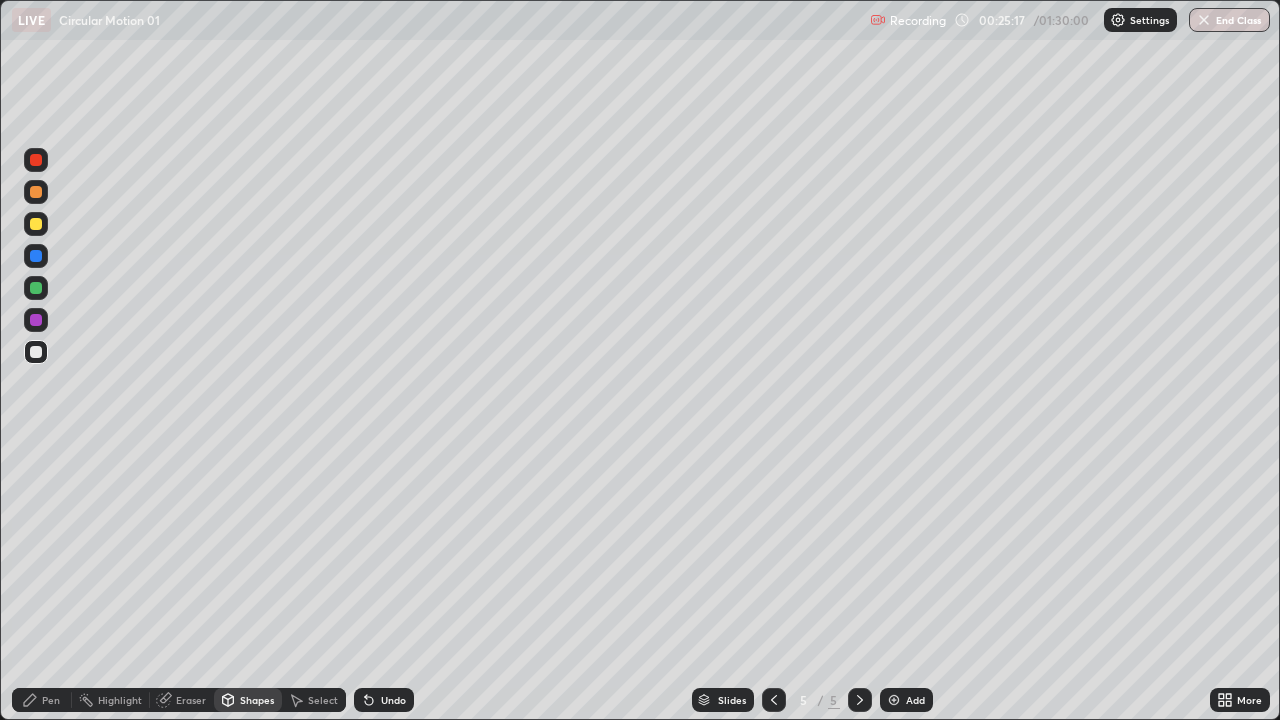 click at bounding box center (36, 320) 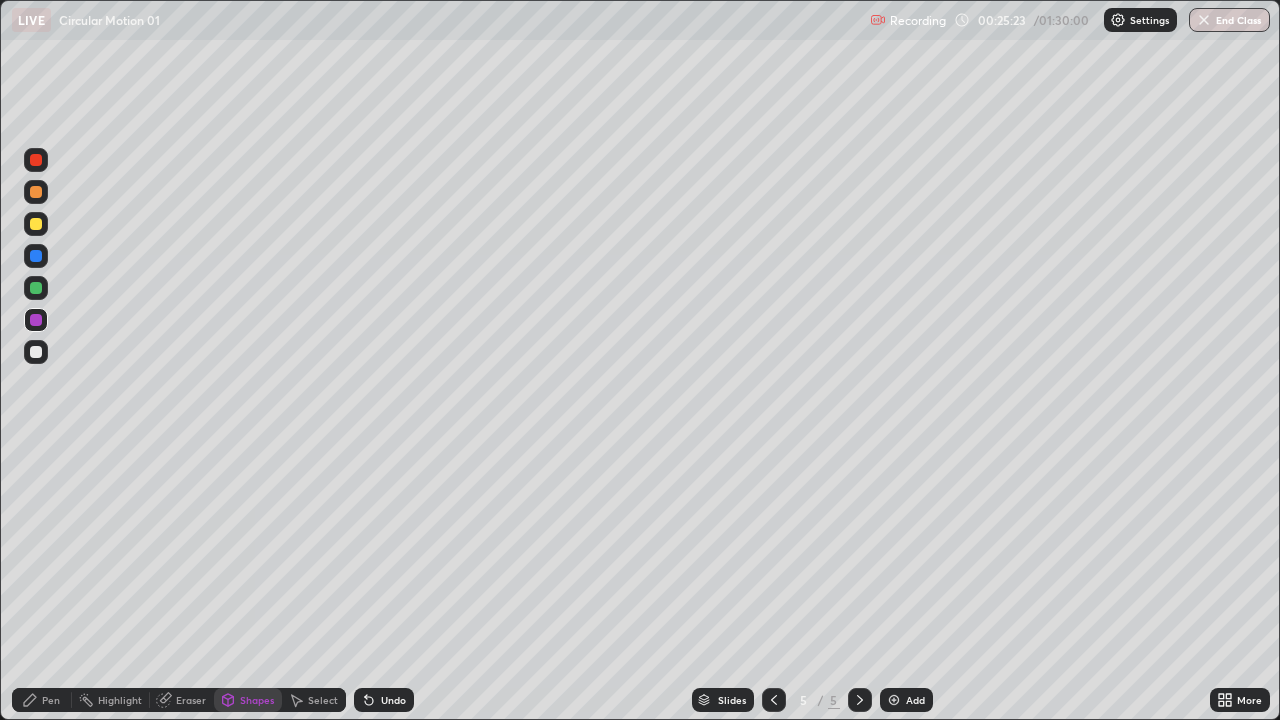 click on "Pen" at bounding box center [51, 700] 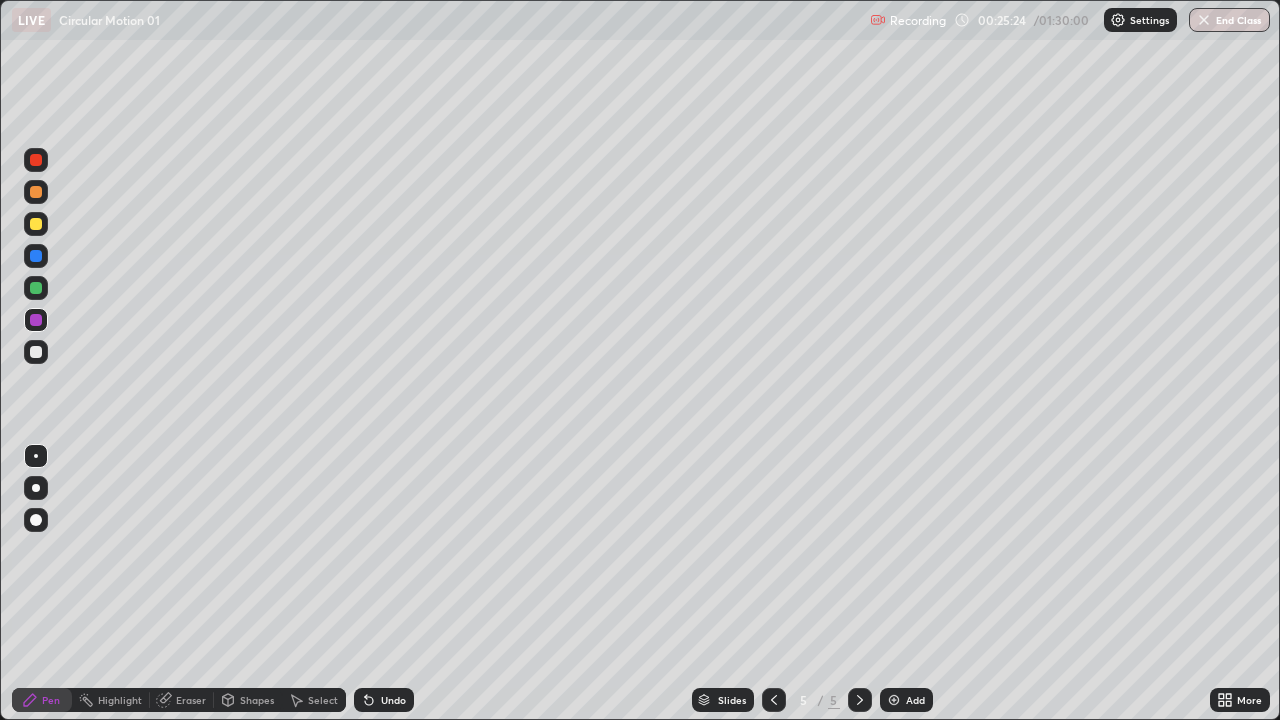 click at bounding box center (36, 352) 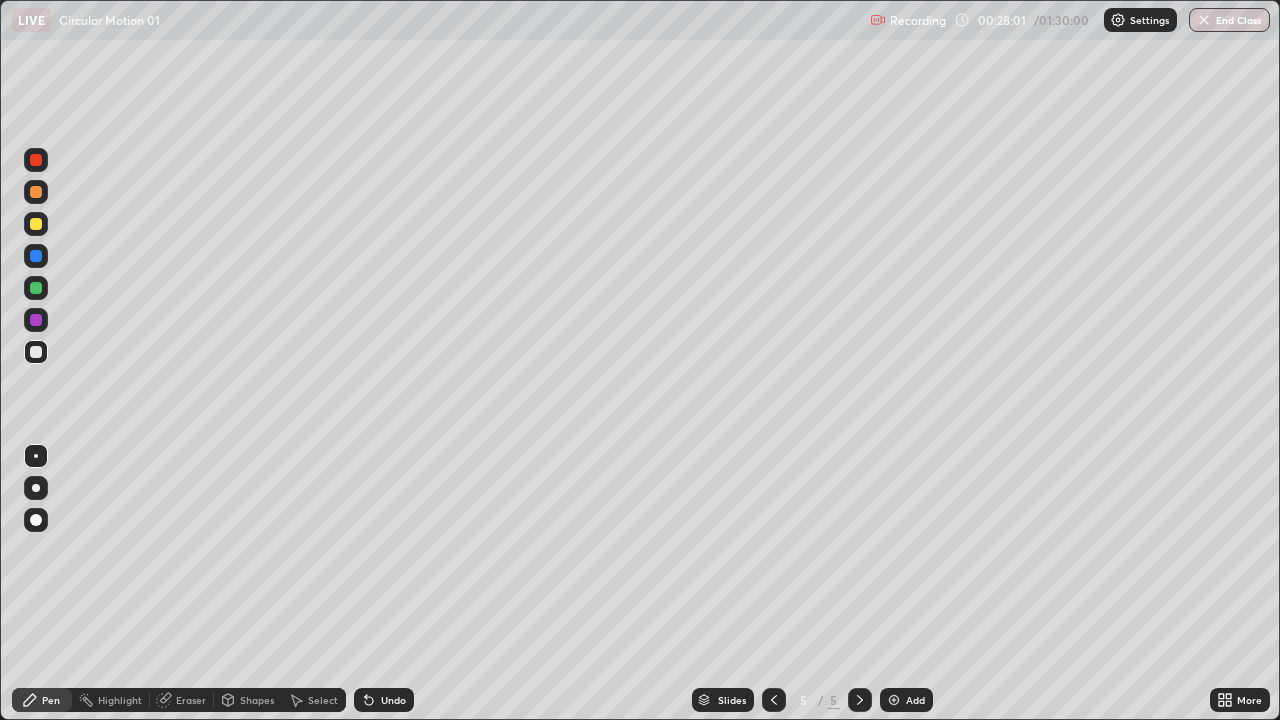 click on "Eraser" at bounding box center [191, 700] 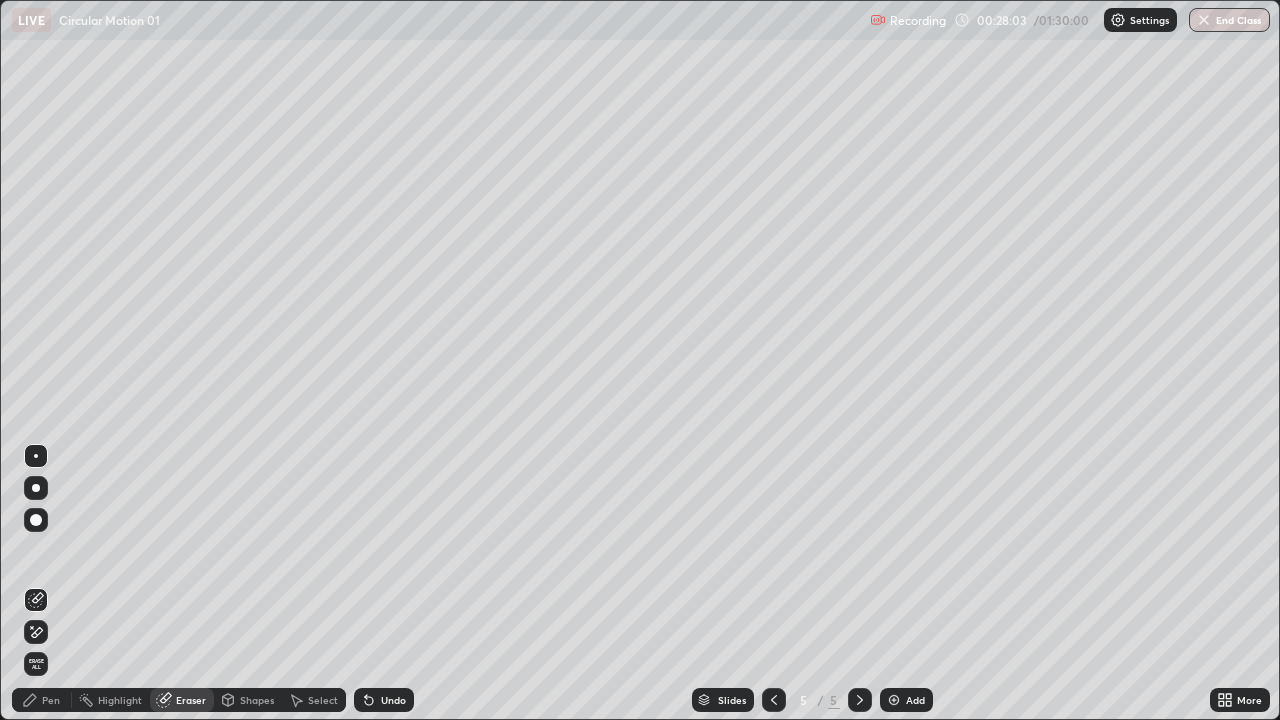 click on "Pen" at bounding box center (51, 700) 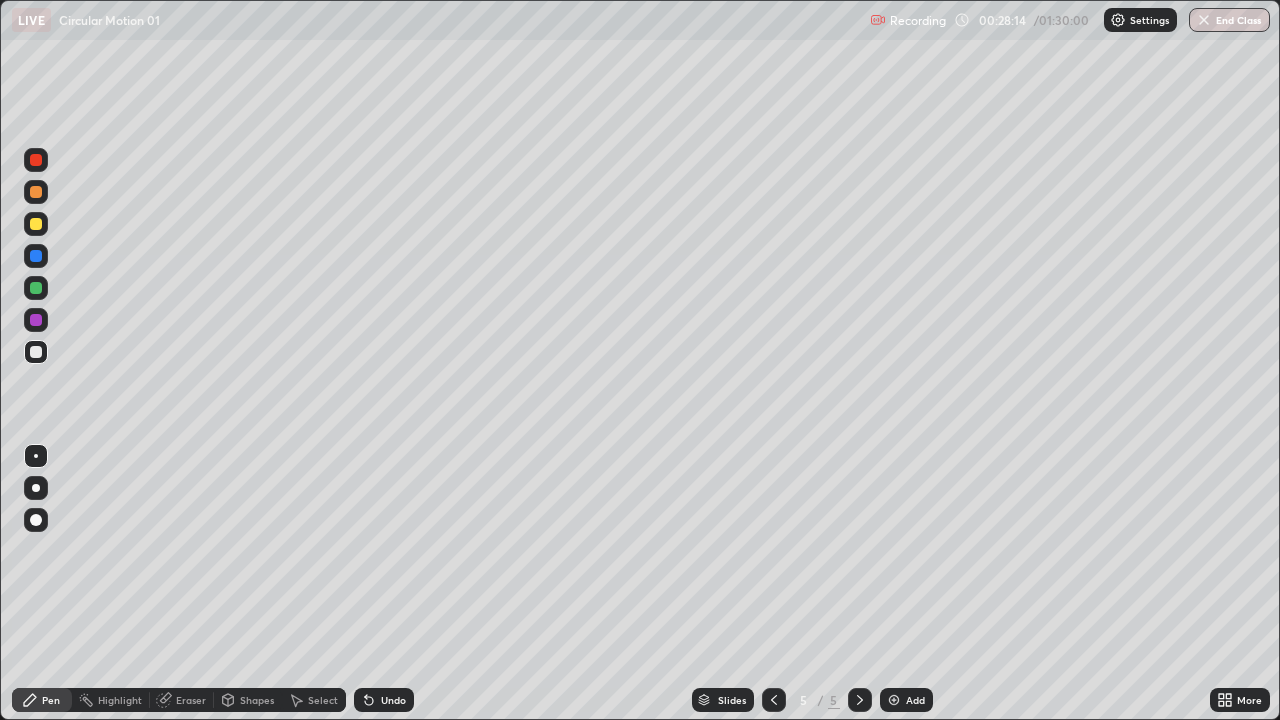 click at bounding box center (36, 224) 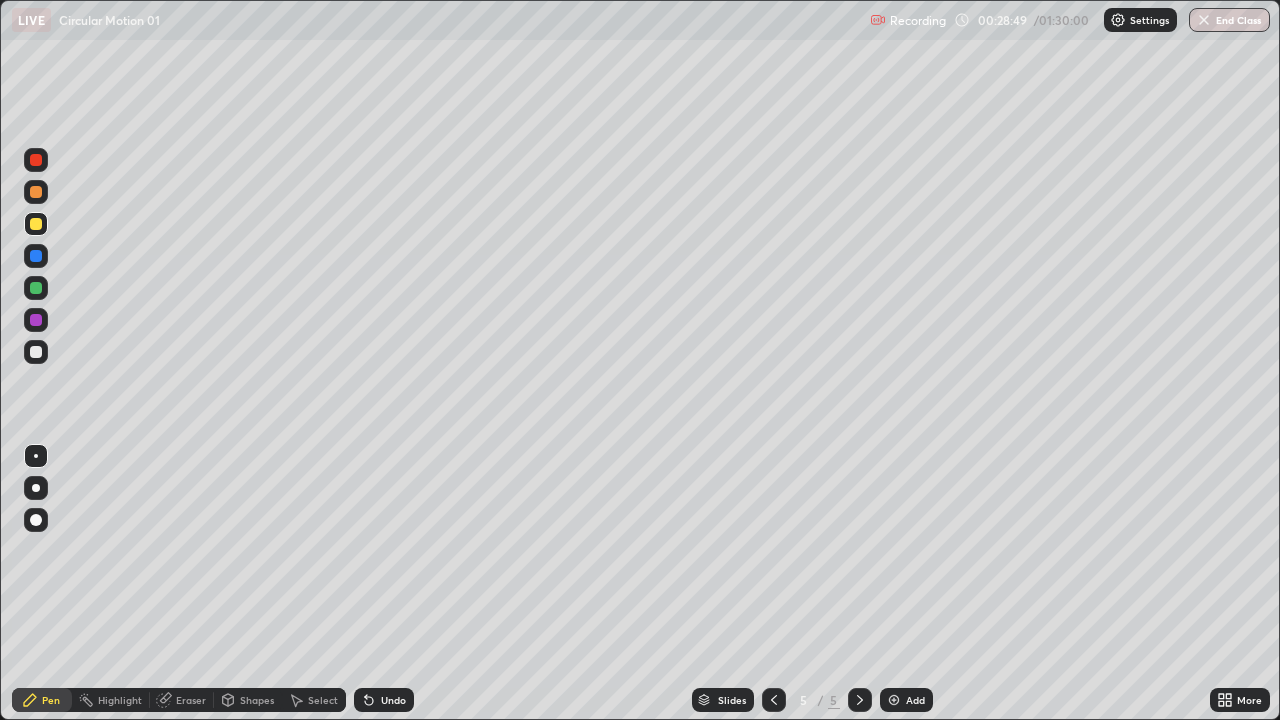 click at bounding box center [36, 352] 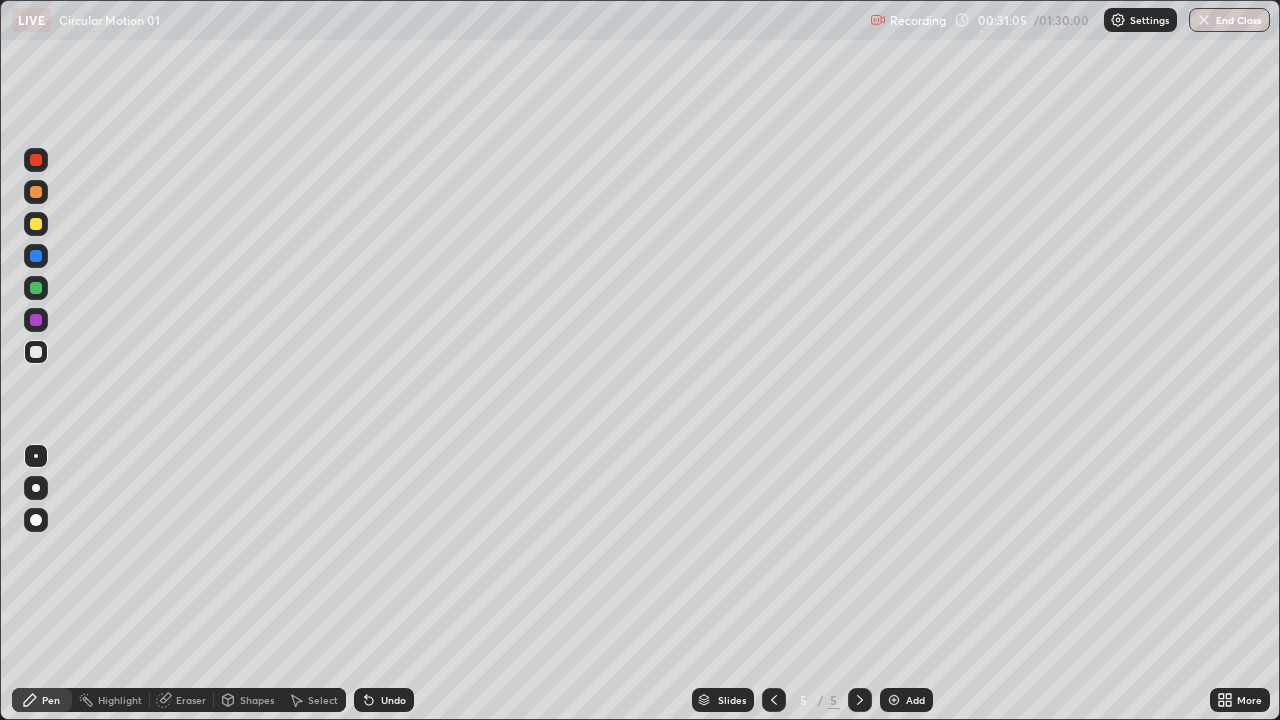click on "Add" at bounding box center [906, 700] 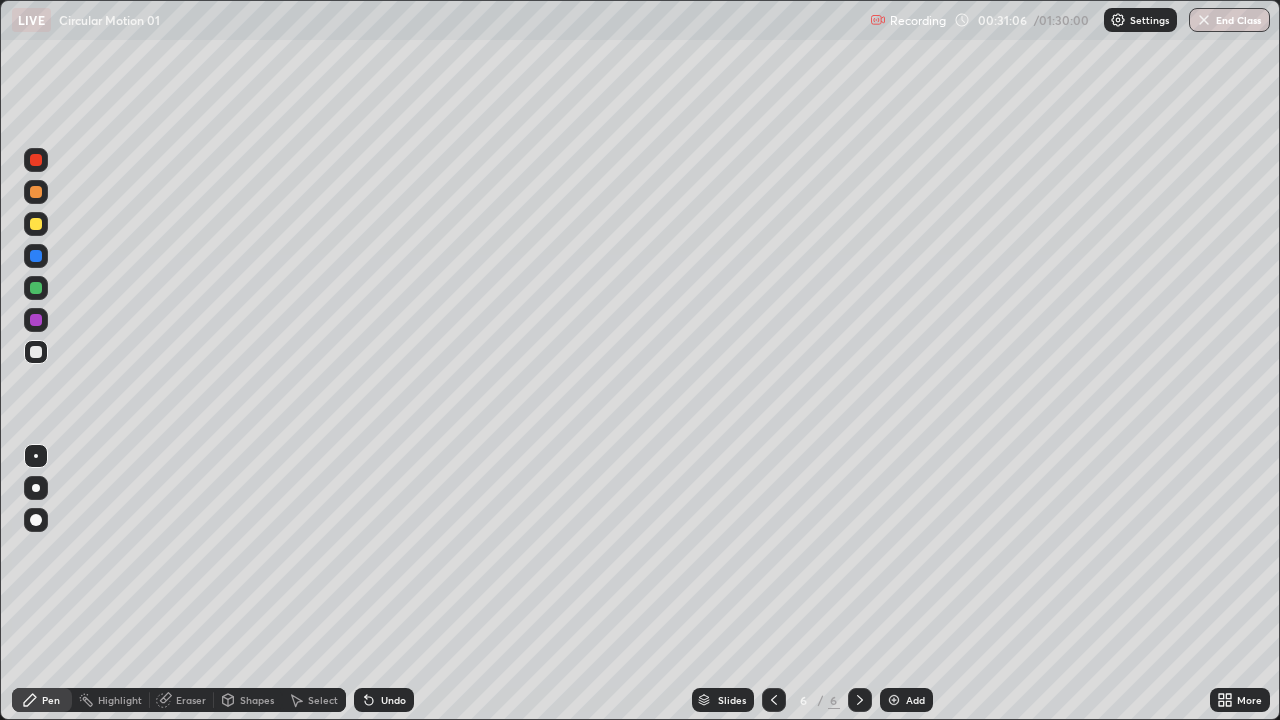 click at bounding box center (36, 352) 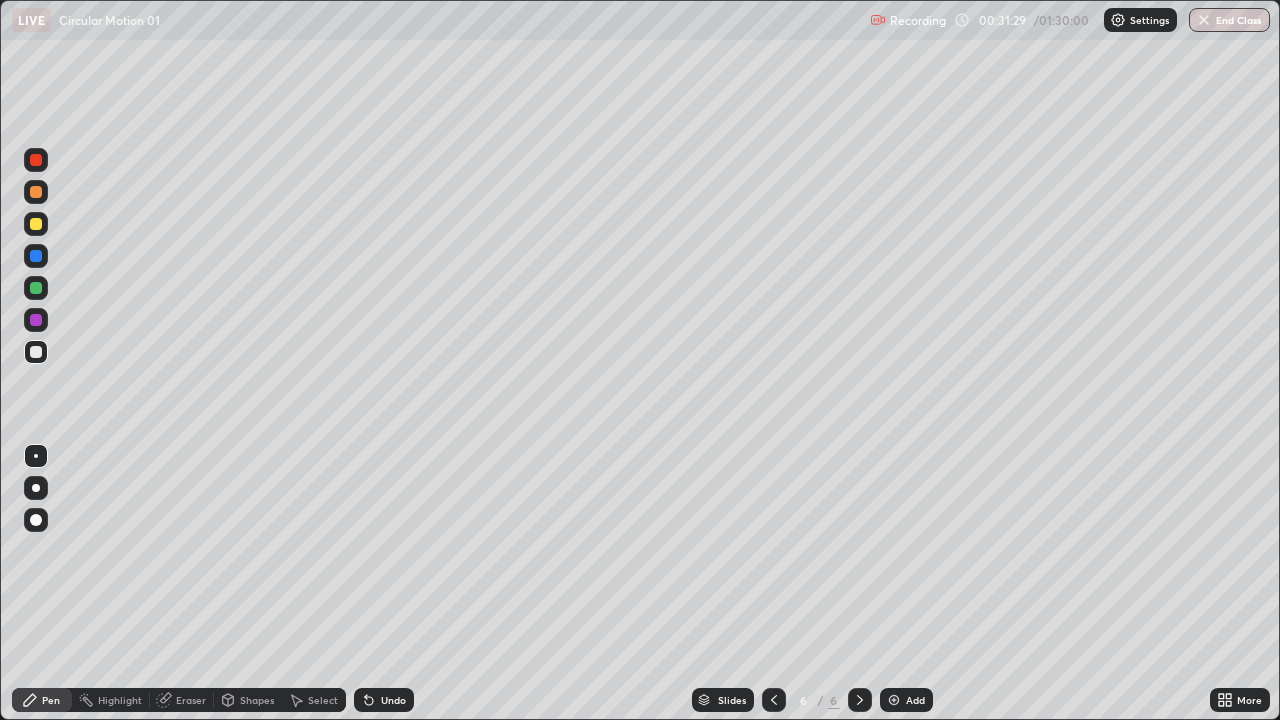 click at bounding box center (36, 224) 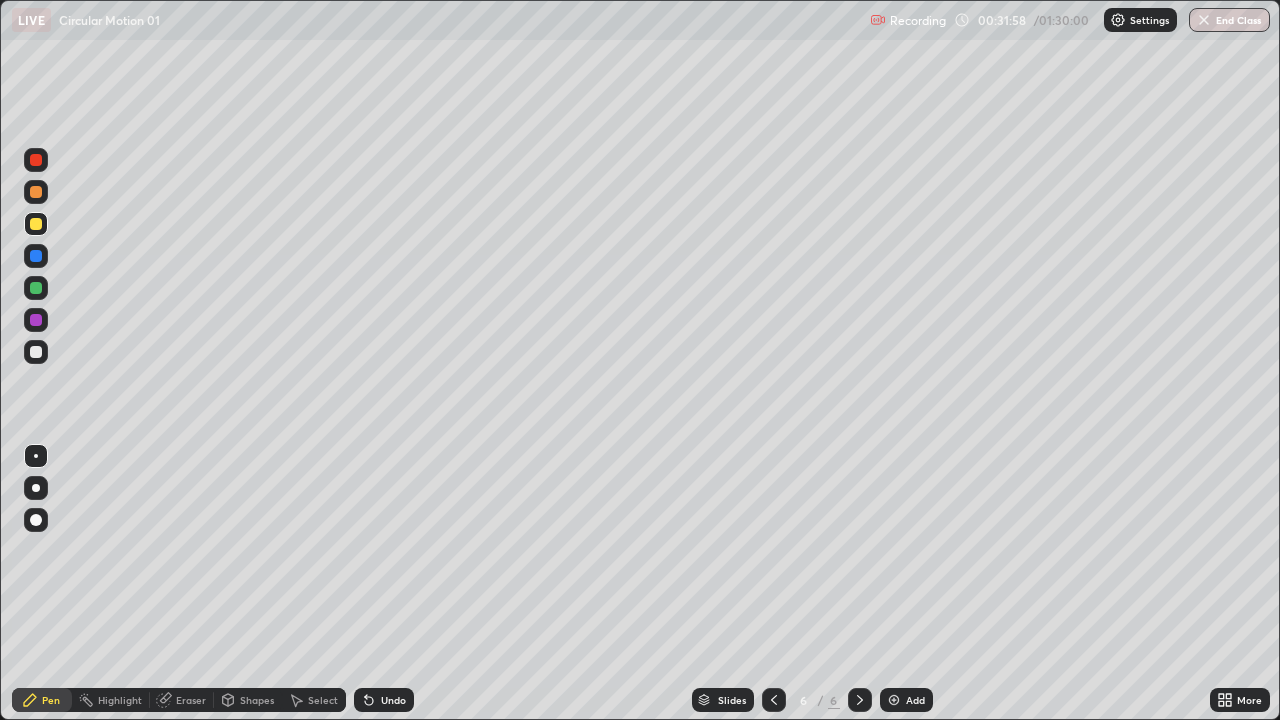 click at bounding box center [36, 352] 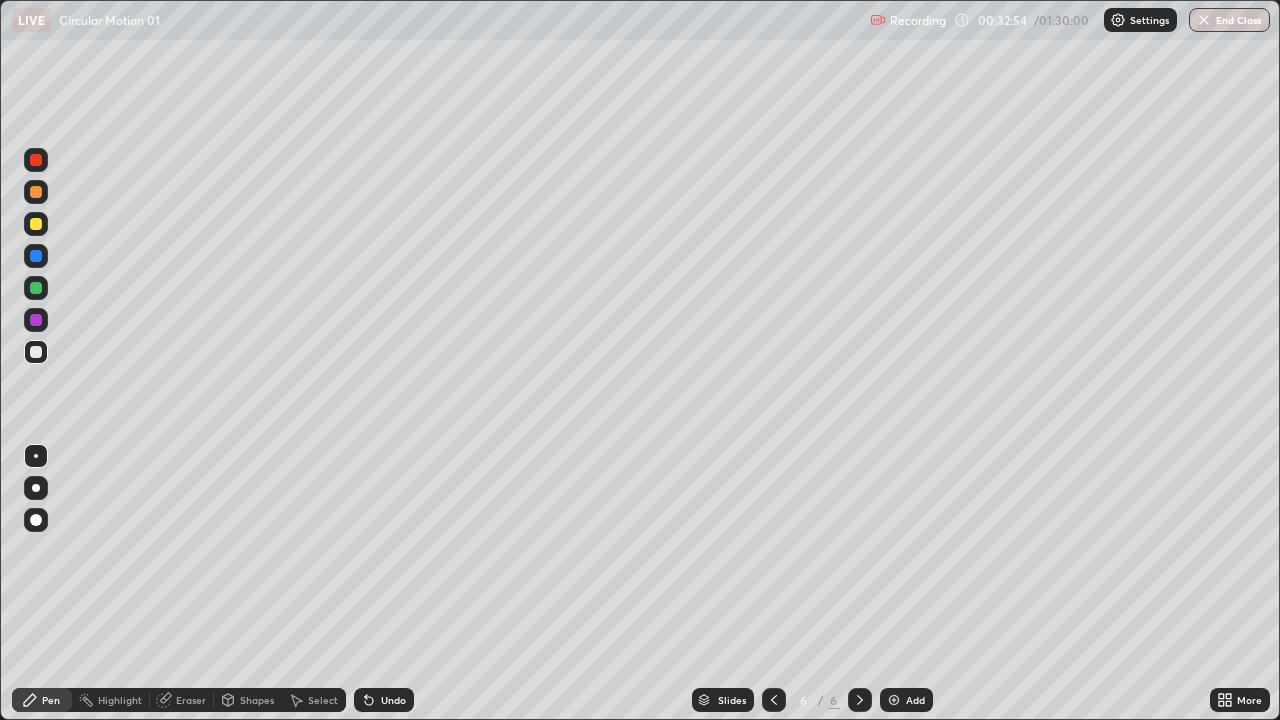 click on "Shapes" at bounding box center [257, 700] 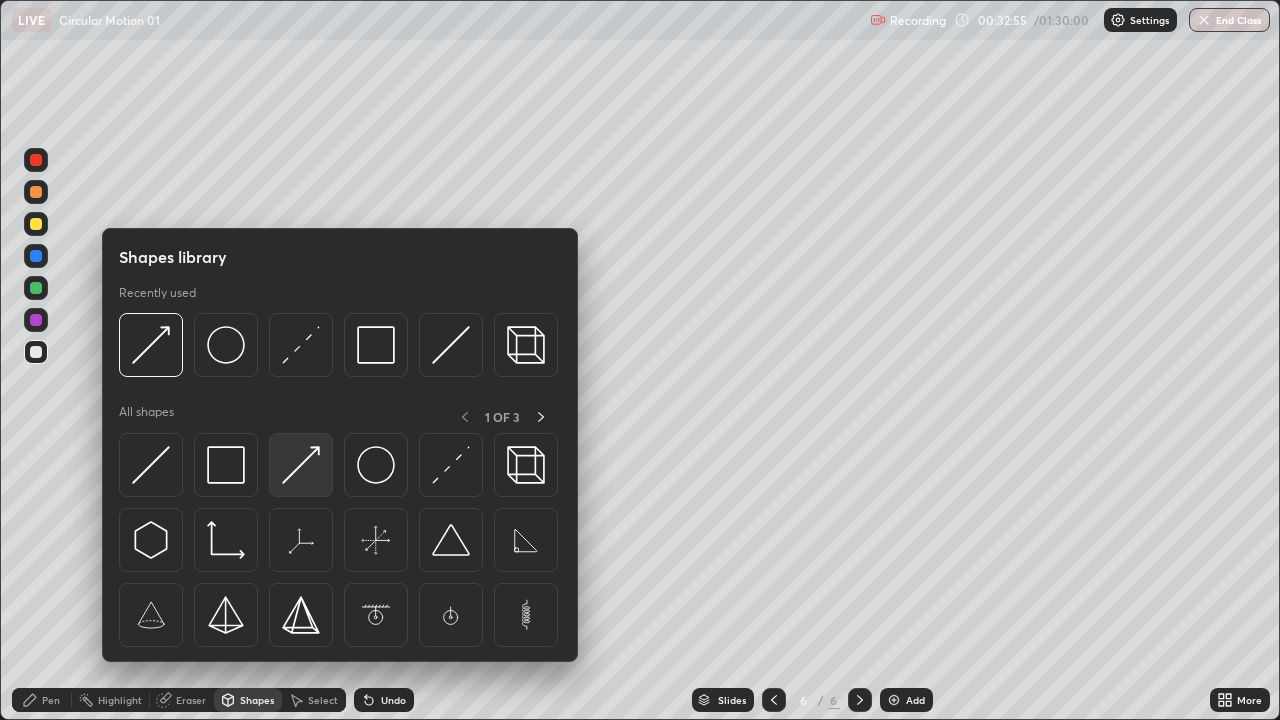click at bounding box center (301, 465) 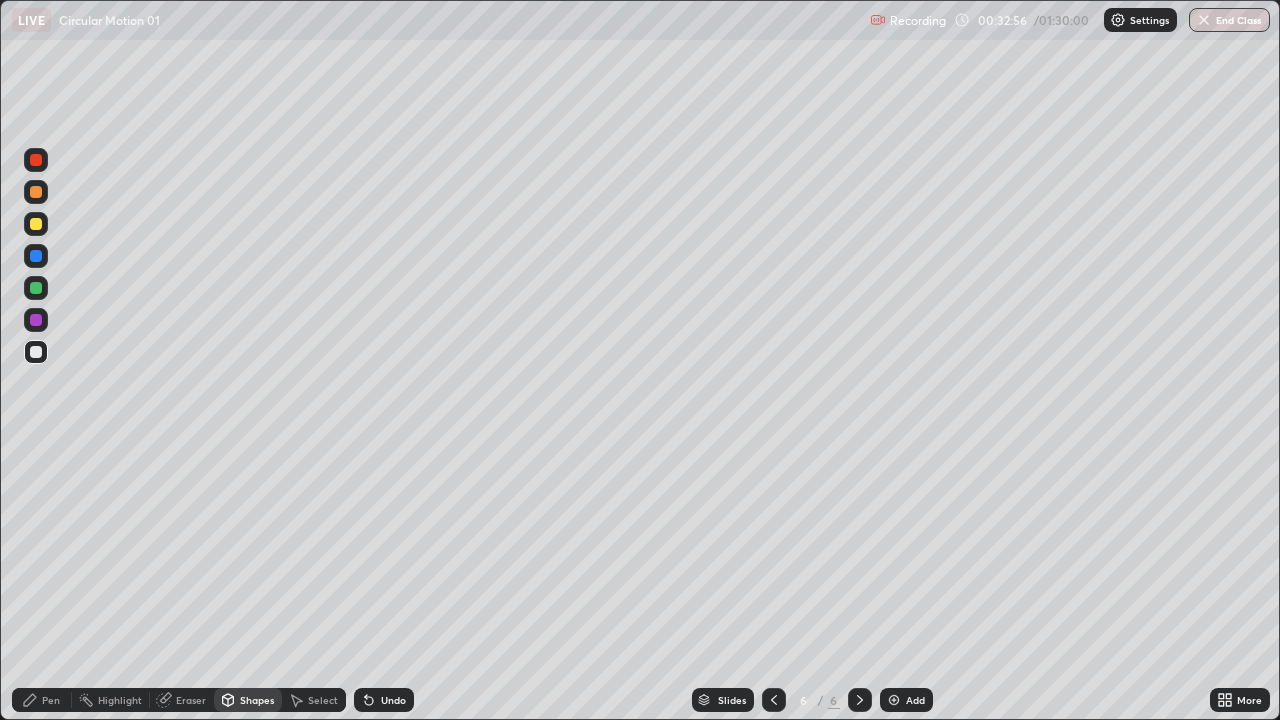 click on "Shapes" at bounding box center (248, 700) 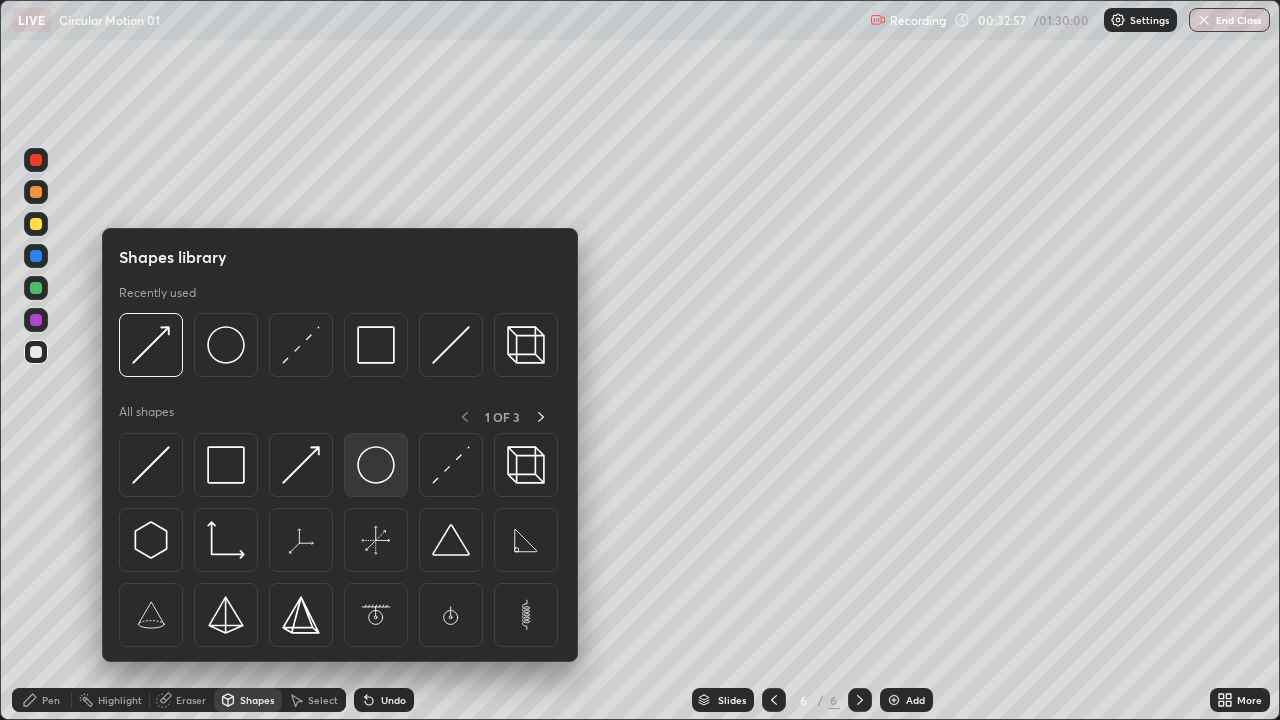 click at bounding box center [376, 465] 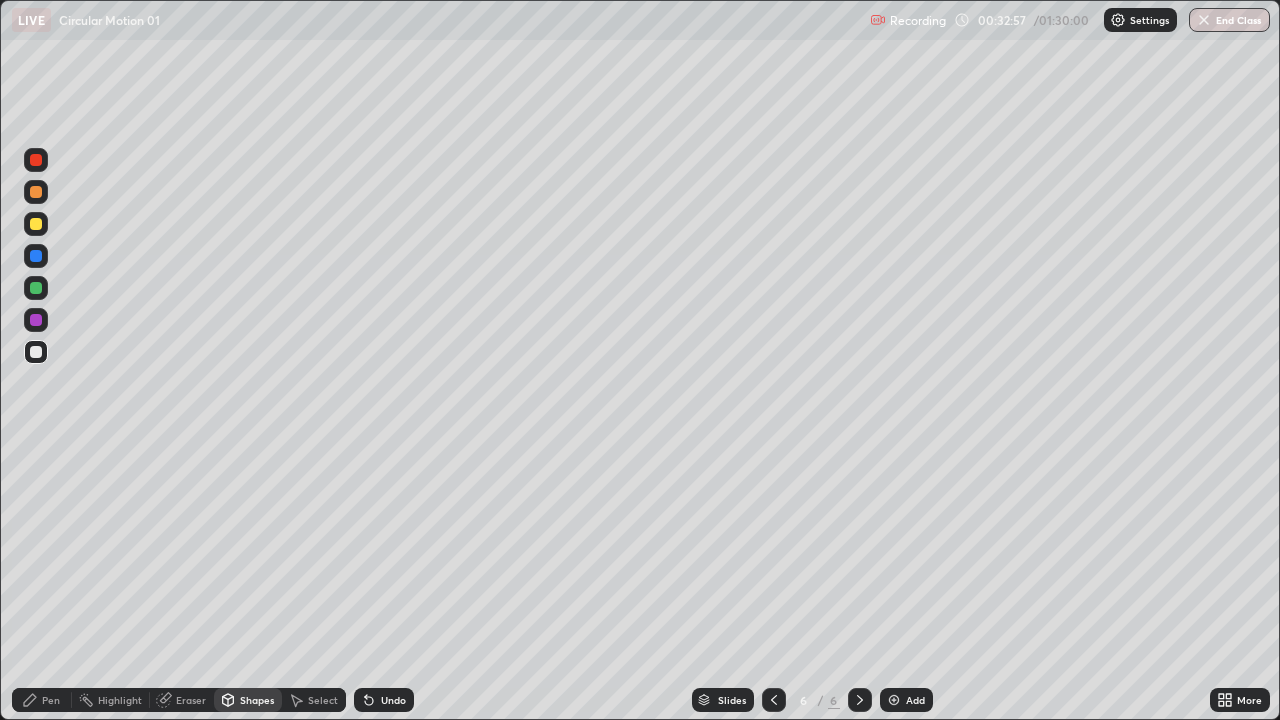click at bounding box center [36, 224] 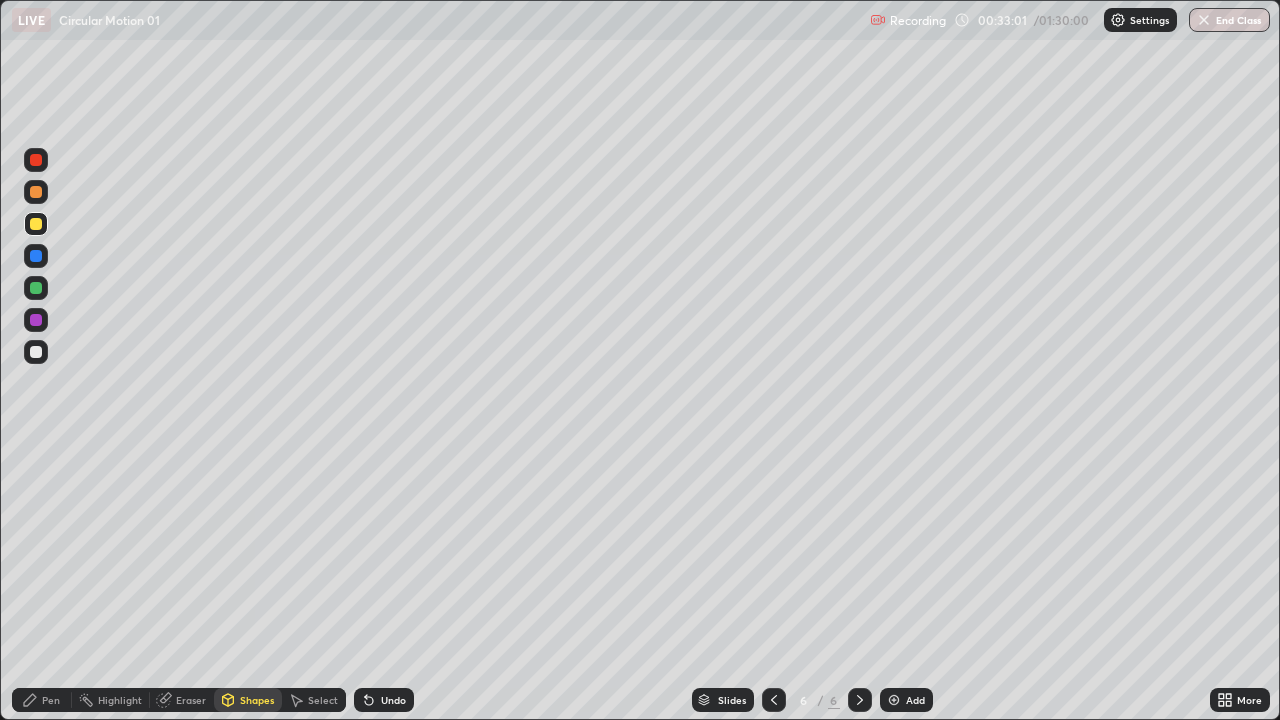 click on "Shapes" at bounding box center (257, 700) 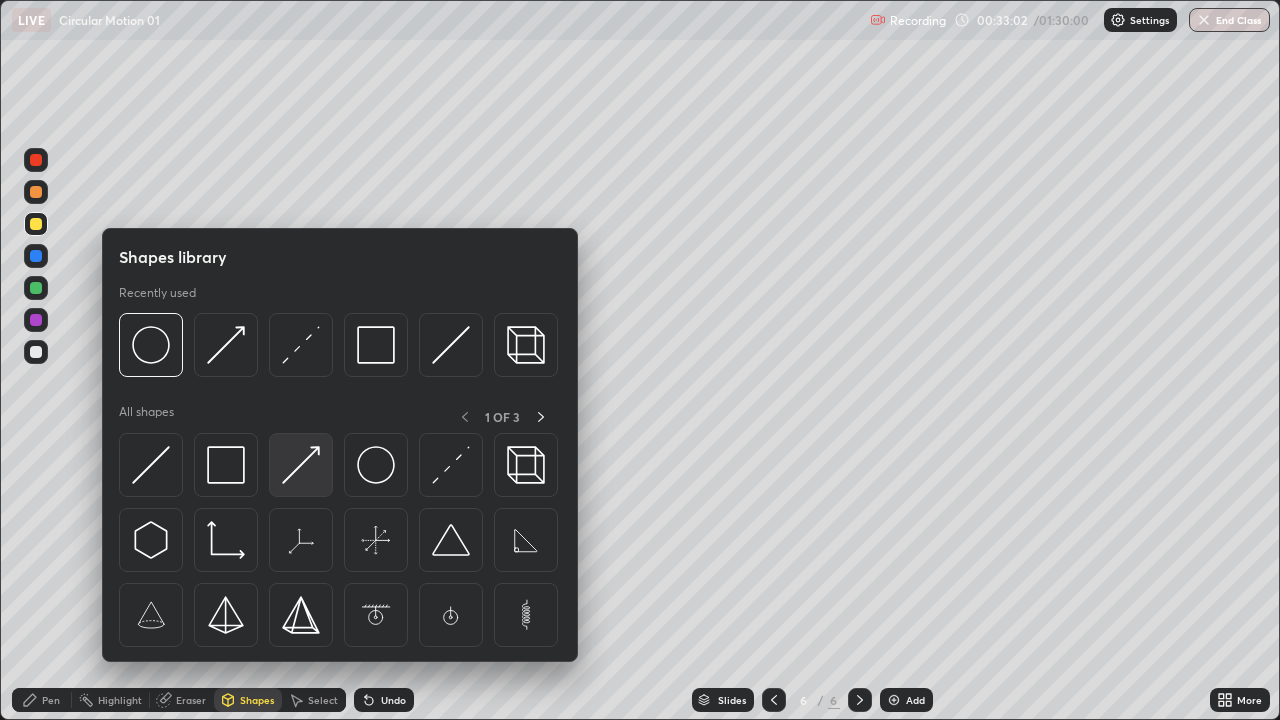 click at bounding box center [301, 465] 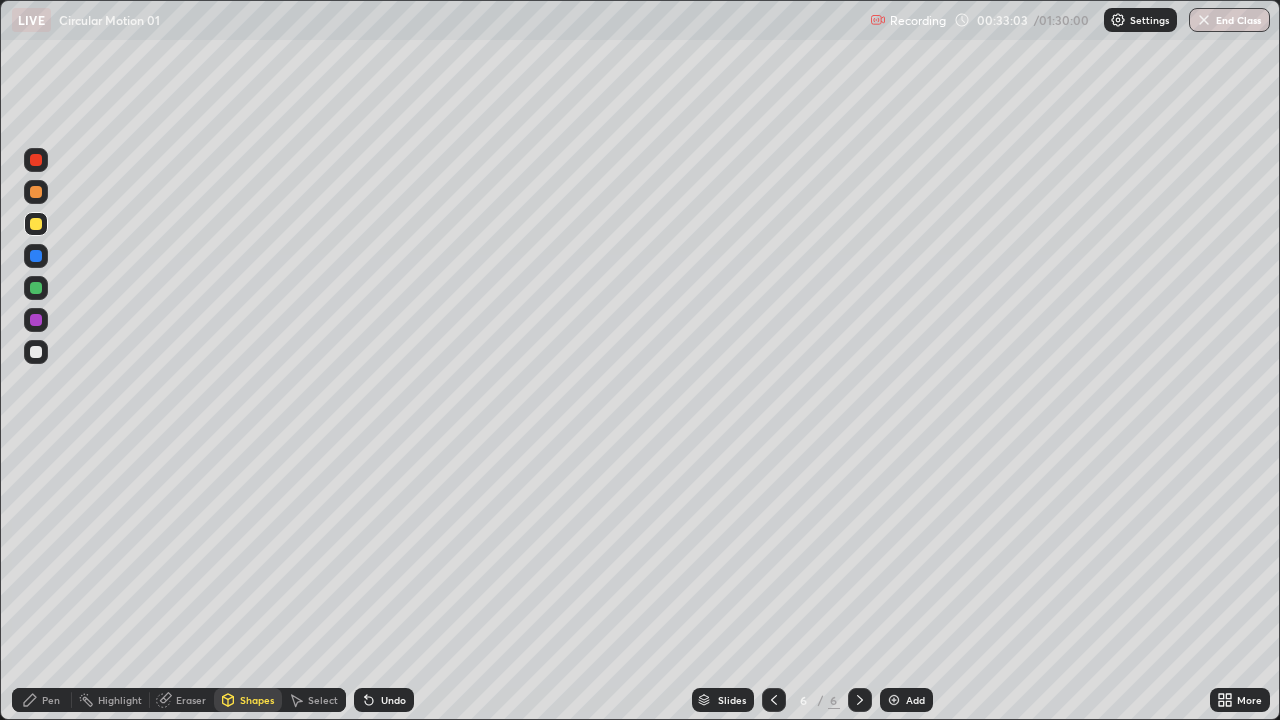 click at bounding box center (36, 352) 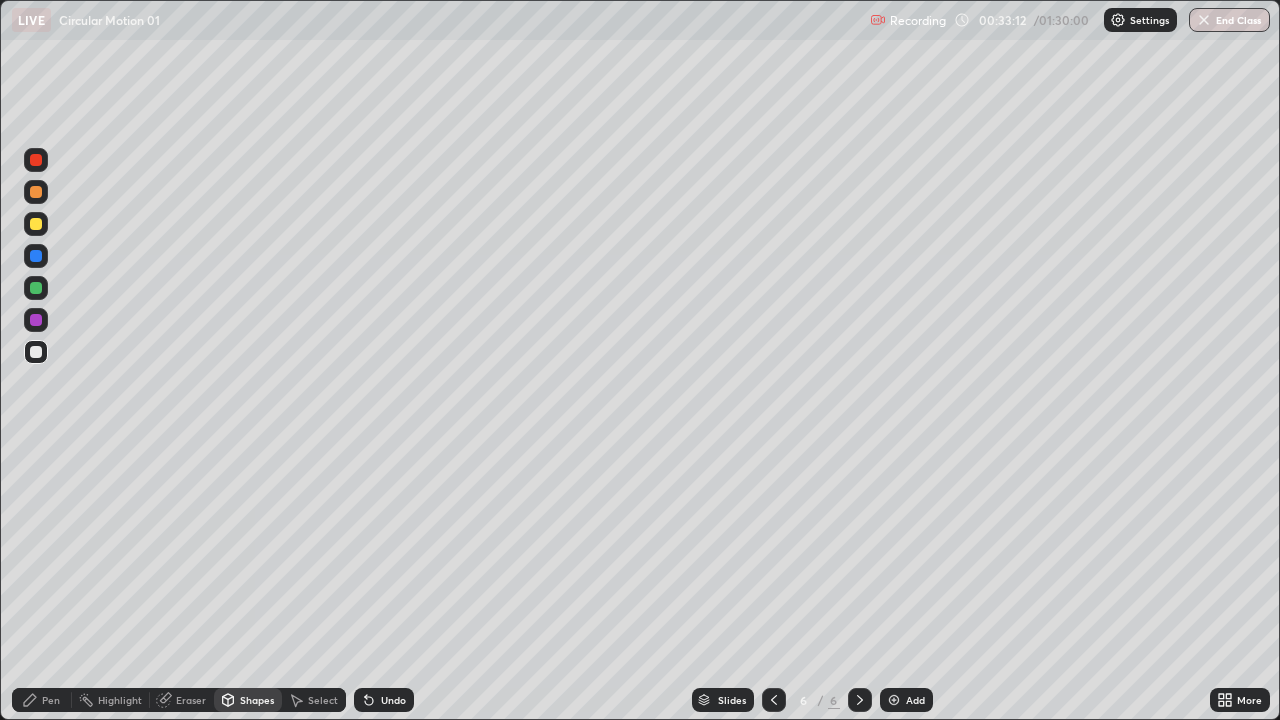 click on "Pen" at bounding box center (51, 700) 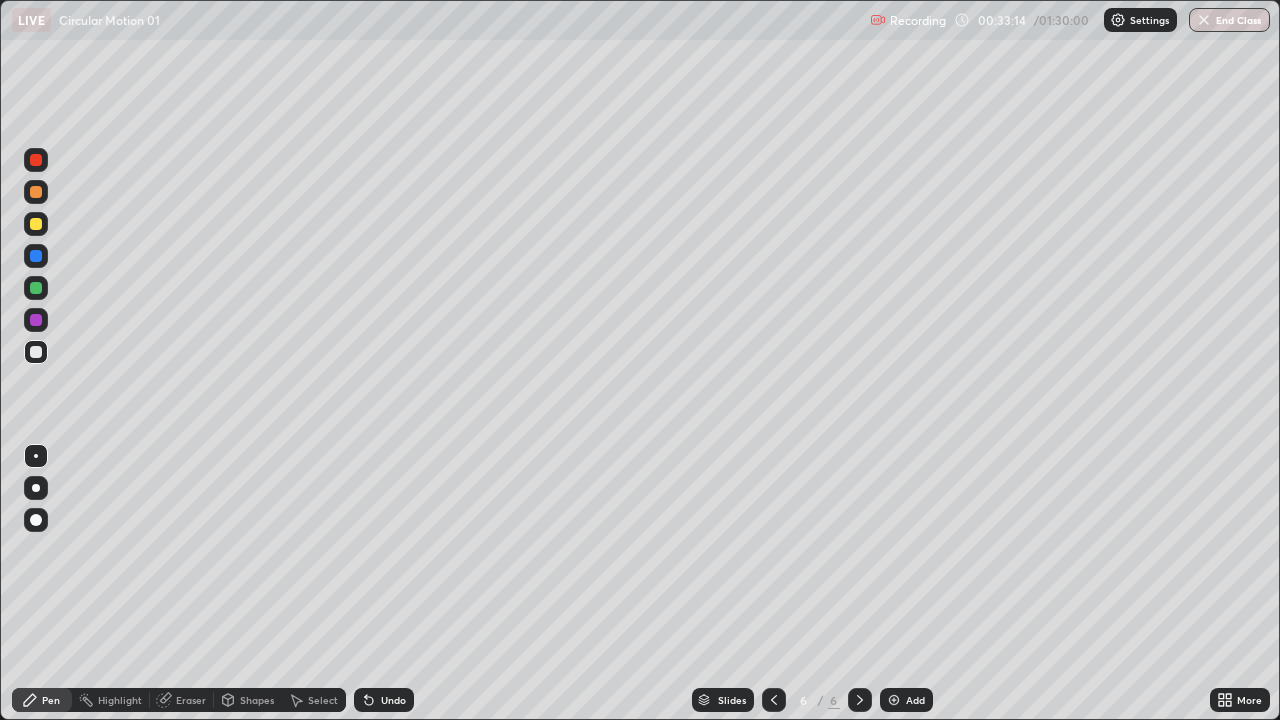 click at bounding box center [36, 288] 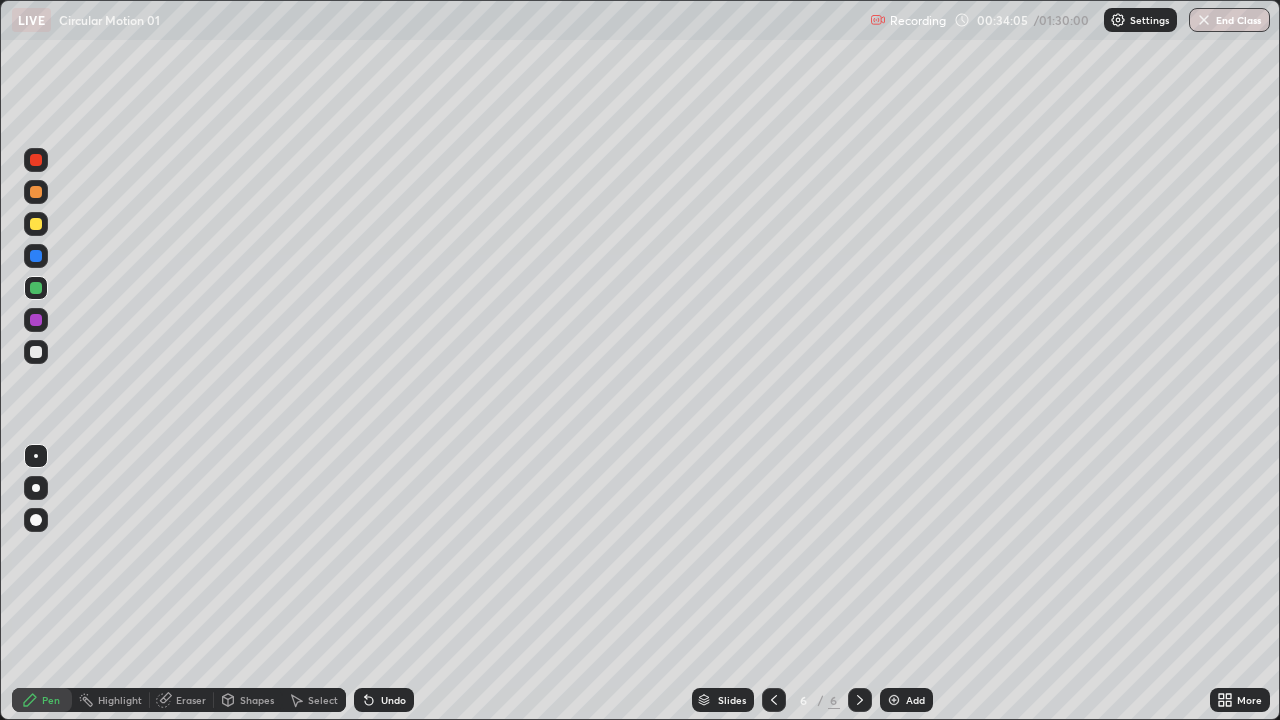 click at bounding box center [36, 352] 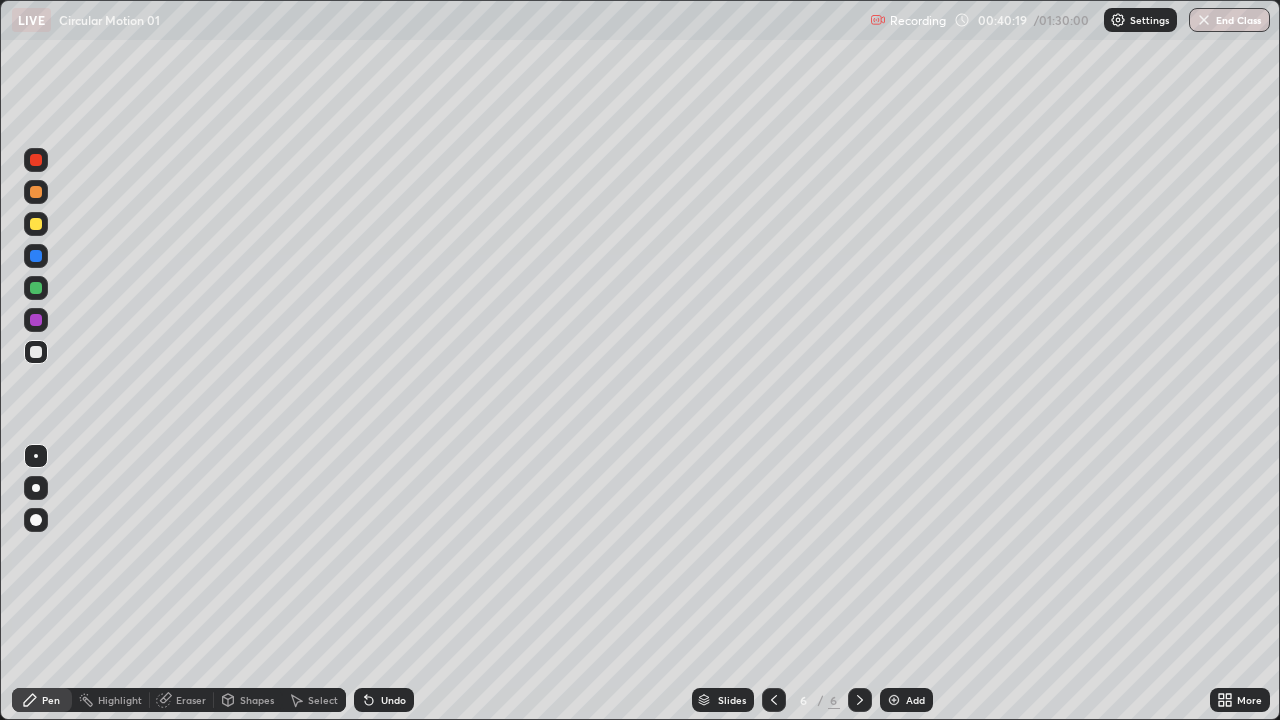 click at bounding box center [36, 352] 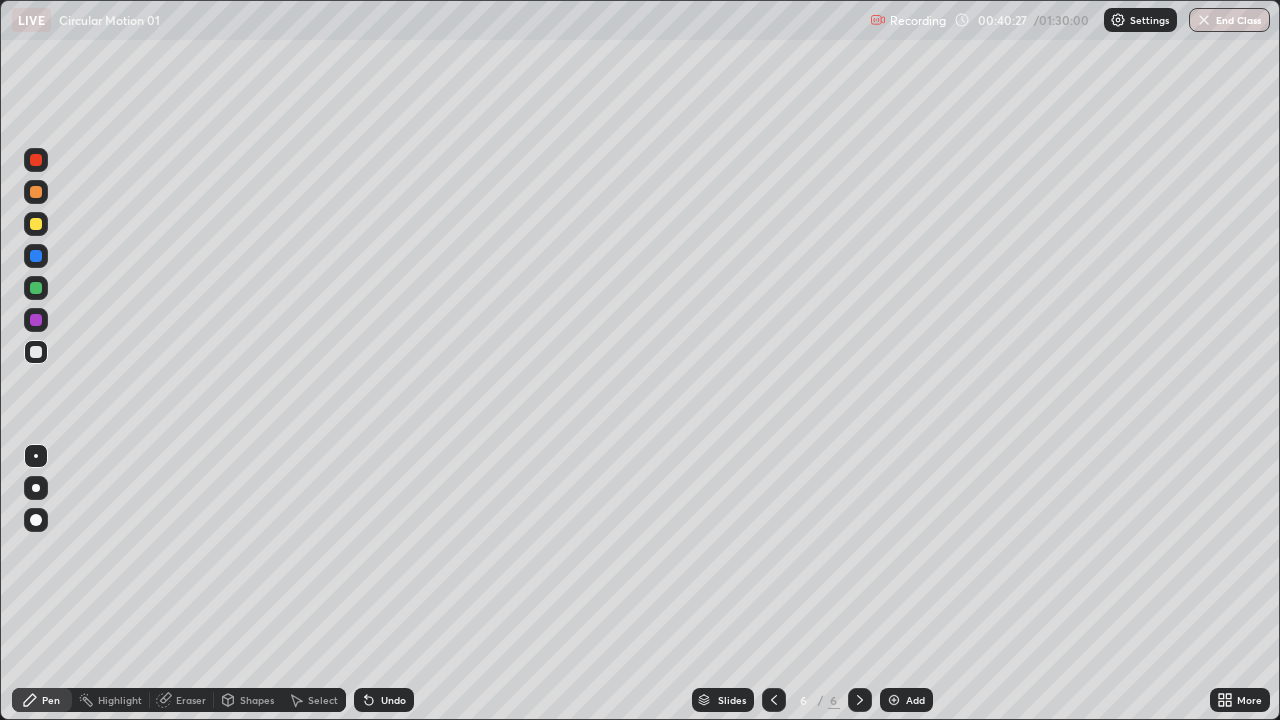 click at bounding box center (36, 224) 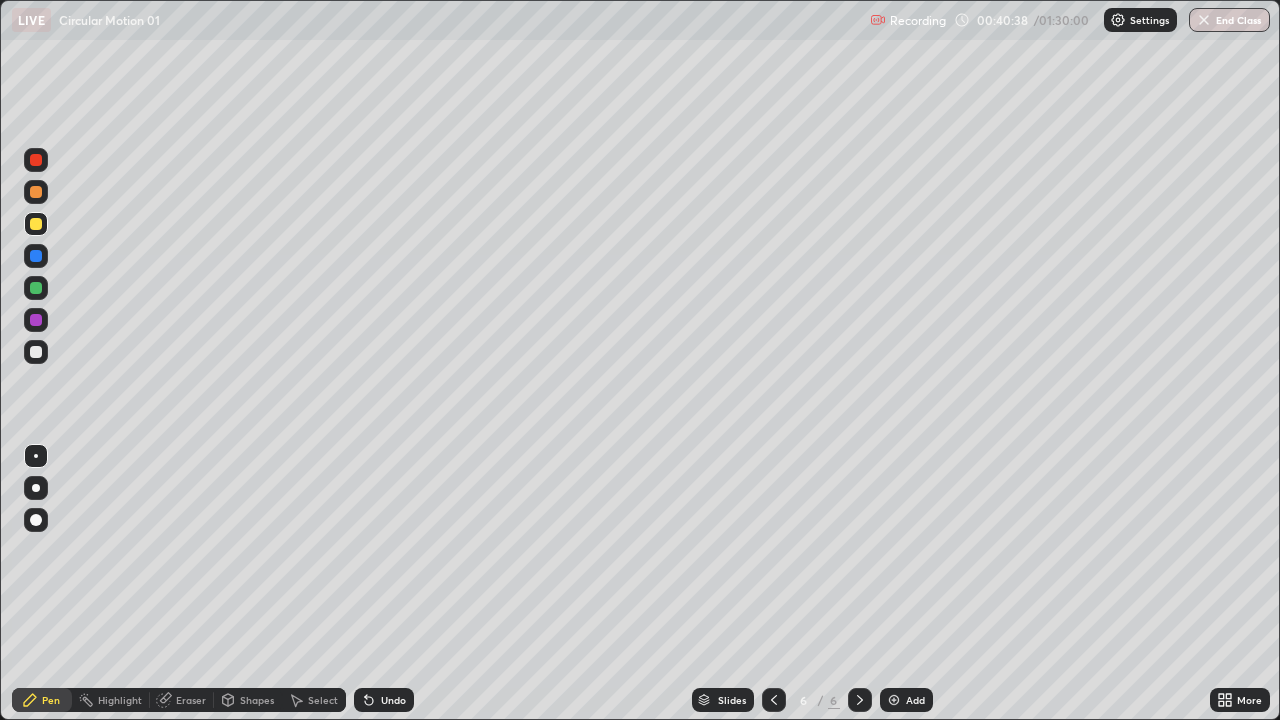 click at bounding box center [36, 352] 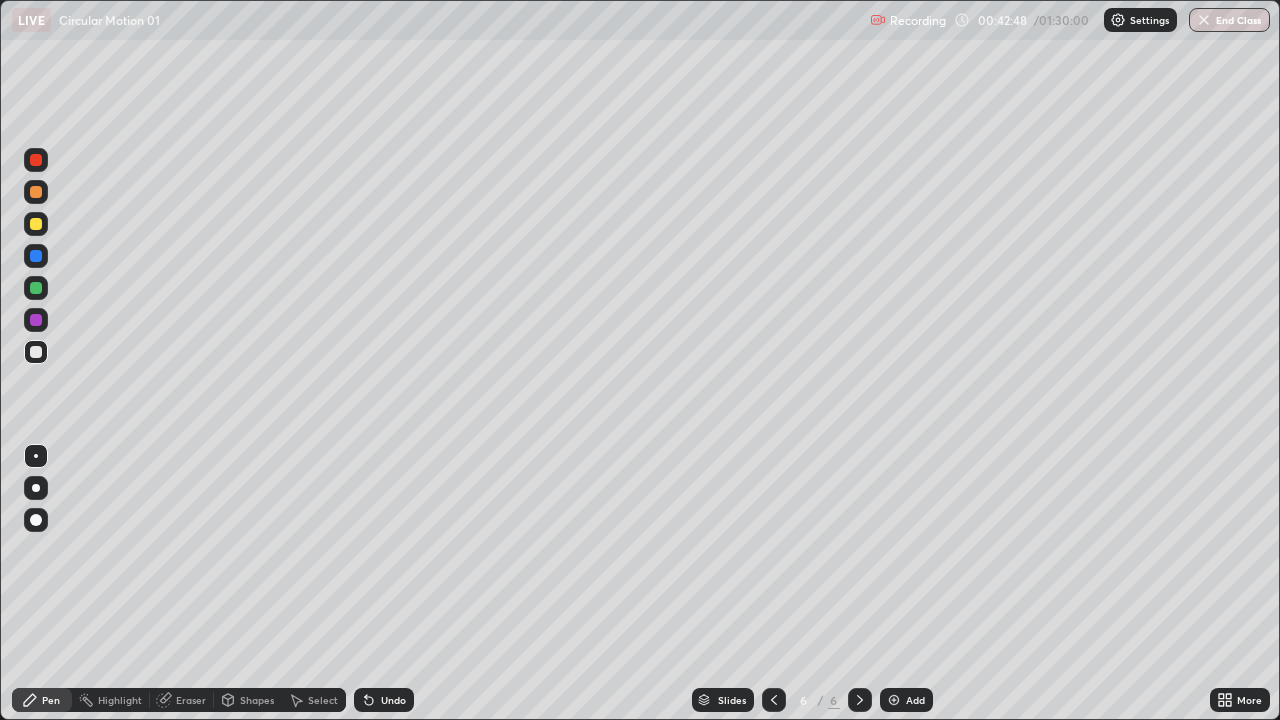 click on "Add" at bounding box center [915, 700] 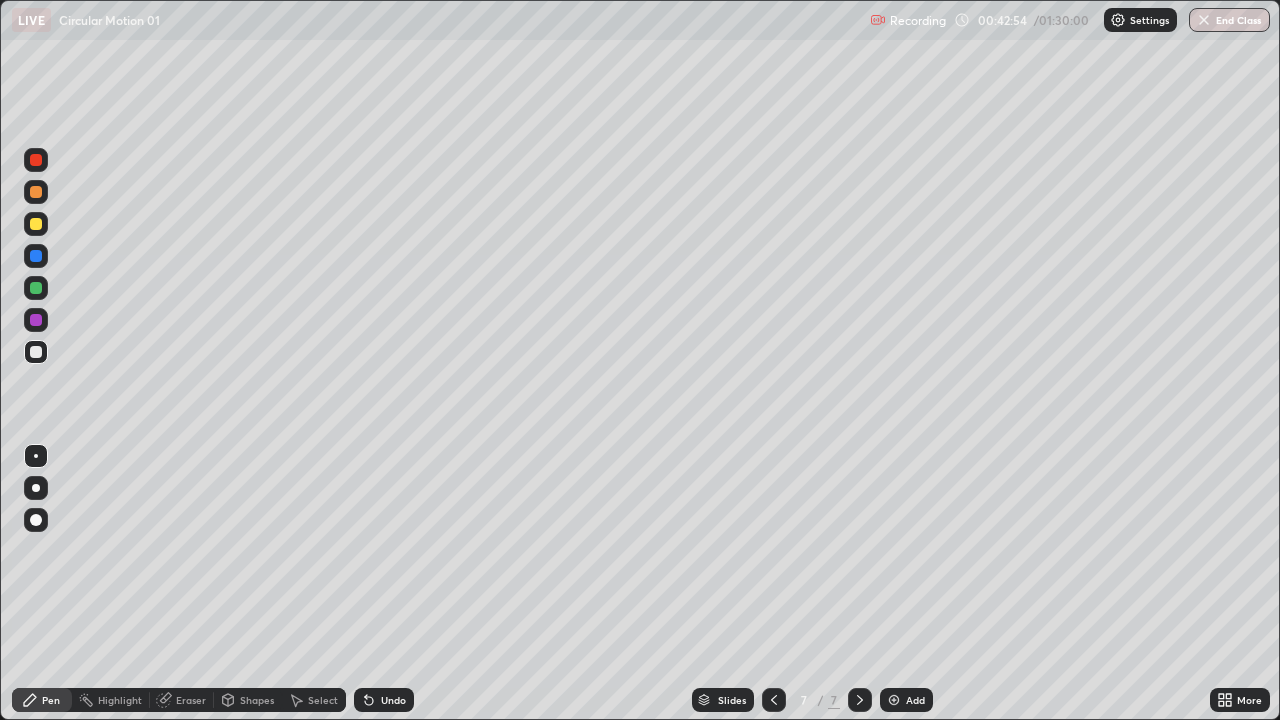 click at bounding box center (36, 352) 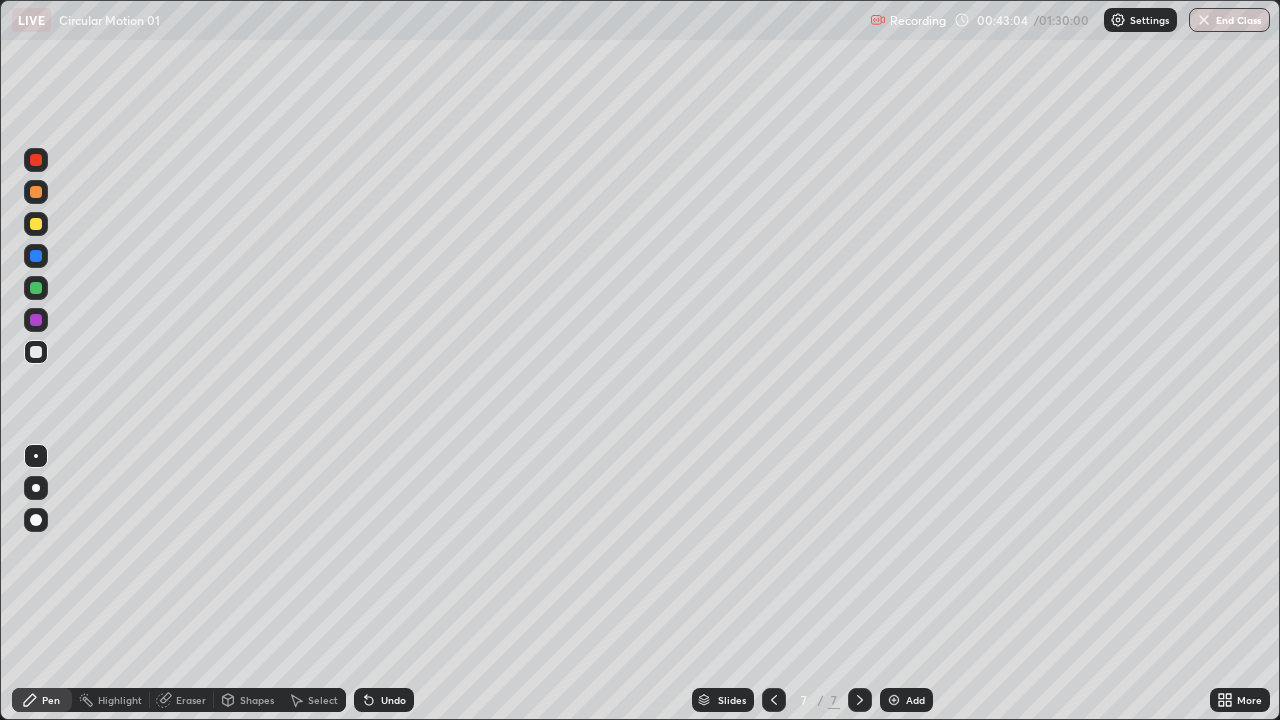 click on "Undo" at bounding box center (393, 700) 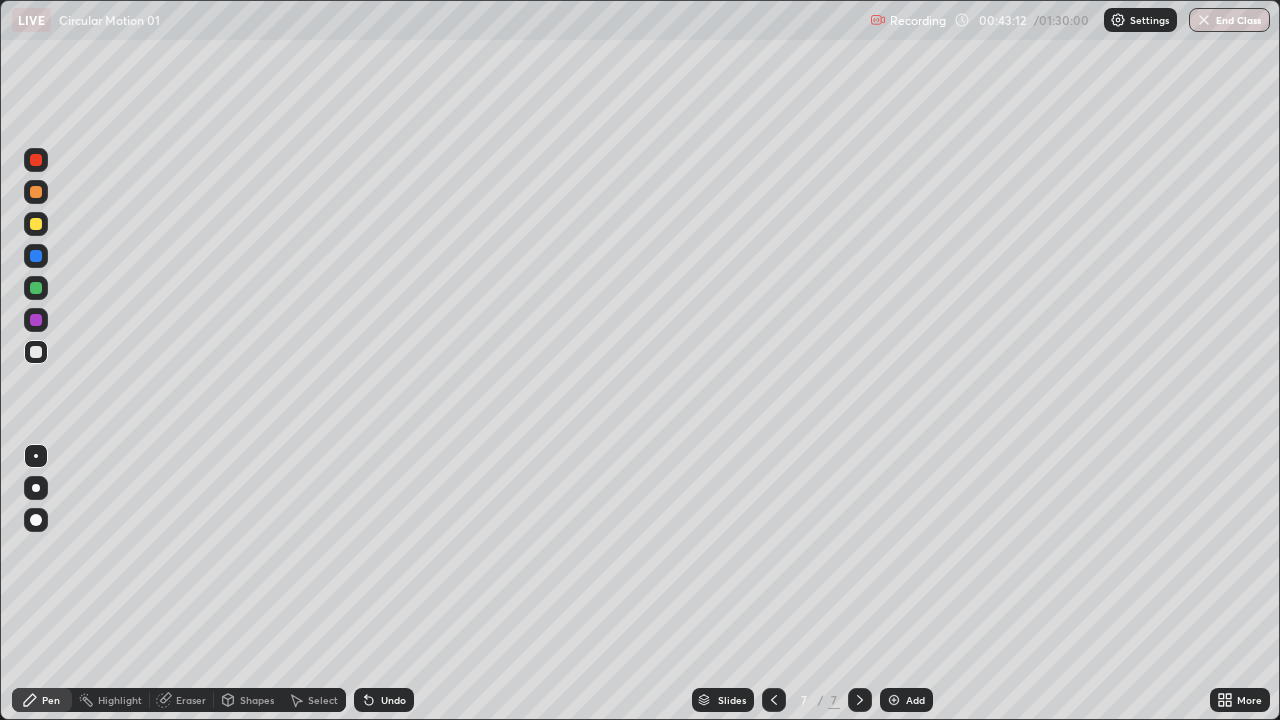 click at bounding box center (36, 224) 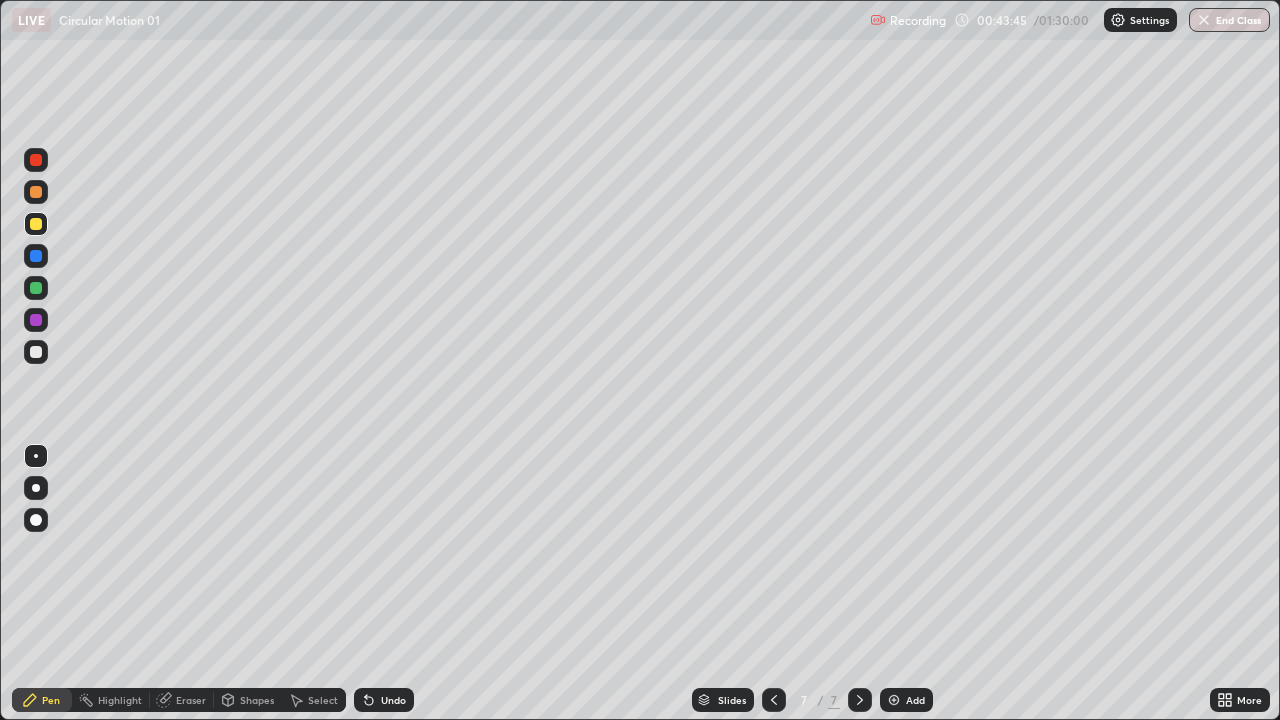 click at bounding box center (36, 352) 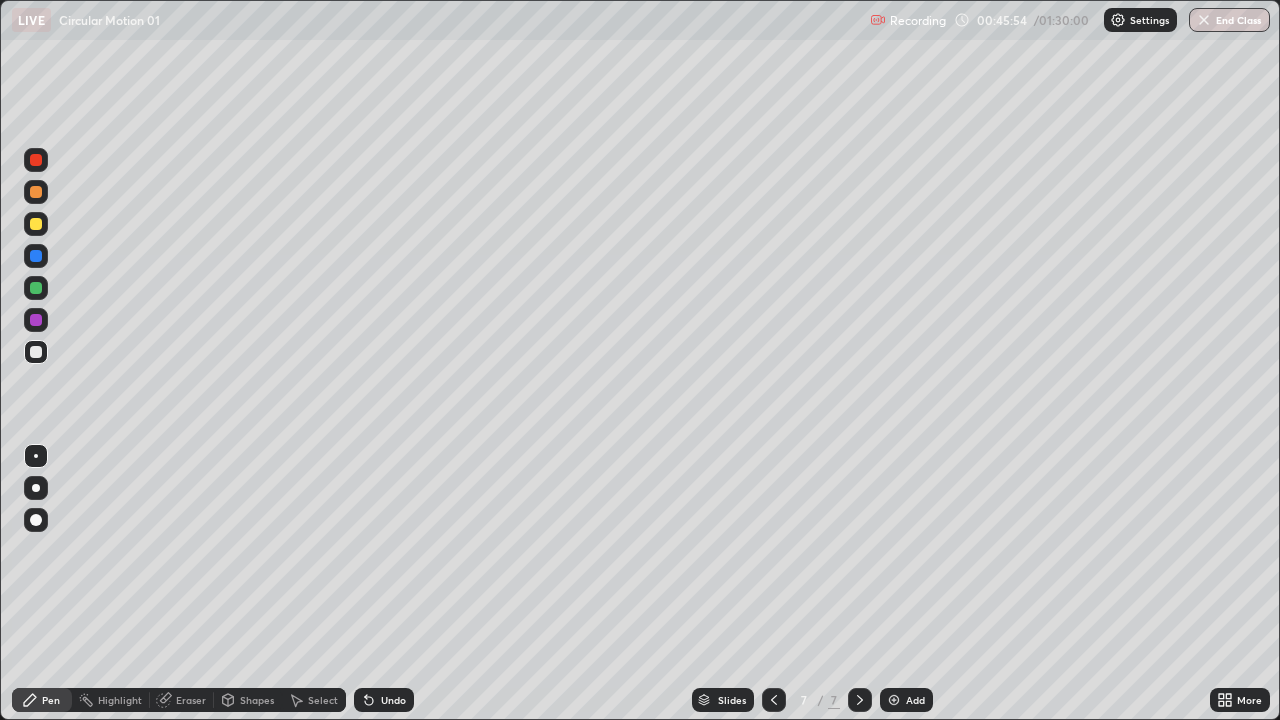 click on "Add" at bounding box center (915, 700) 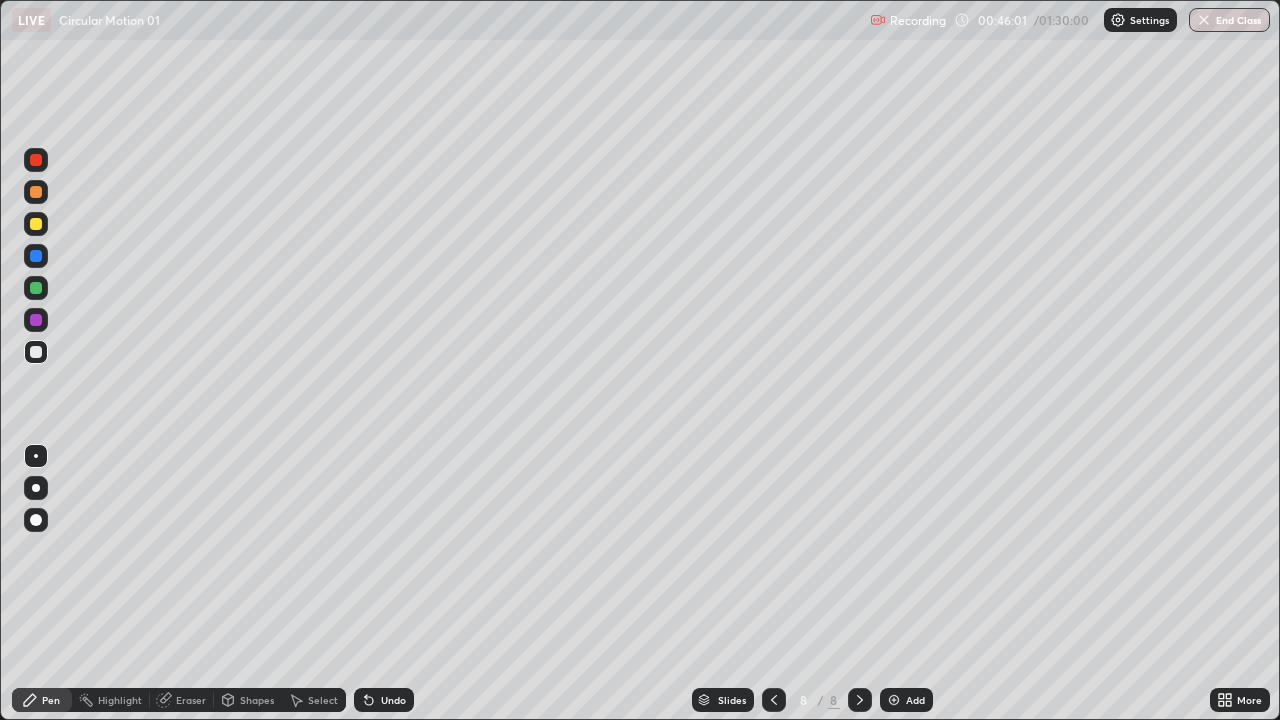 click at bounding box center [36, 224] 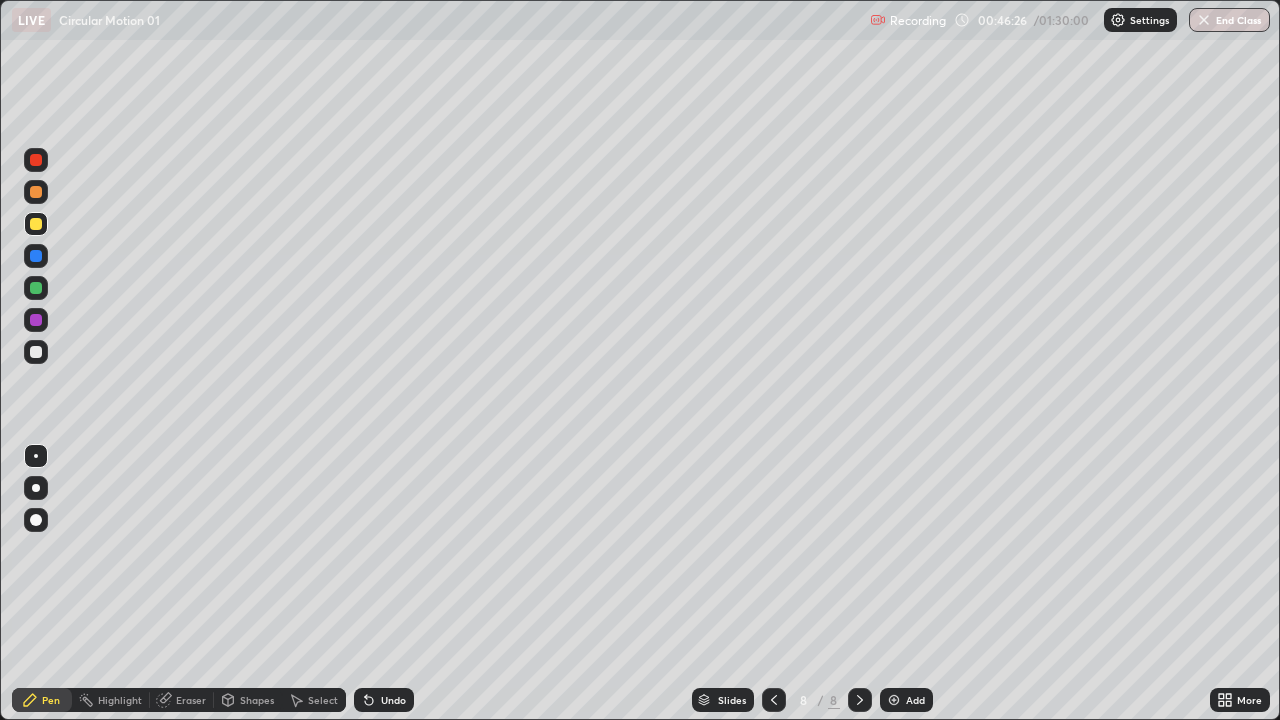 click at bounding box center (36, 352) 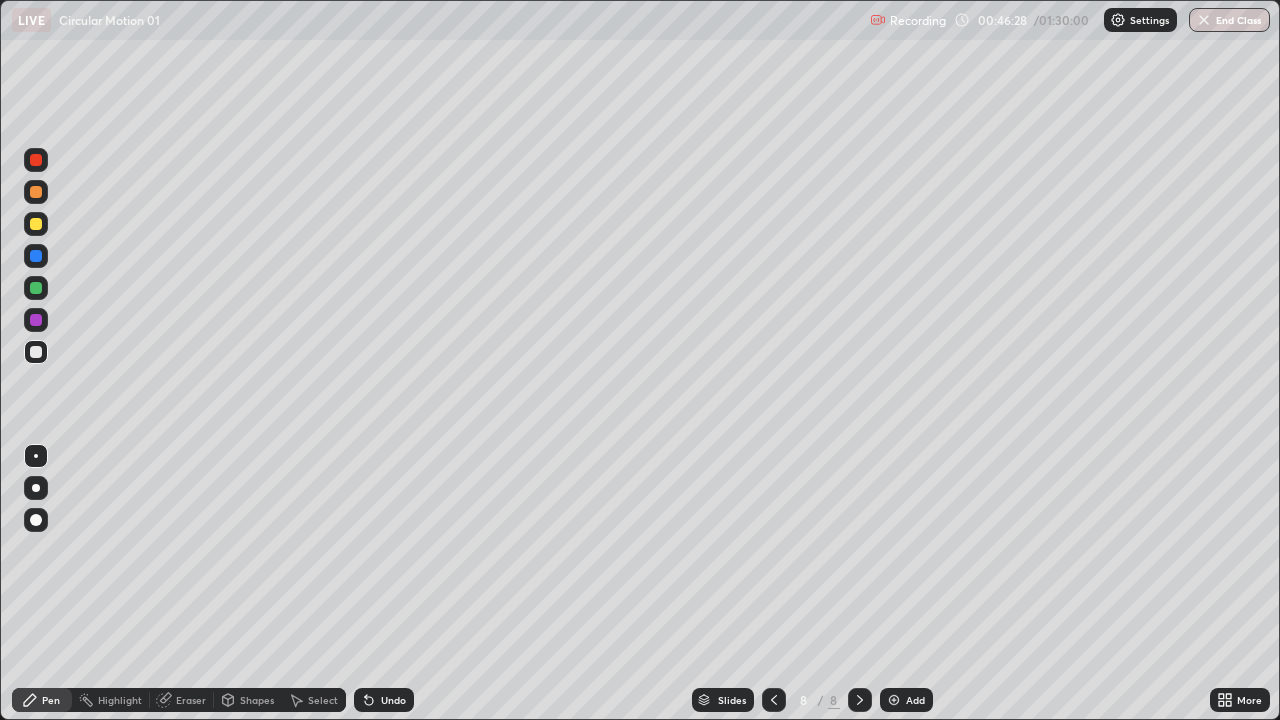 click on "Shapes" at bounding box center (257, 700) 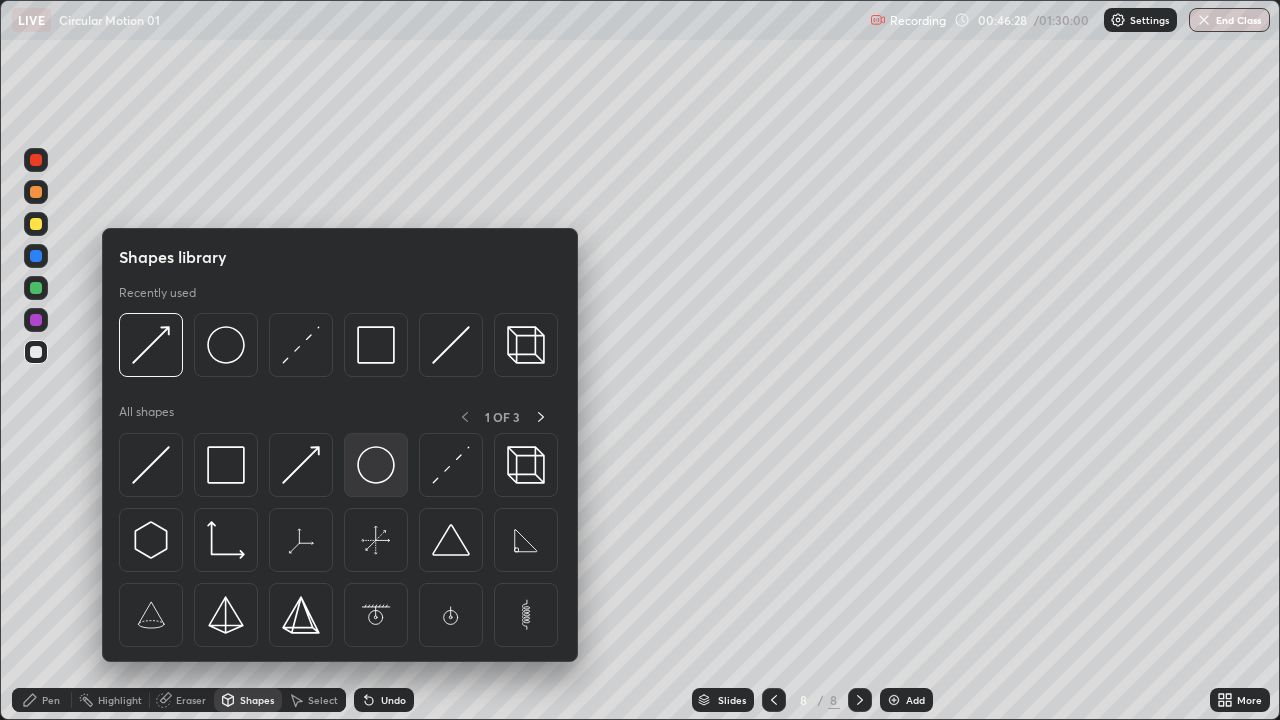 click at bounding box center [376, 465] 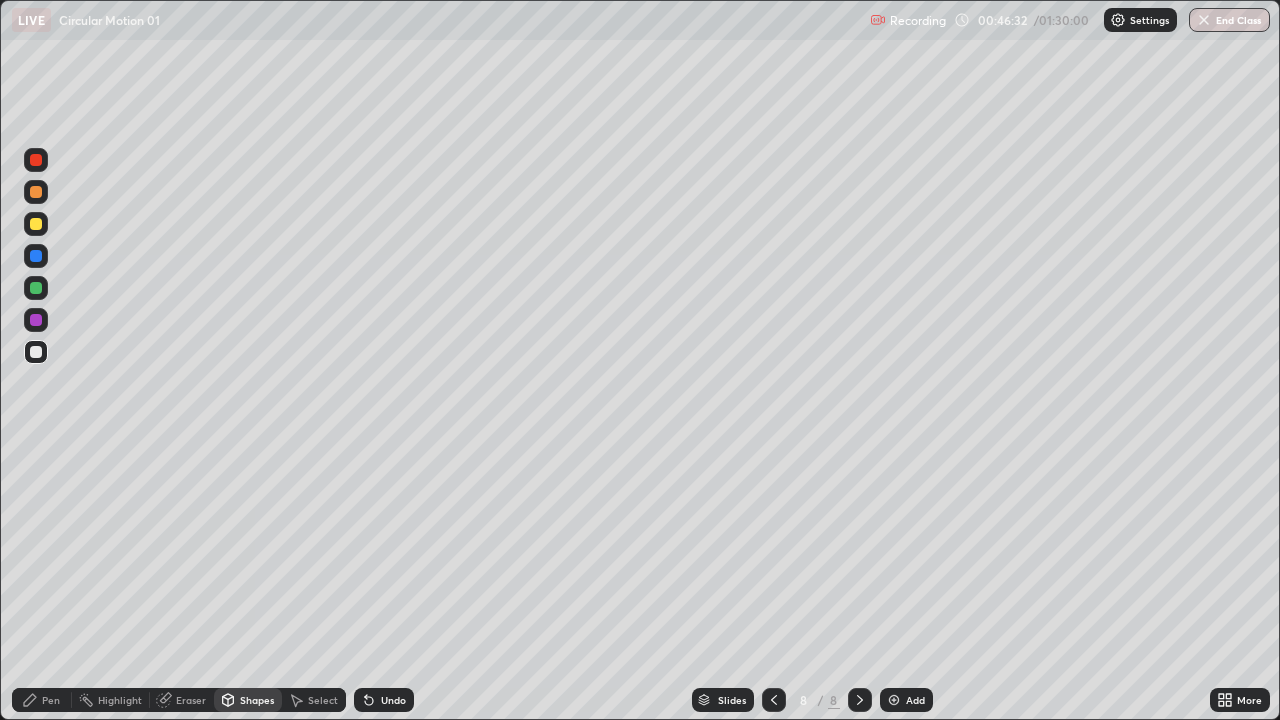 click on "Shapes" at bounding box center [257, 700] 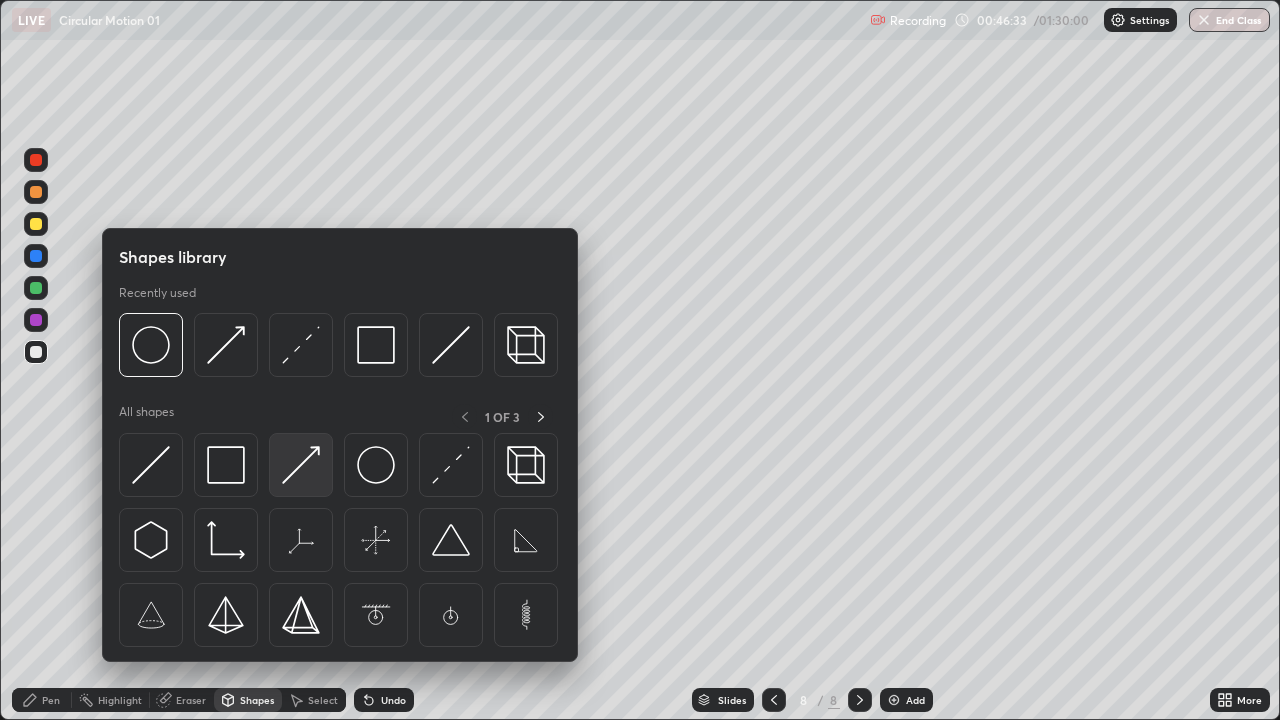 click at bounding box center (301, 465) 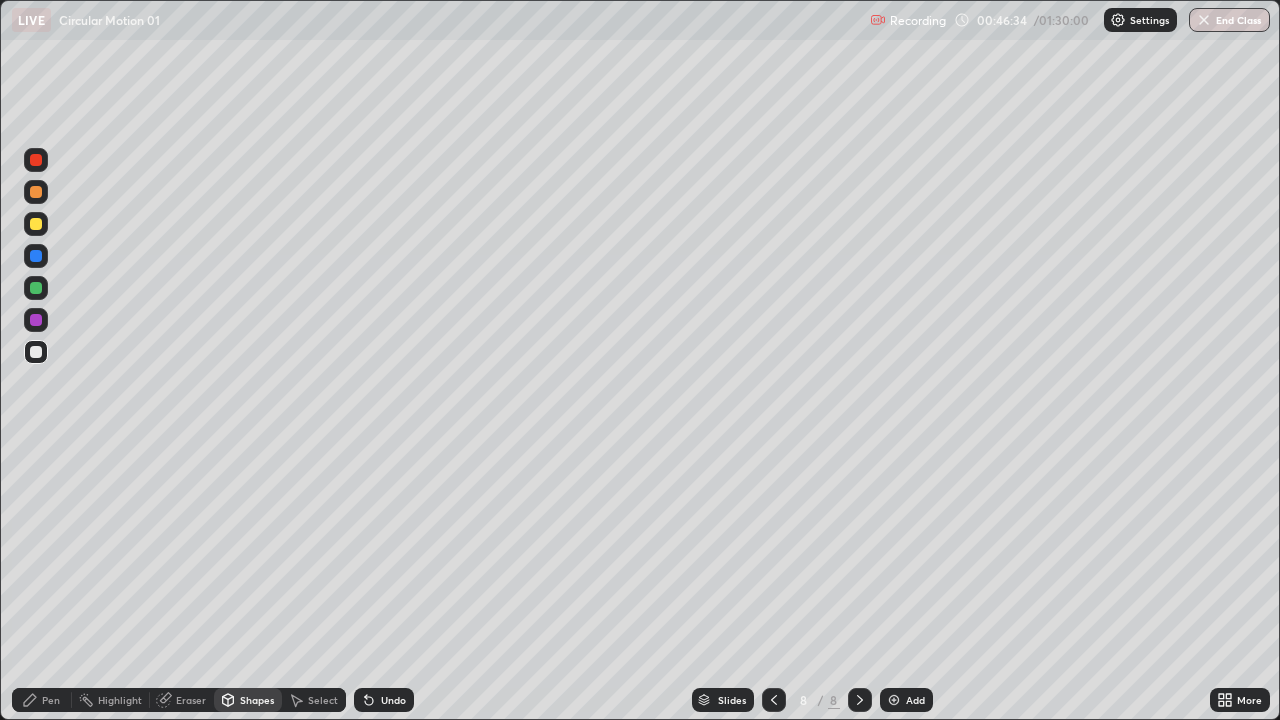 click at bounding box center (36, 288) 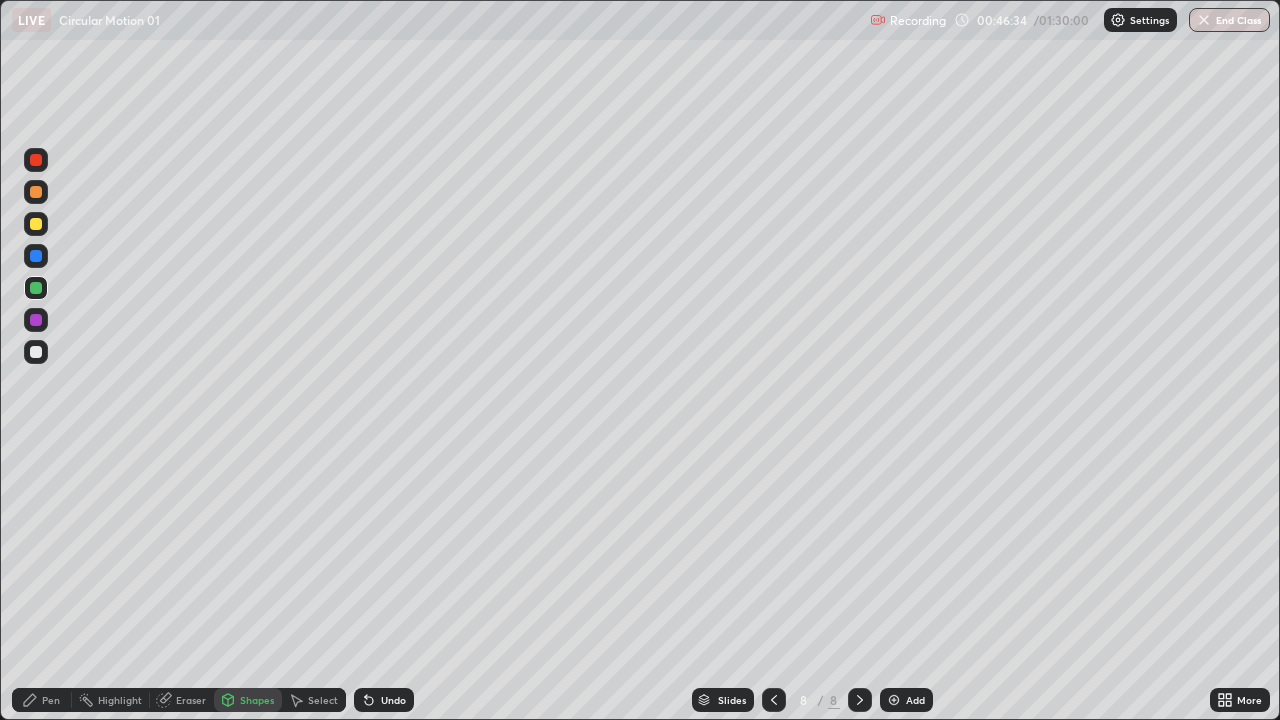 click at bounding box center (36, 288) 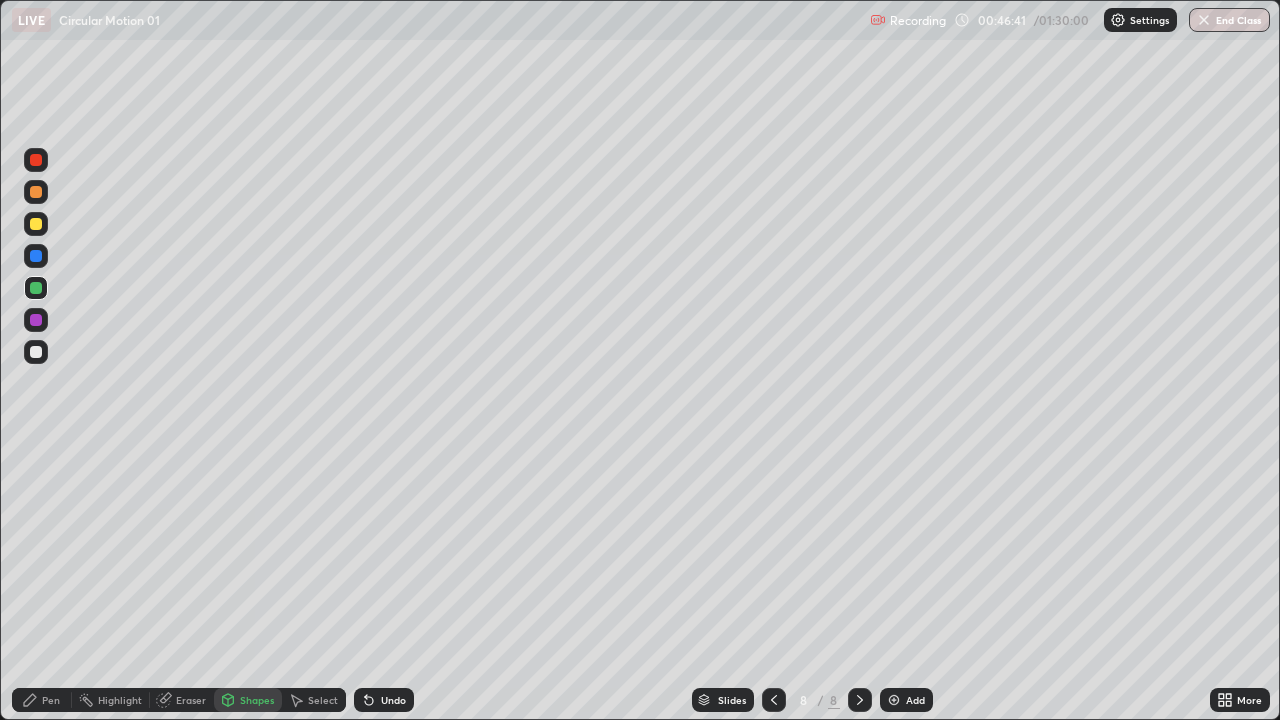 click on "Shapes" at bounding box center (257, 700) 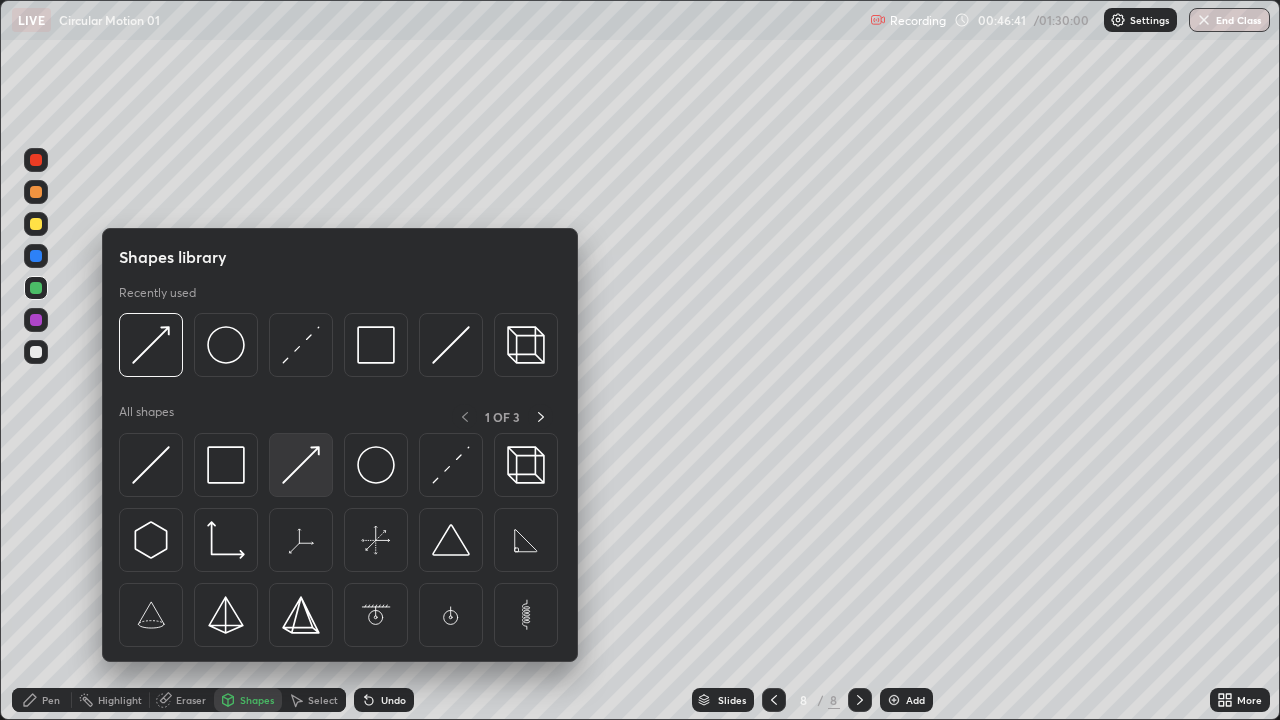 click at bounding box center [301, 465] 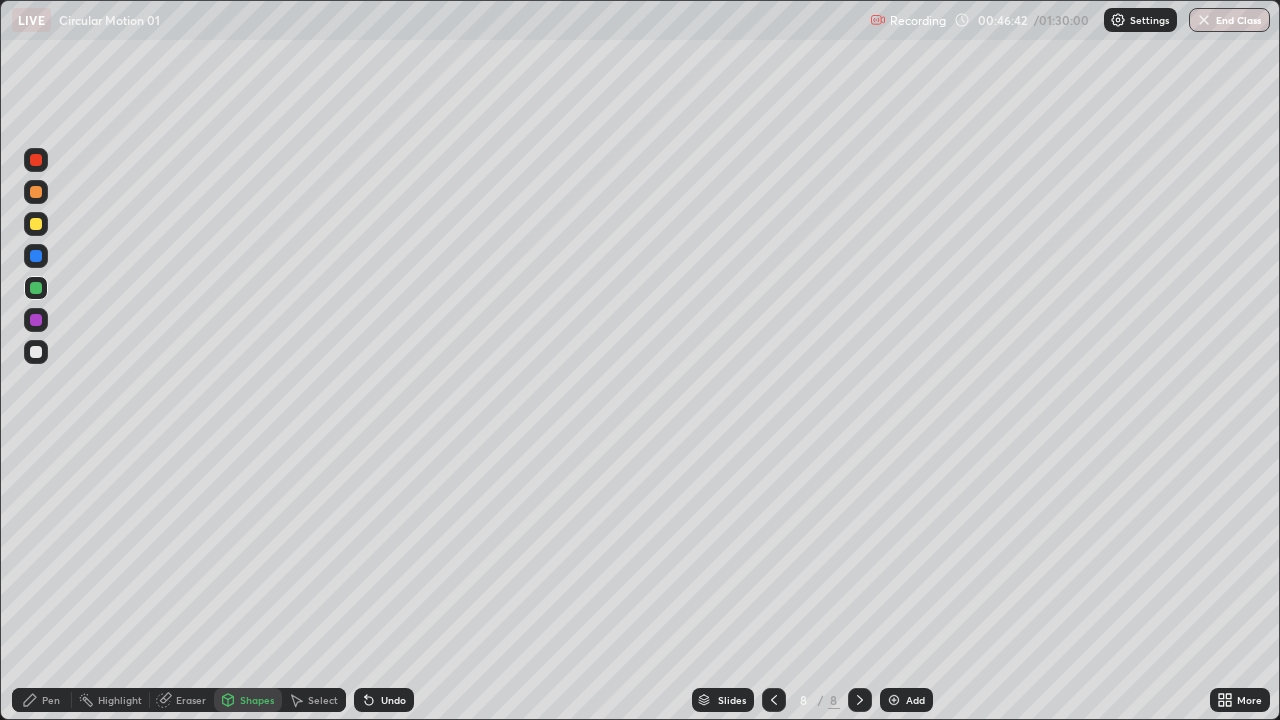 click at bounding box center (36, 352) 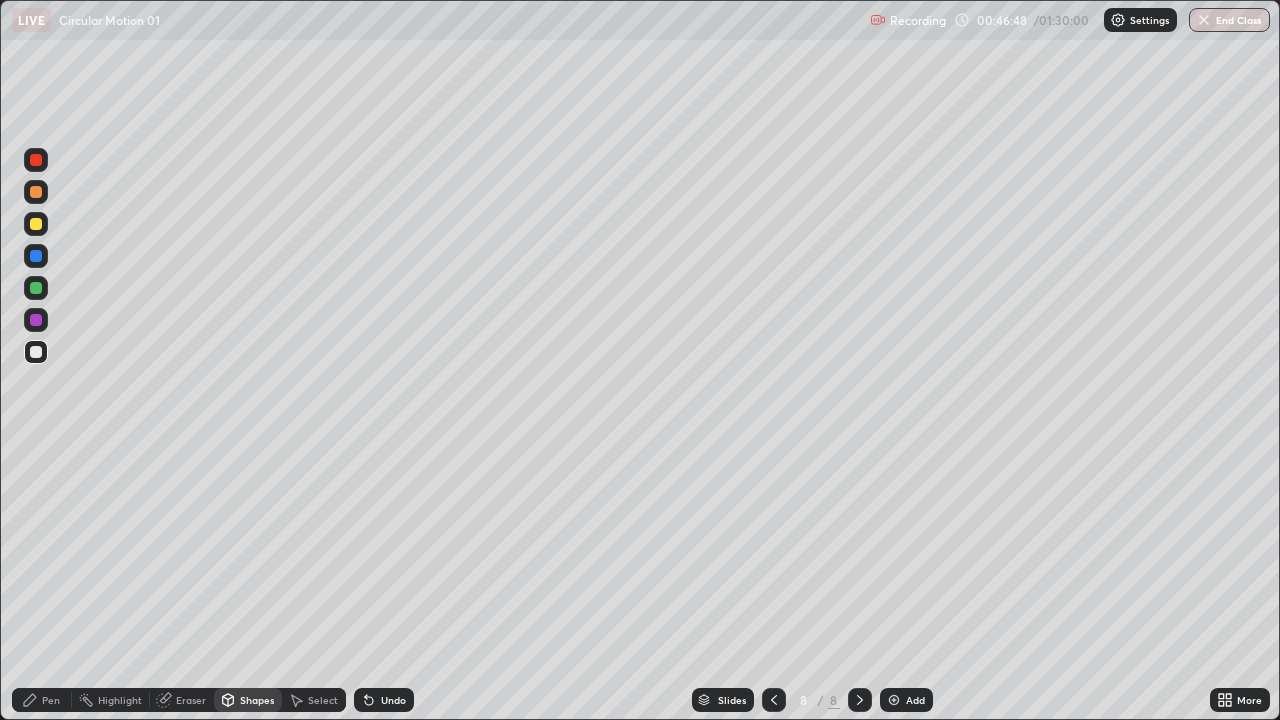 click on "Pen" at bounding box center [51, 700] 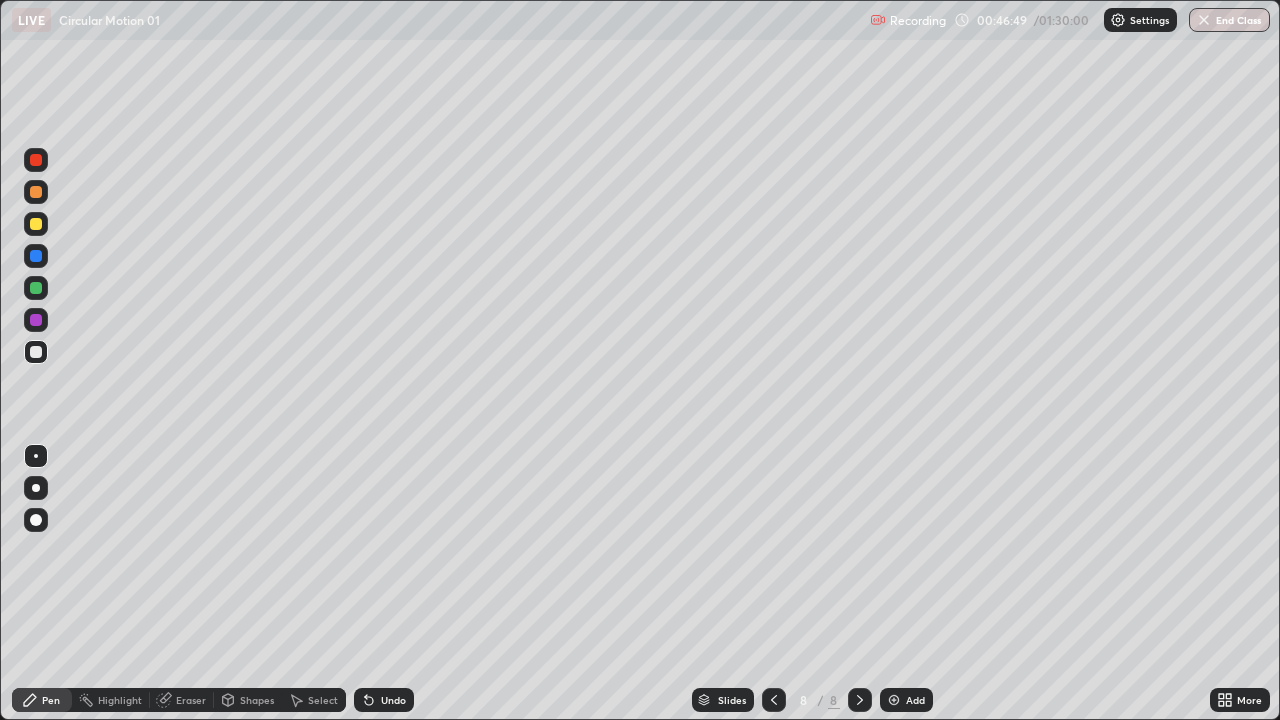 click at bounding box center [36, 352] 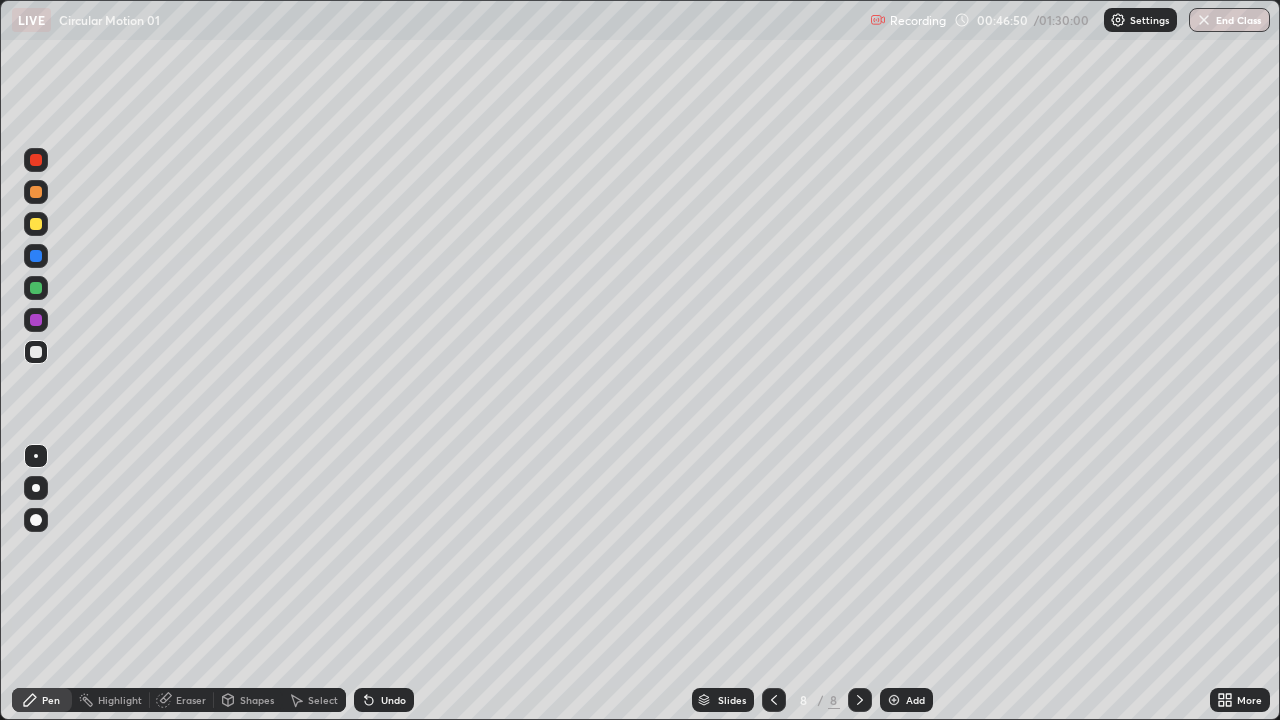 click at bounding box center (36, 288) 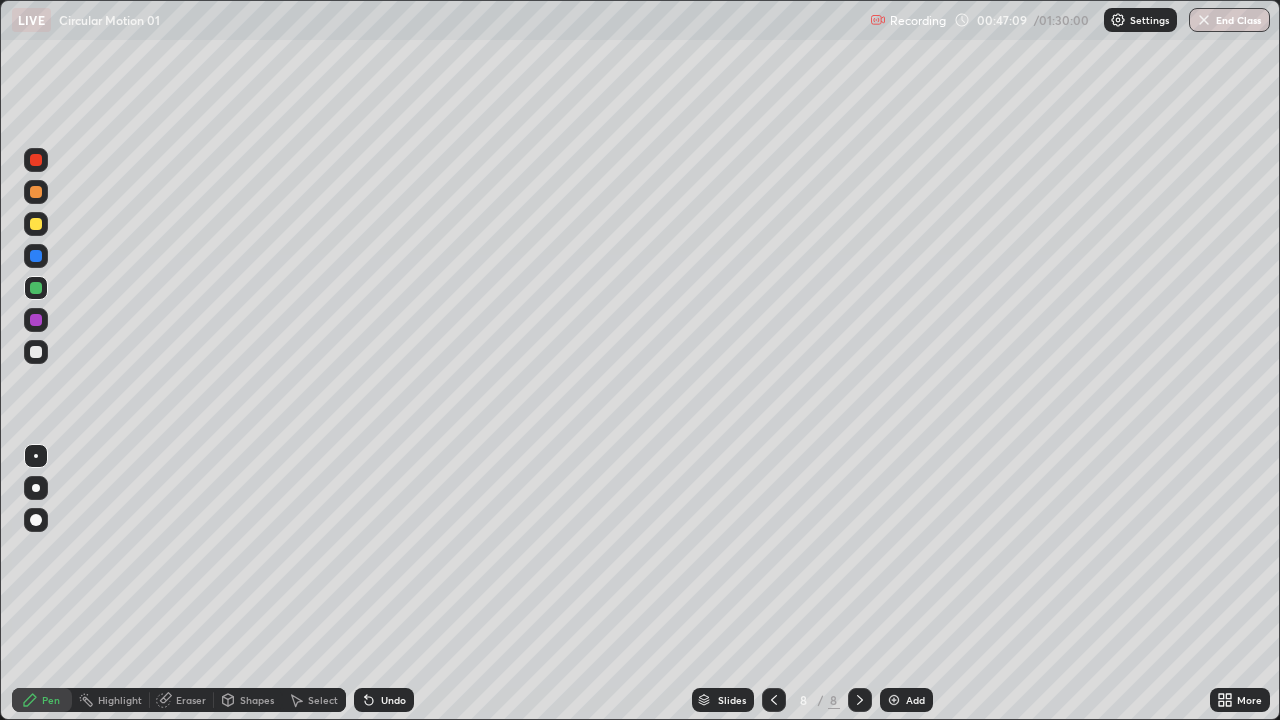 click at bounding box center [36, 352] 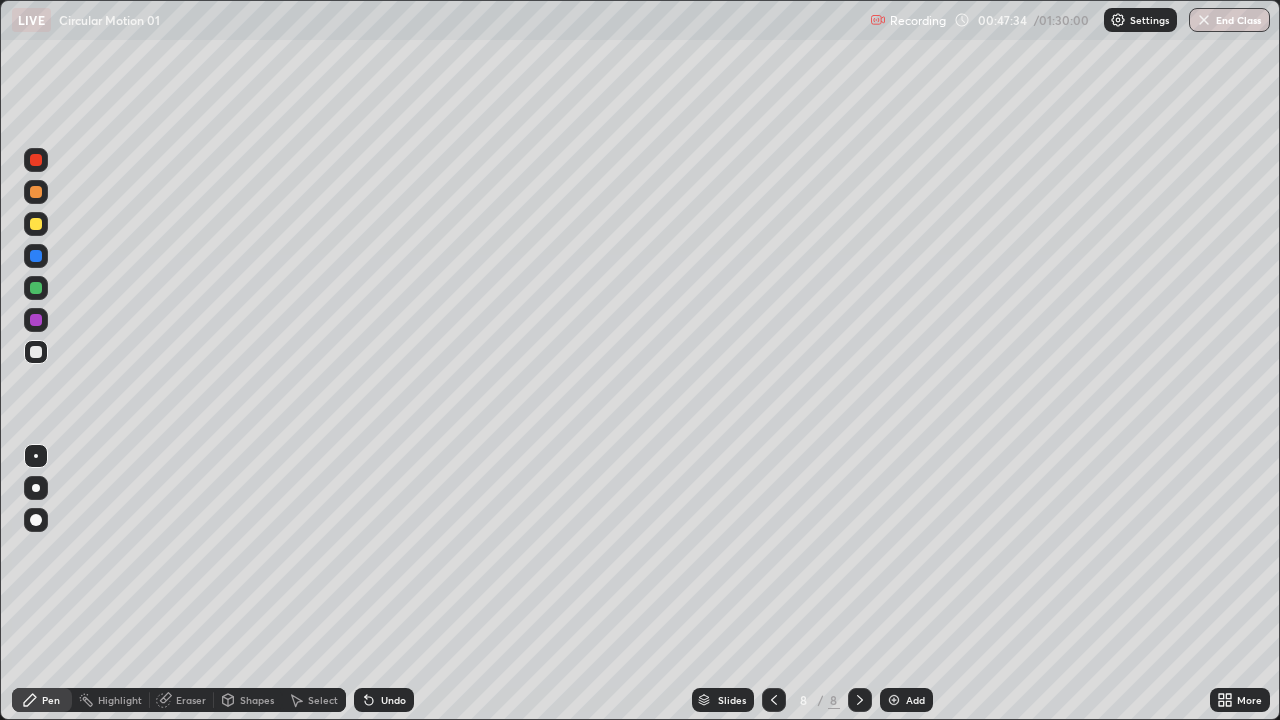 click on "Eraser" at bounding box center (191, 700) 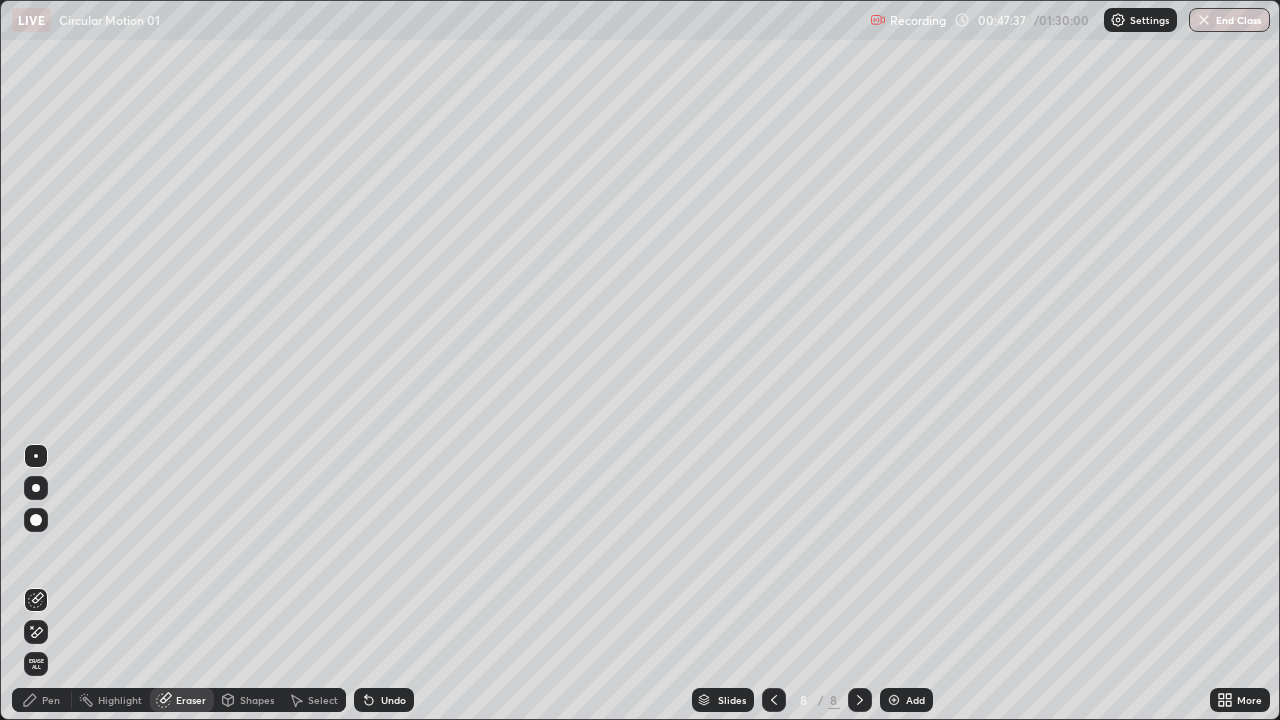click on "Pen" at bounding box center (51, 700) 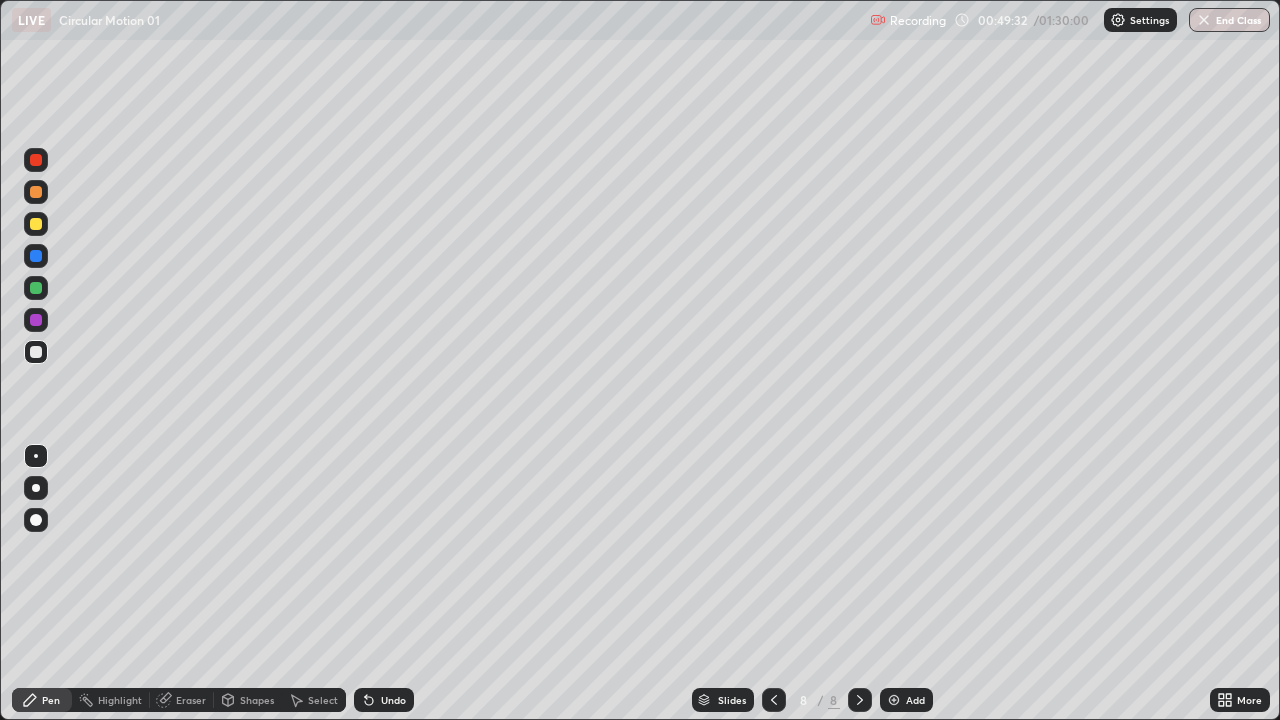 click on "Undo" at bounding box center (384, 700) 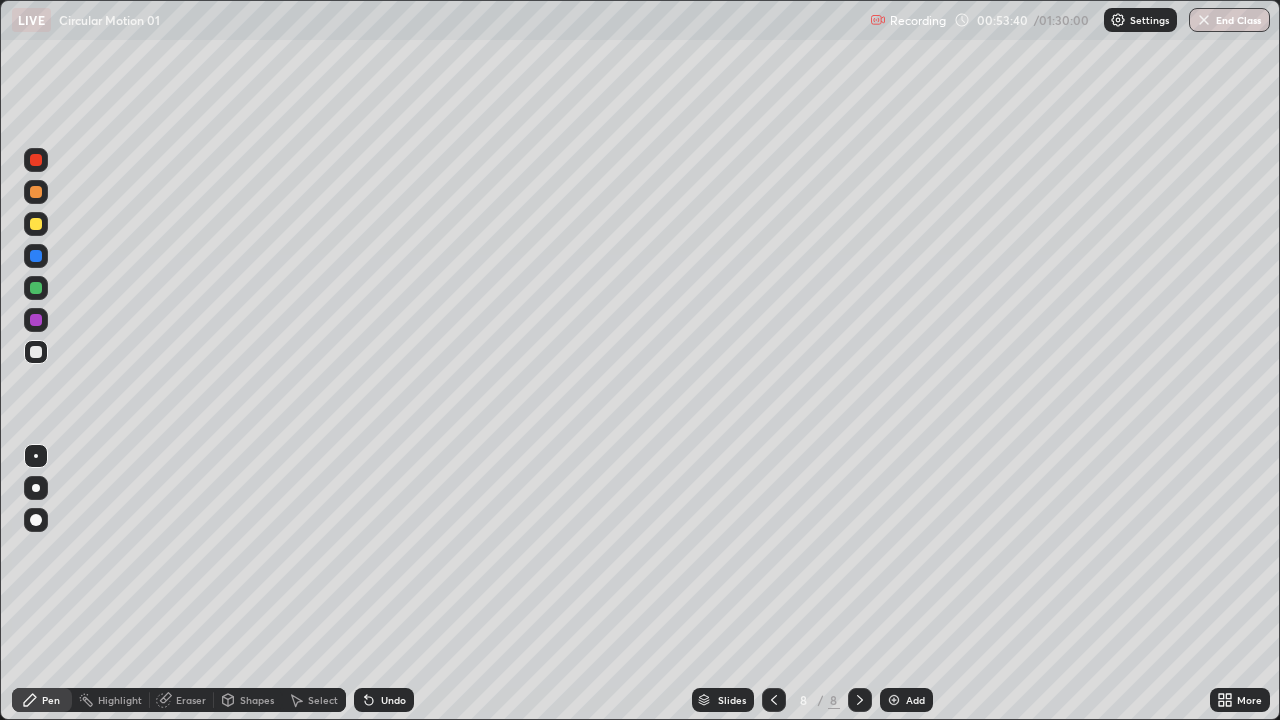 click at bounding box center [894, 700] 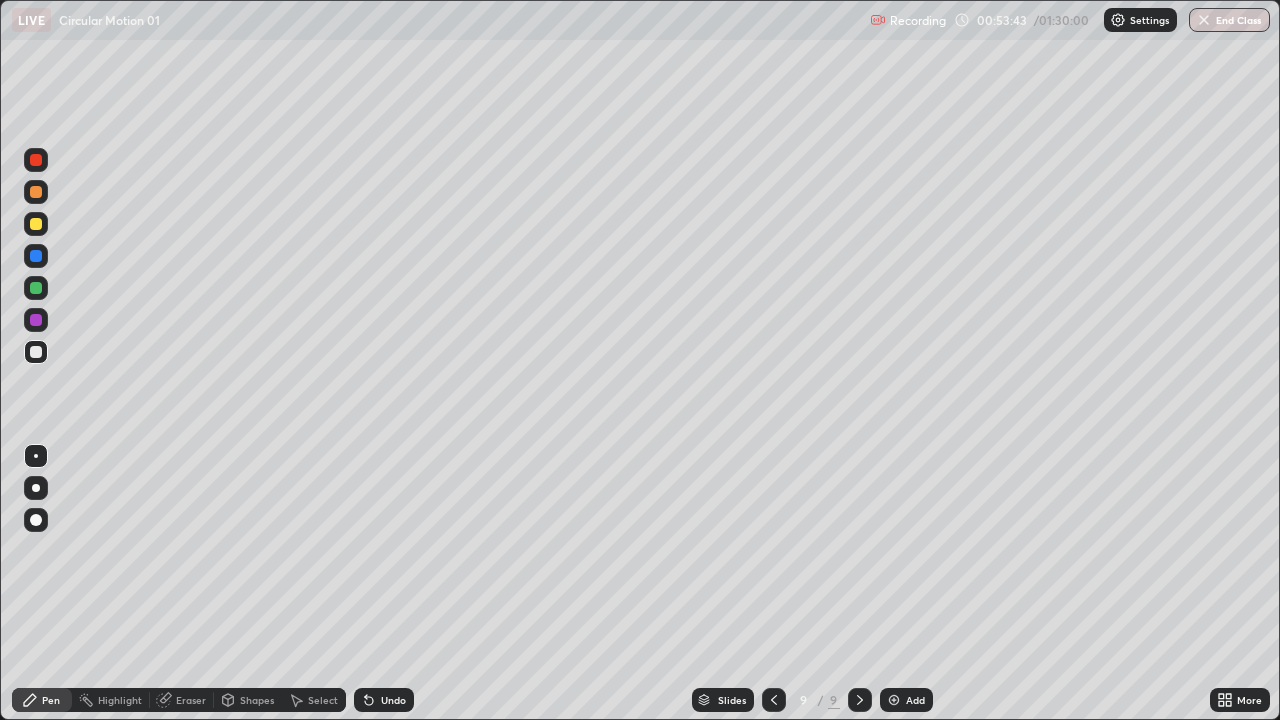 click on "Shapes" at bounding box center [257, 700] 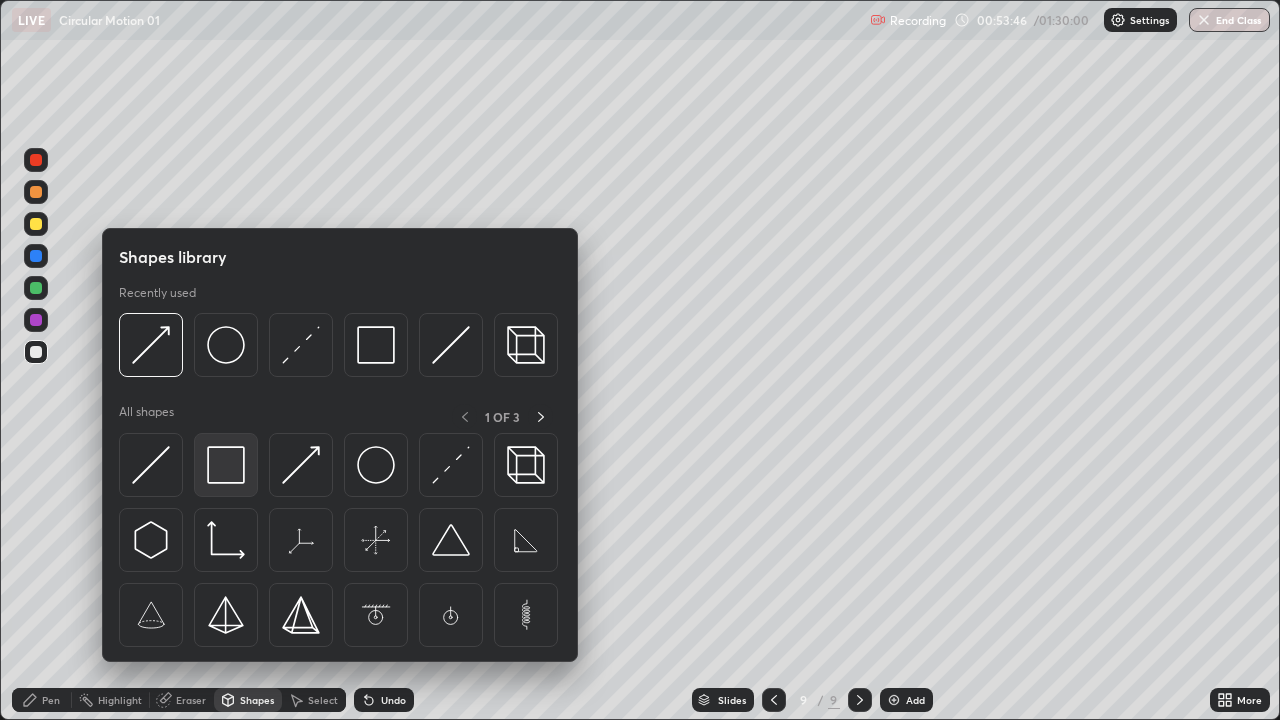 click at bounding box center (226, 465) 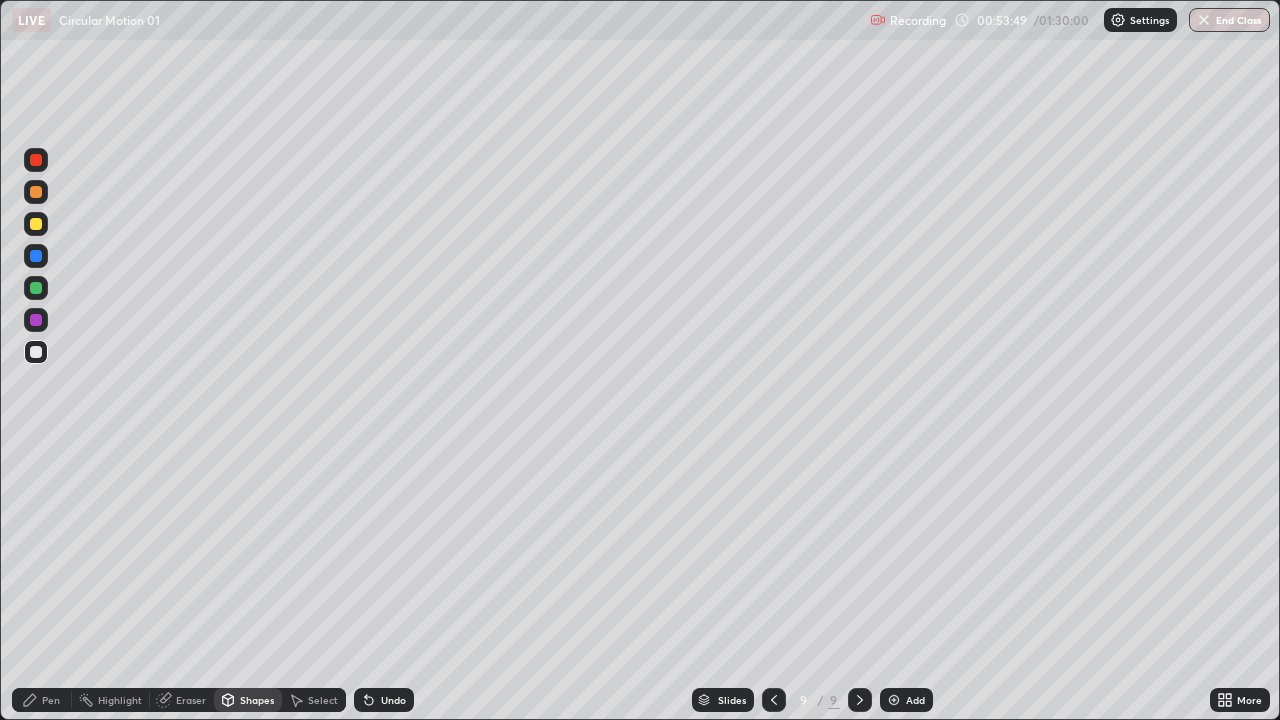 click on "Shapes" at bounding box center (248, 700) 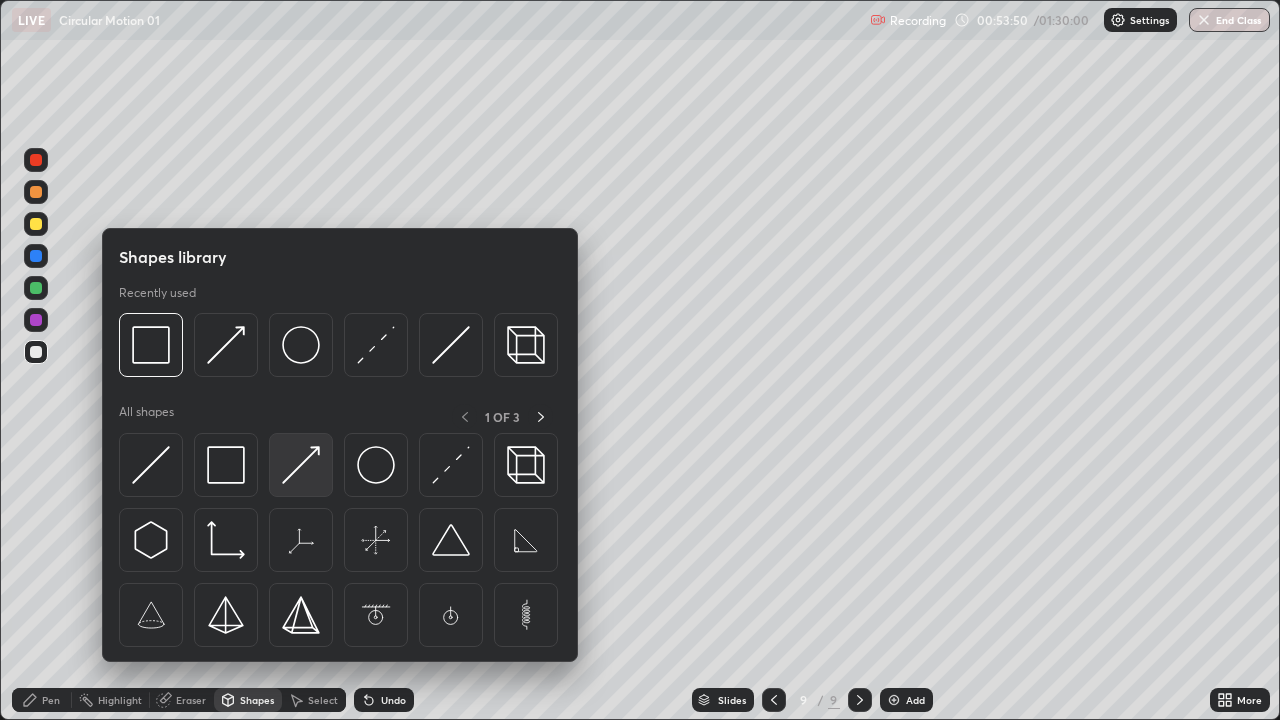 click at bounding box center [301, 465] 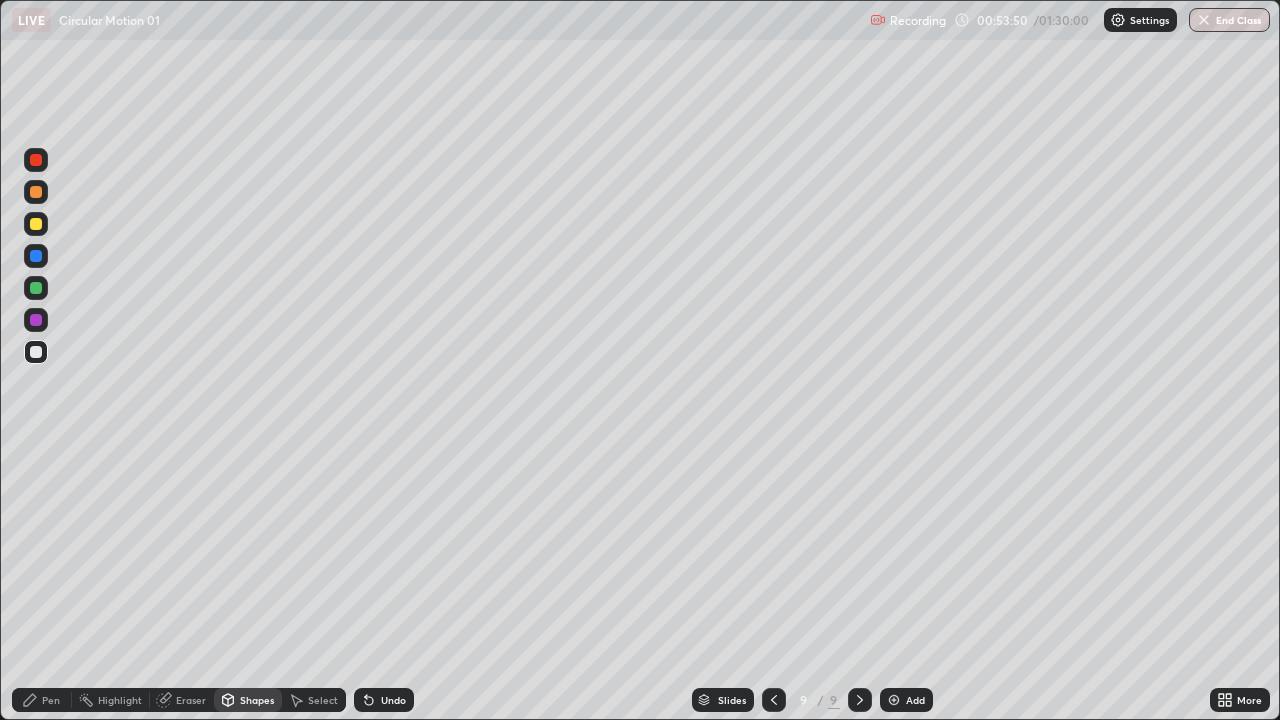click at bounding box center (36, 288) 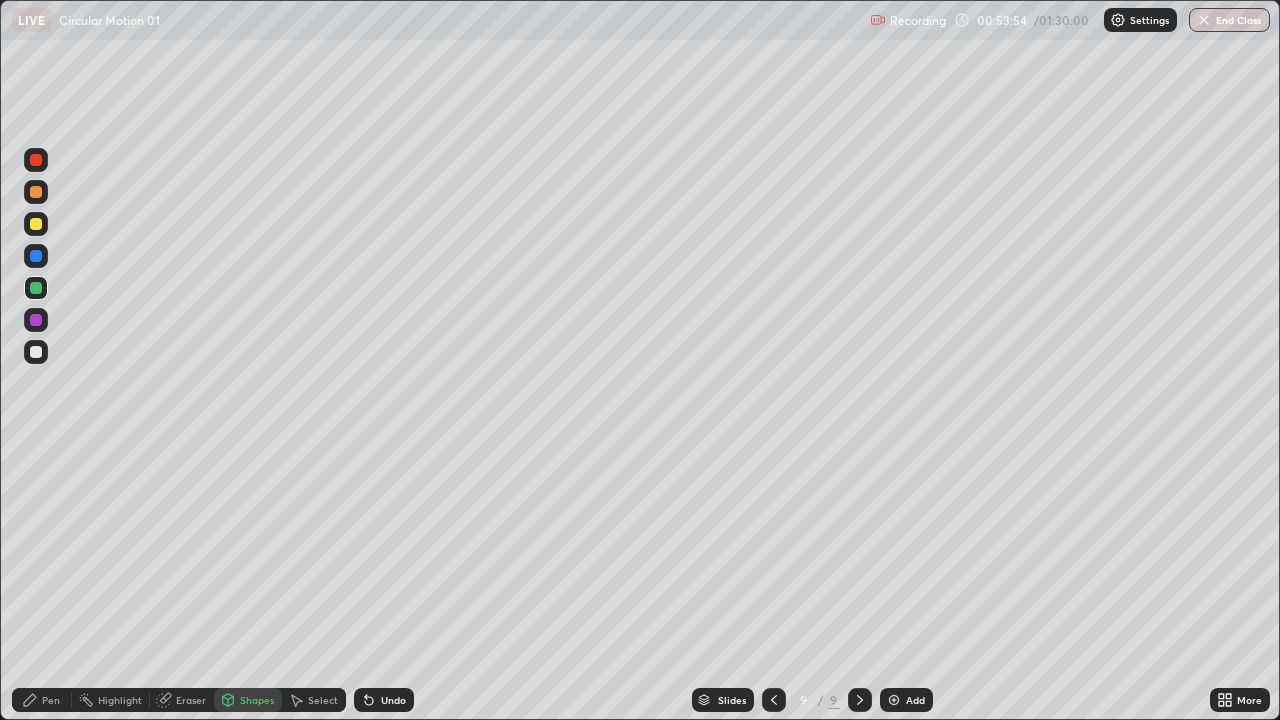 click on "Undo" at bounding box center [393, 700] 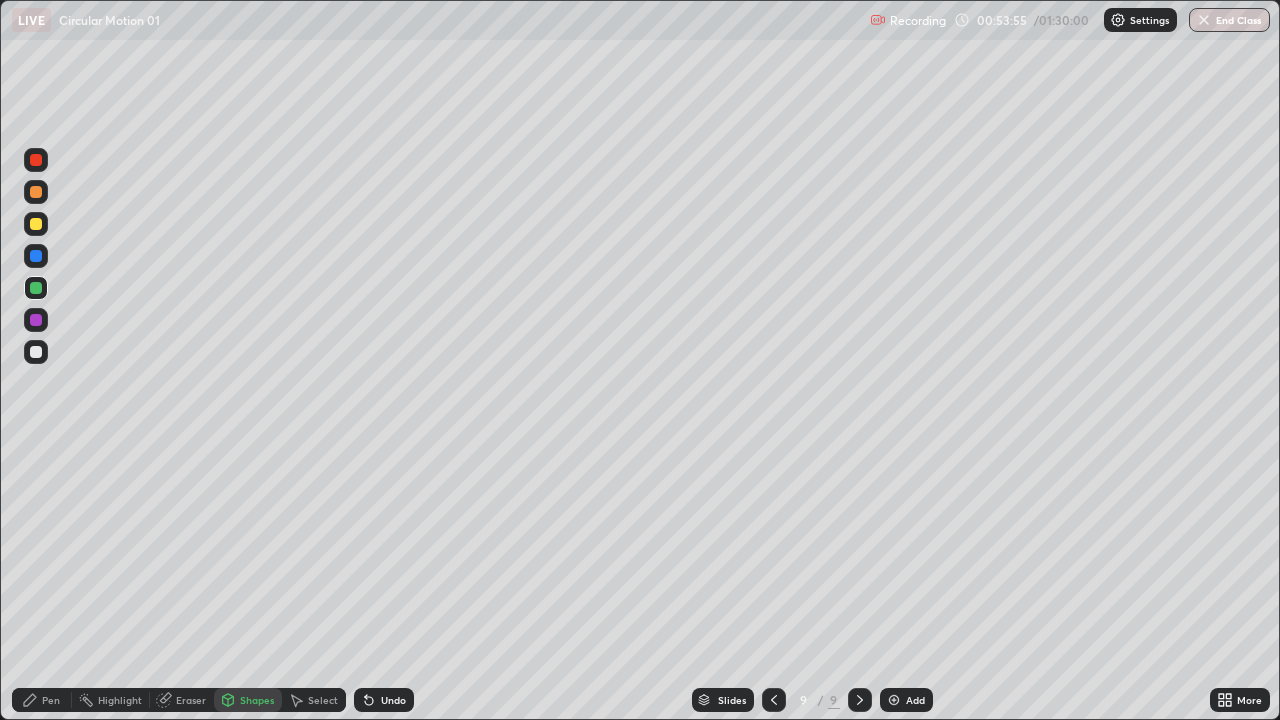 click at bounding box center (36, 224) 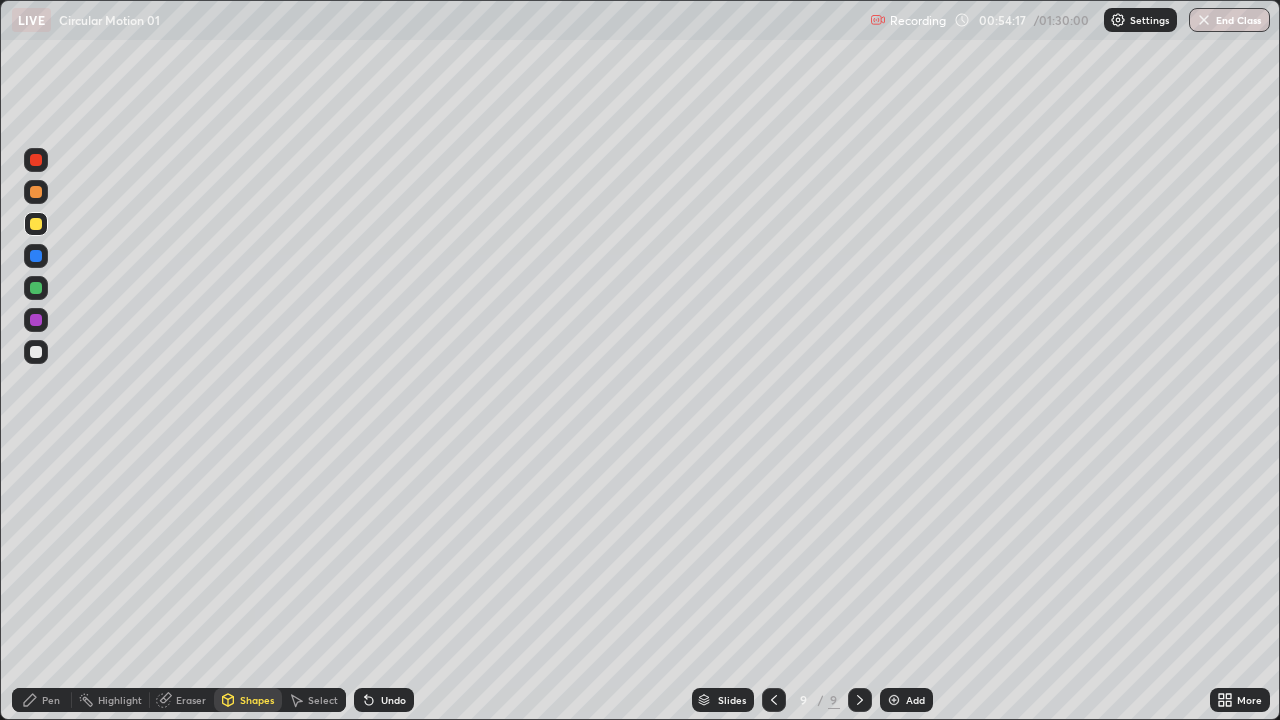 click on "Select" at bounding box center (323, 700) 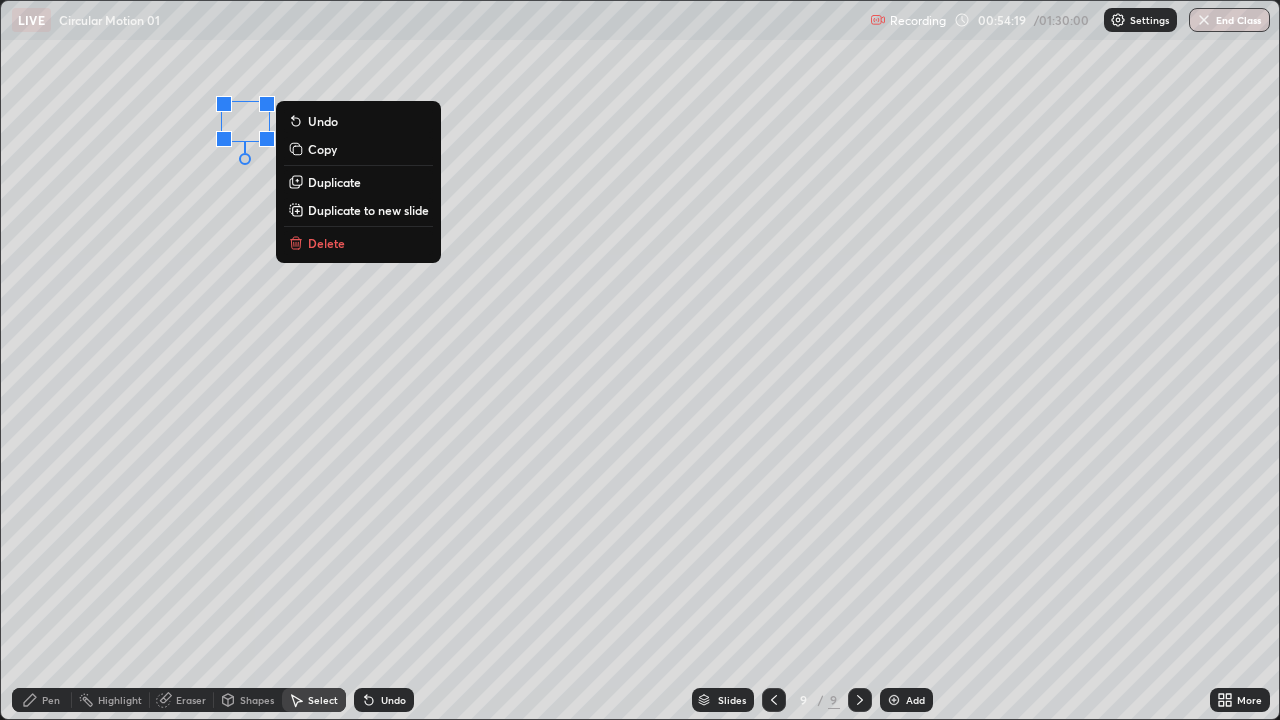 click on "Duplicate" at bounding box center [334, 182] 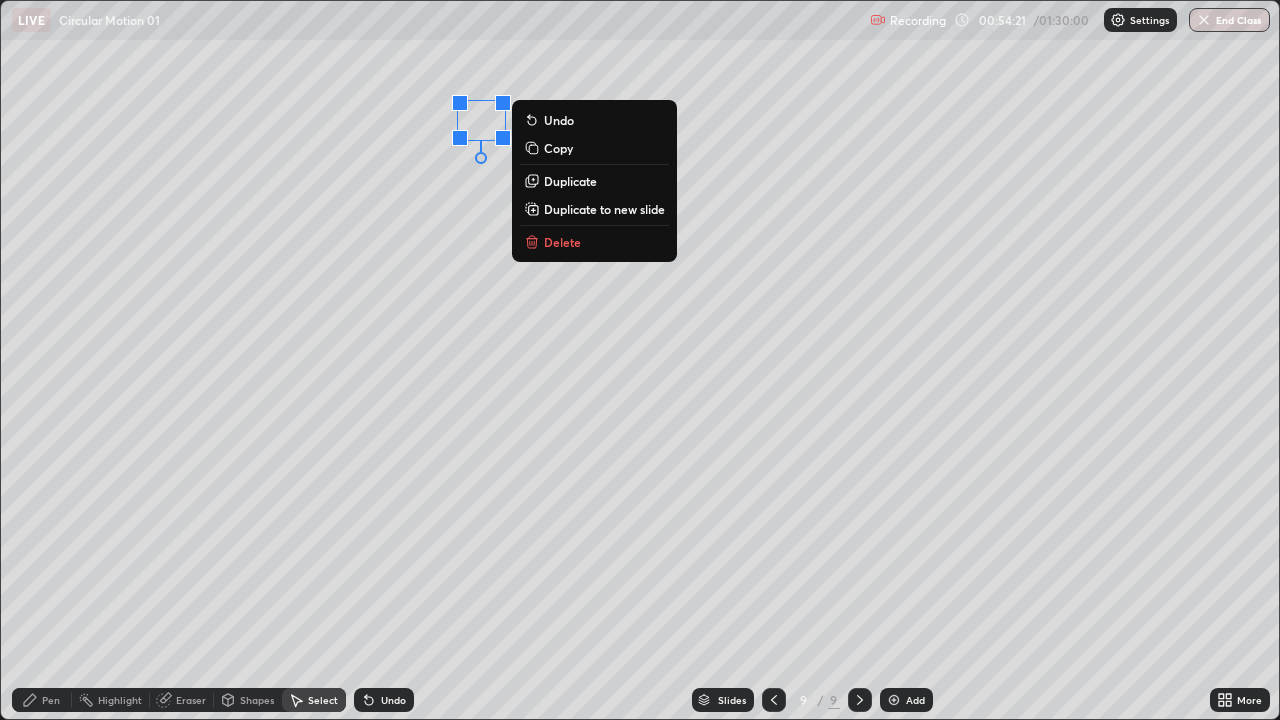 click on "Duplicate" at bounding box center [570, 181] 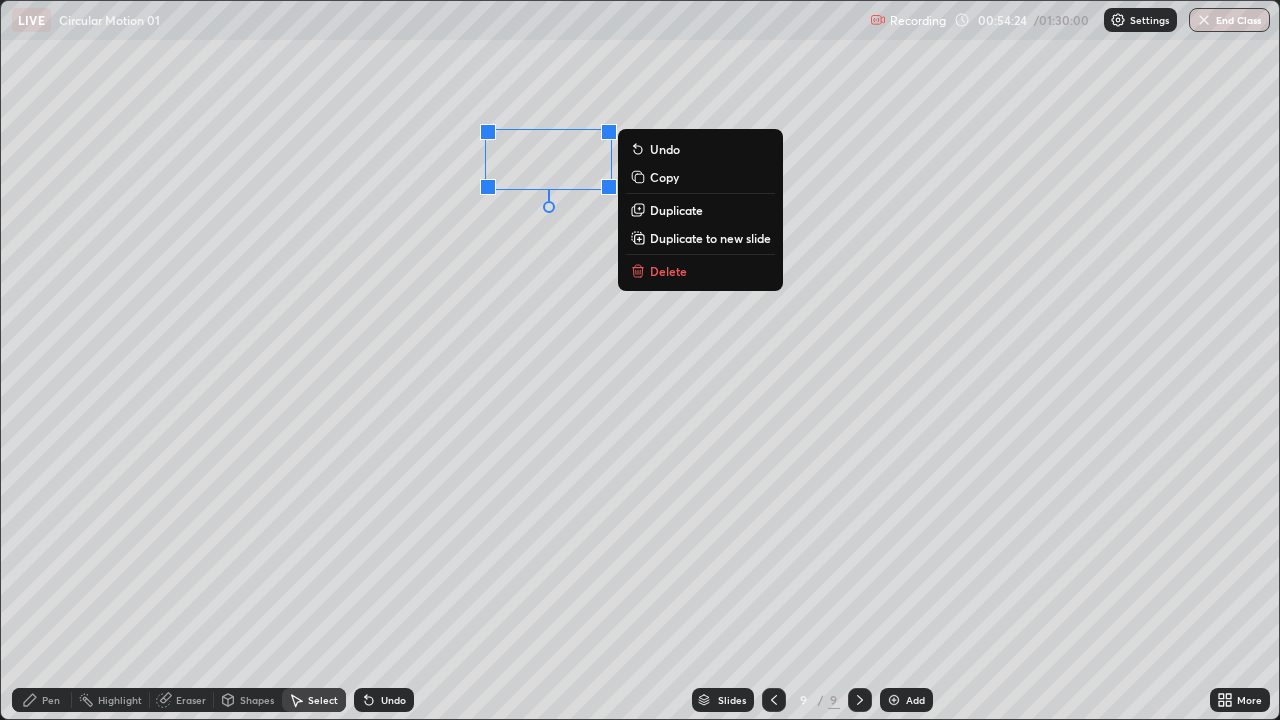 click on "Undo" at bounding box center (384, 700) 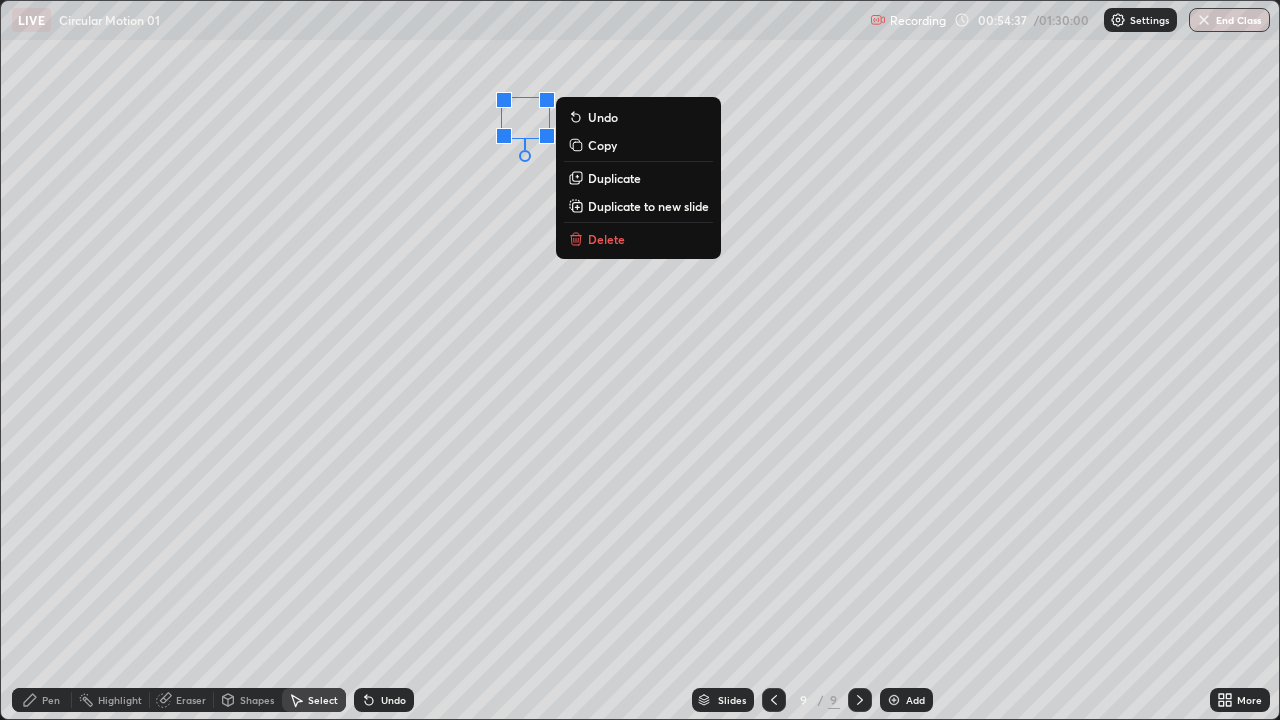 click on "Duplicate" at bounding box center (614, 178) 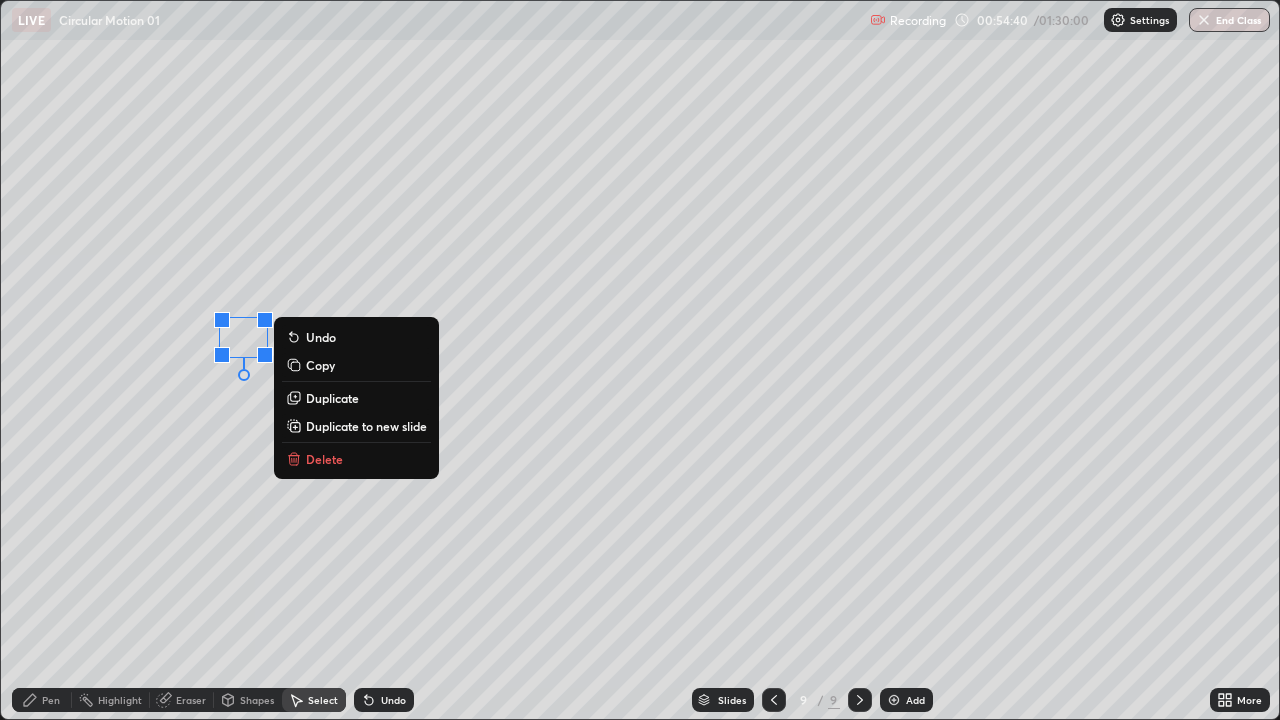 click on "Duplicate" at bounding box center [332, 398] 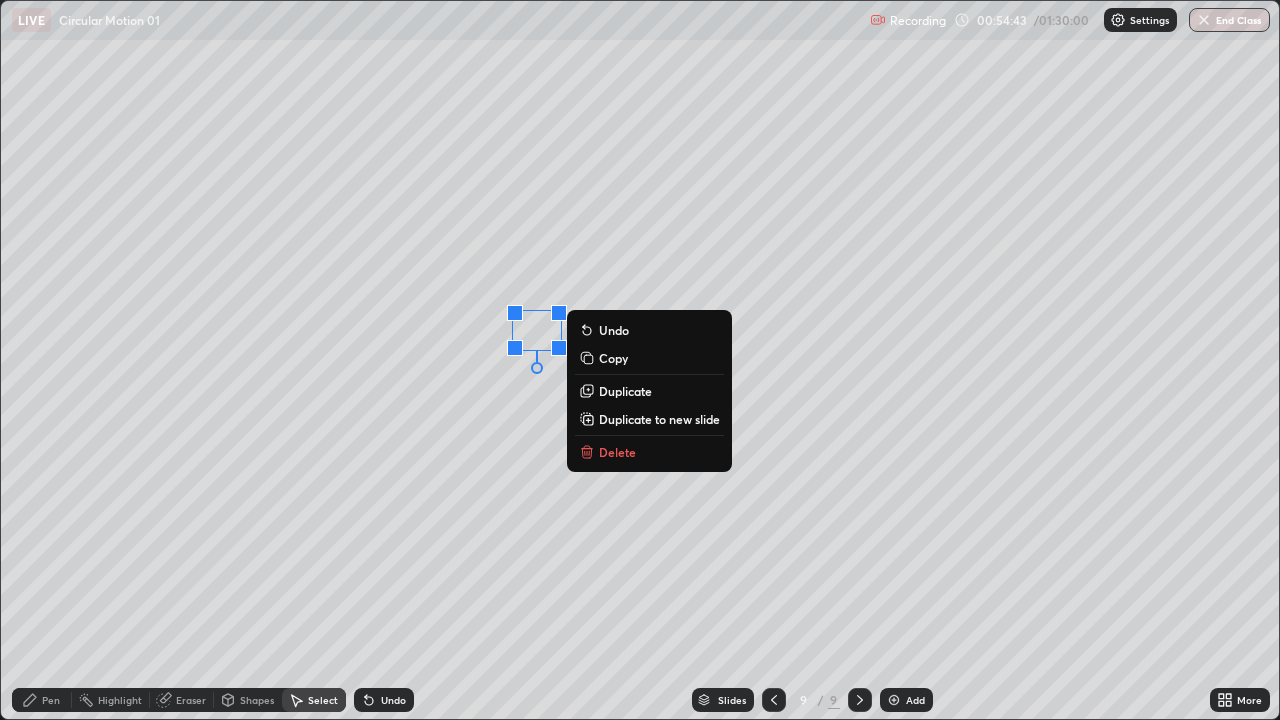 click on "Pen" at bounding box center (51, 700) 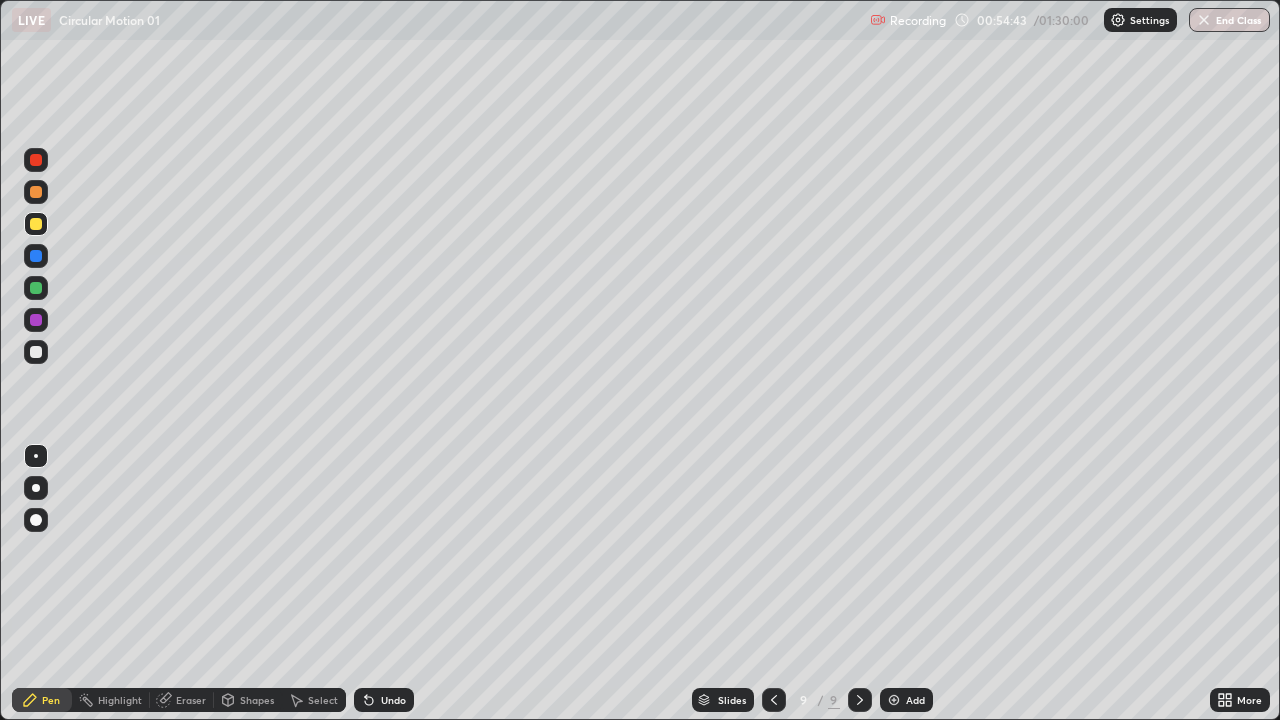 click on "Shapes" at bounding box center [248, 700] 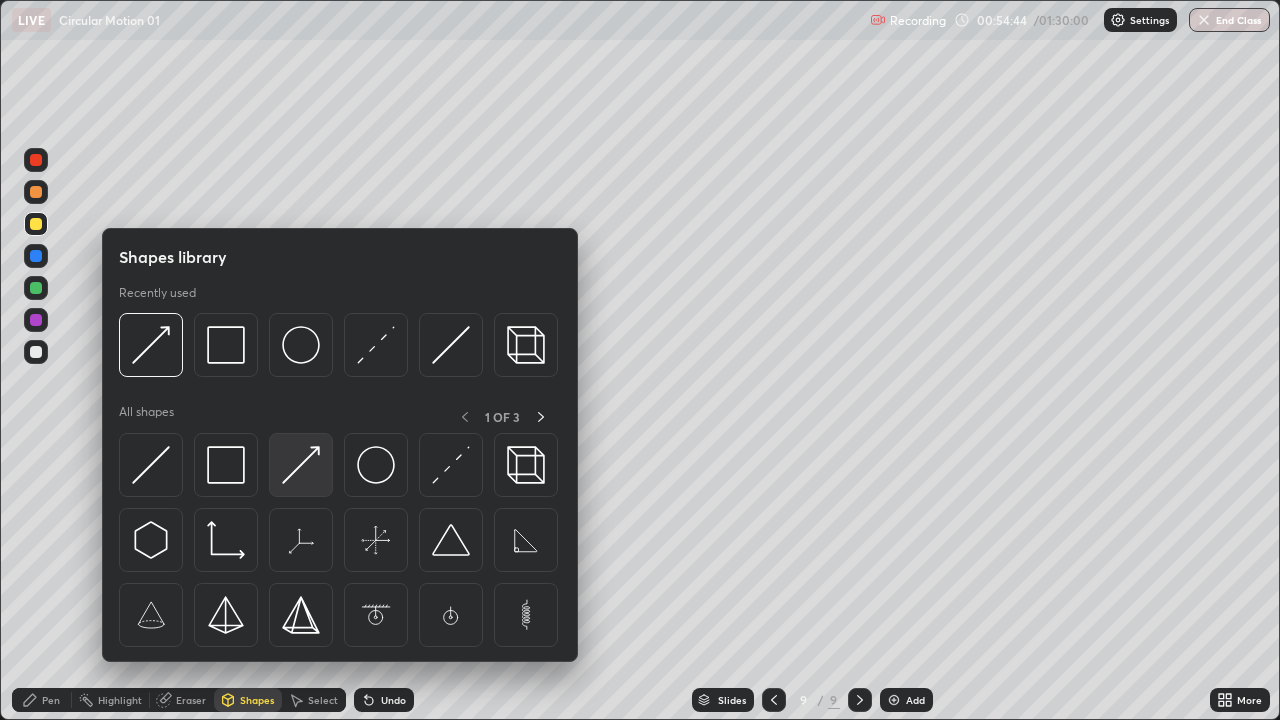 click at bounding box center [301, 465] 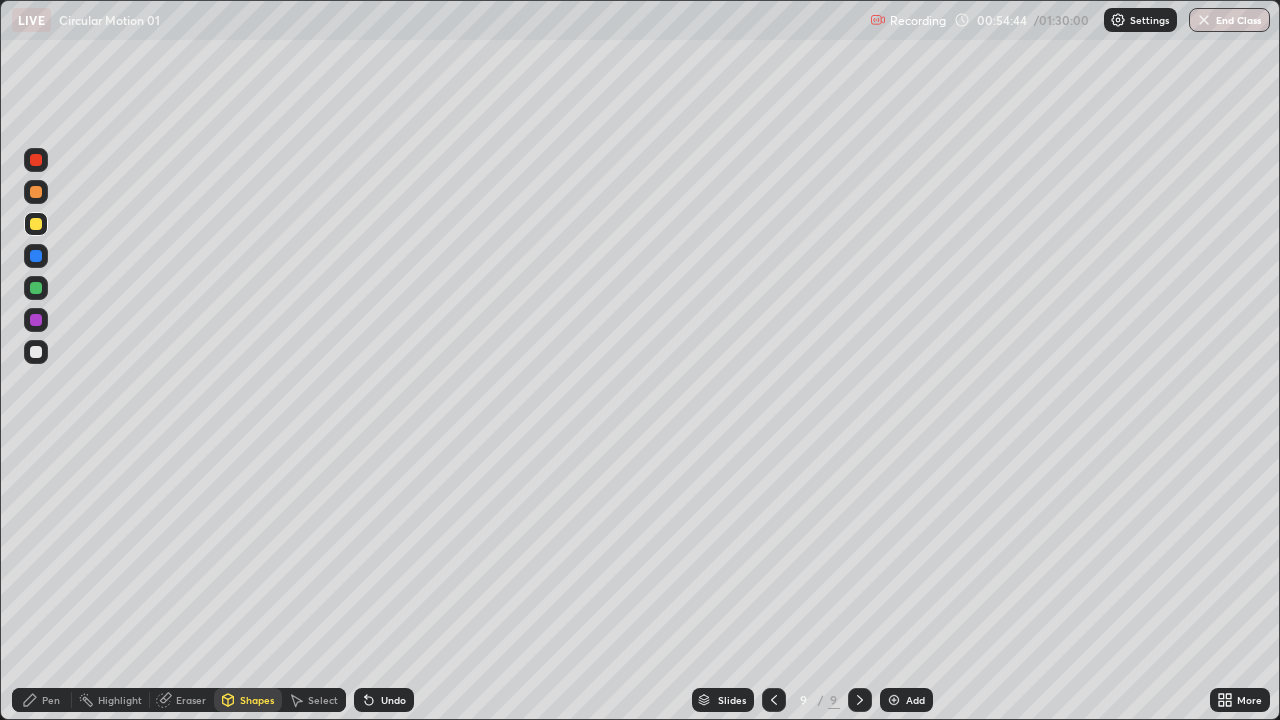 click at bounding box center [36, 288] 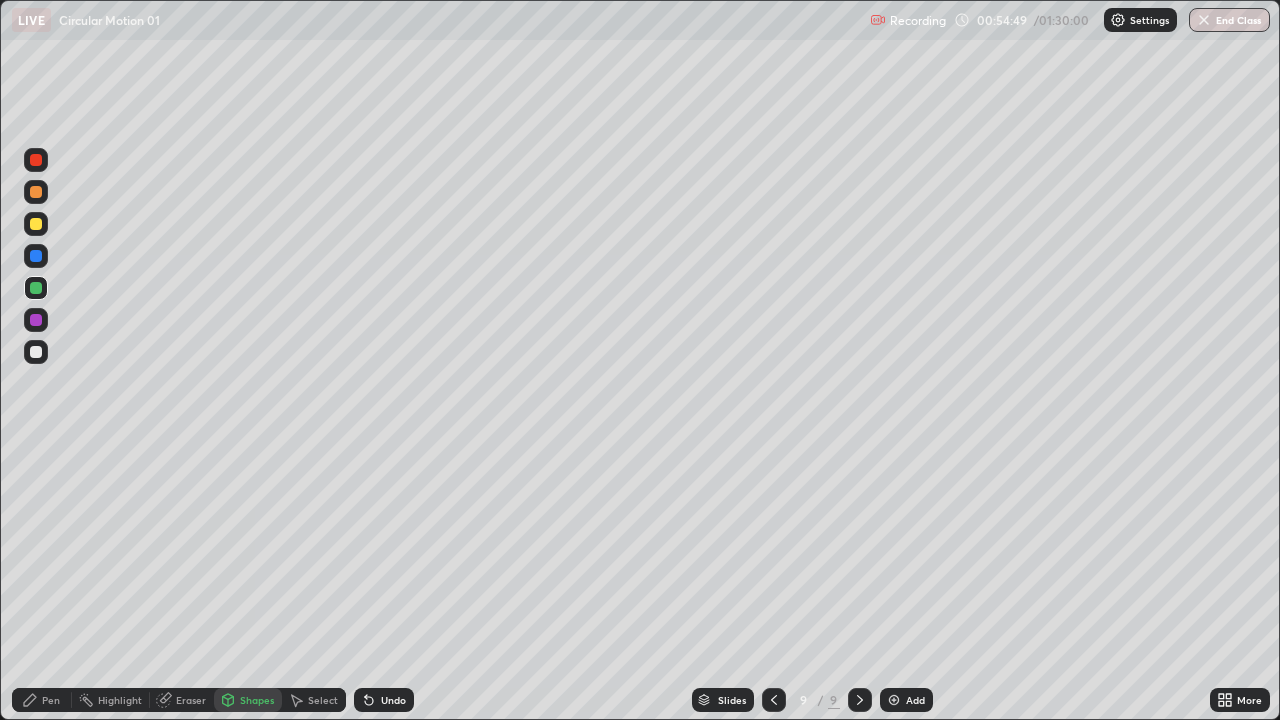 click on "Undo" at bounding box center [384, 700] 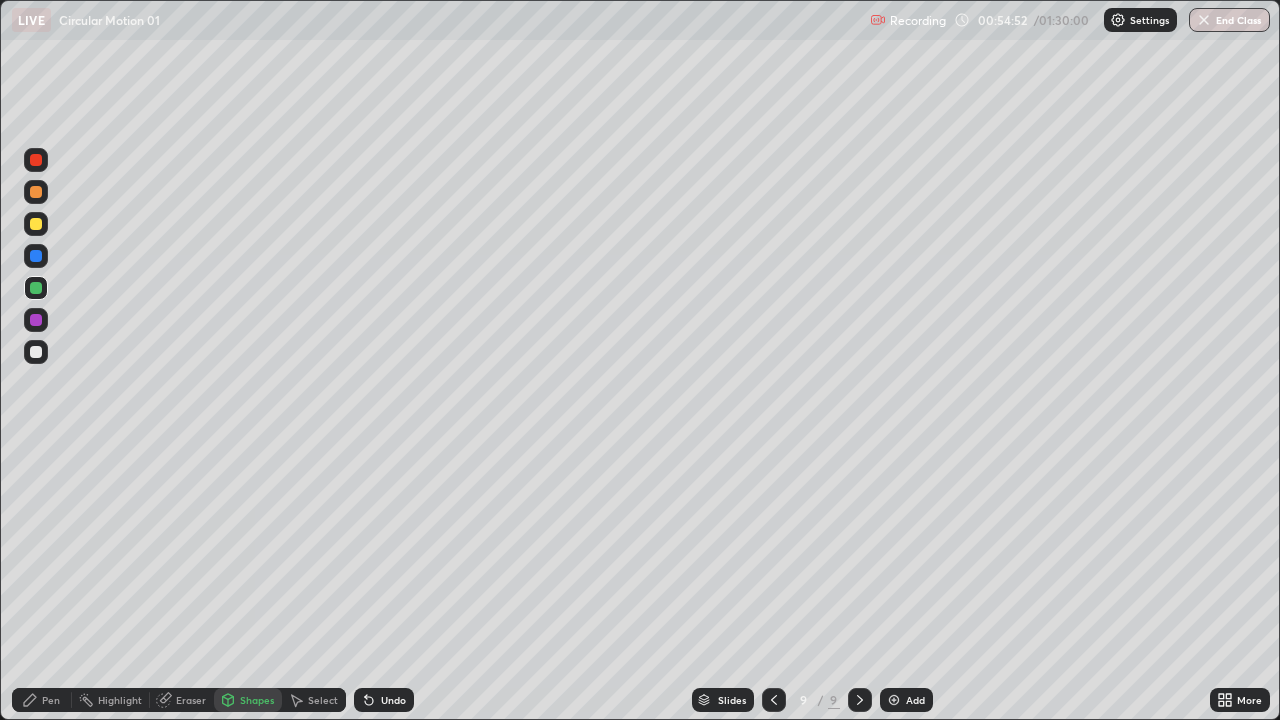 click on "Pen" at bounding box center (42, 700) 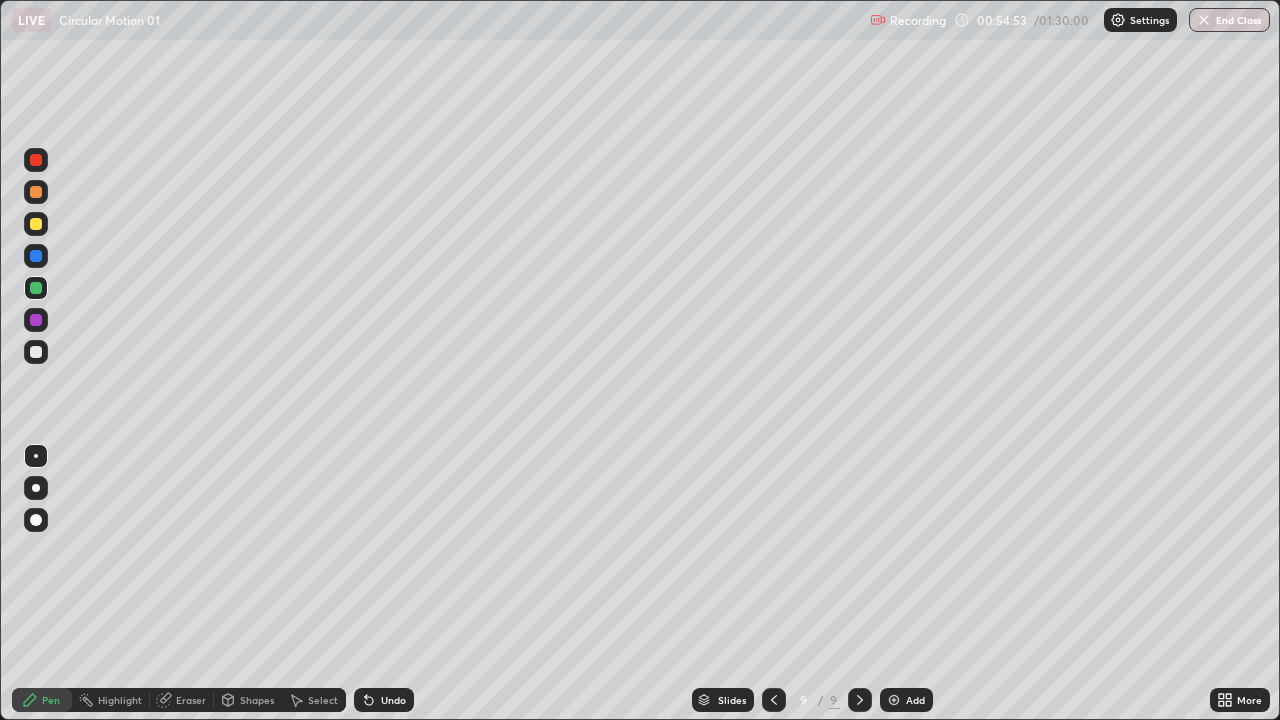 click at bounding box center [36, 224] 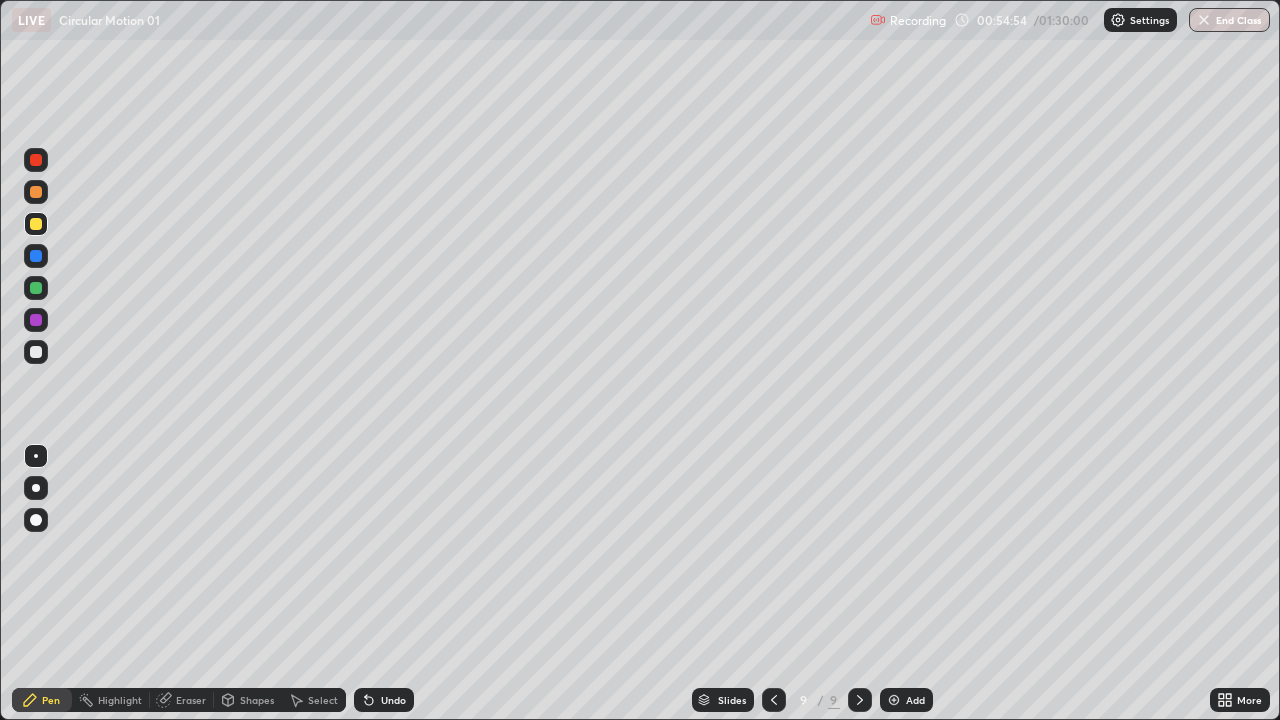 click on "Shapes" at bounding box center (257, 700) 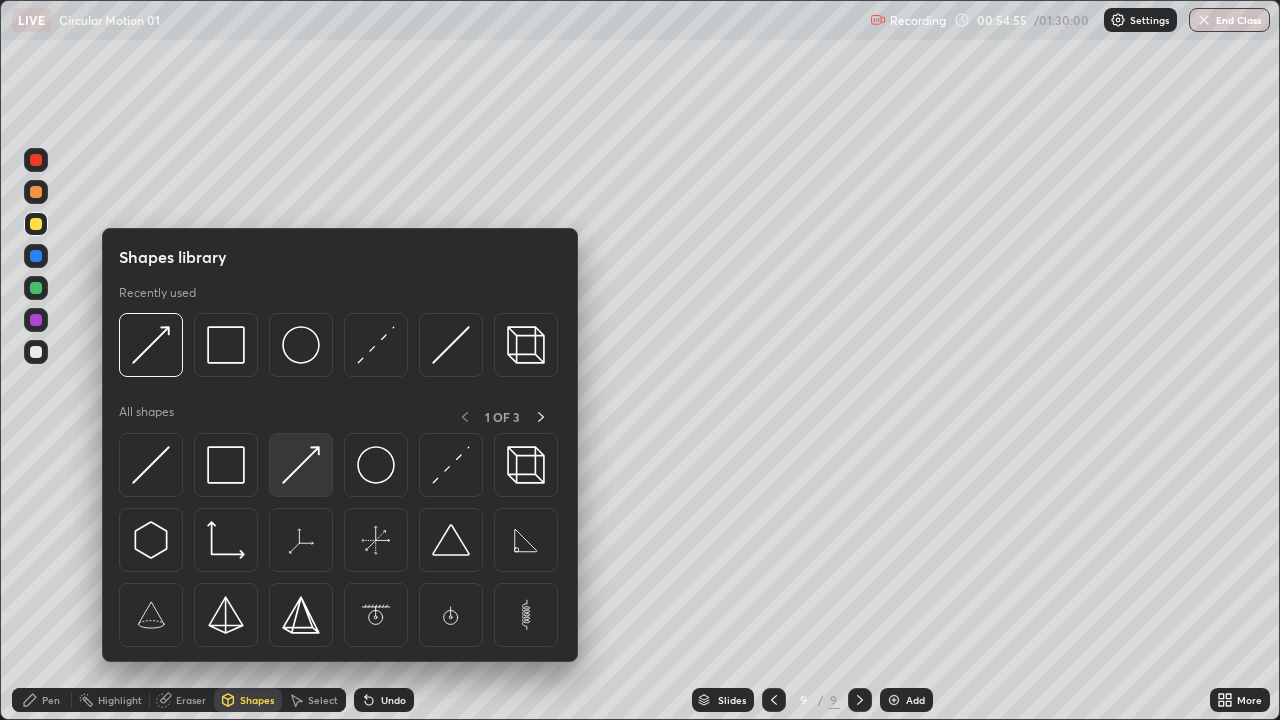click at bounding box center (301, 465) 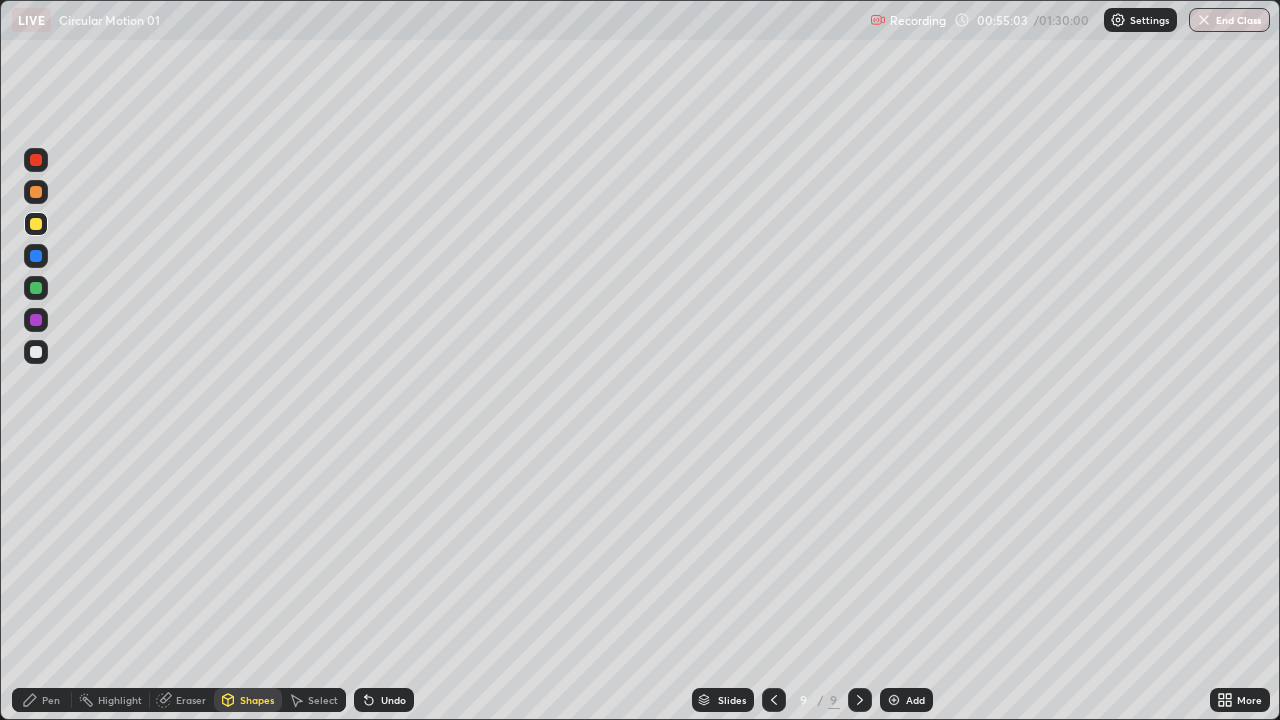 click on "Pen" at bounding box center [51, 700] 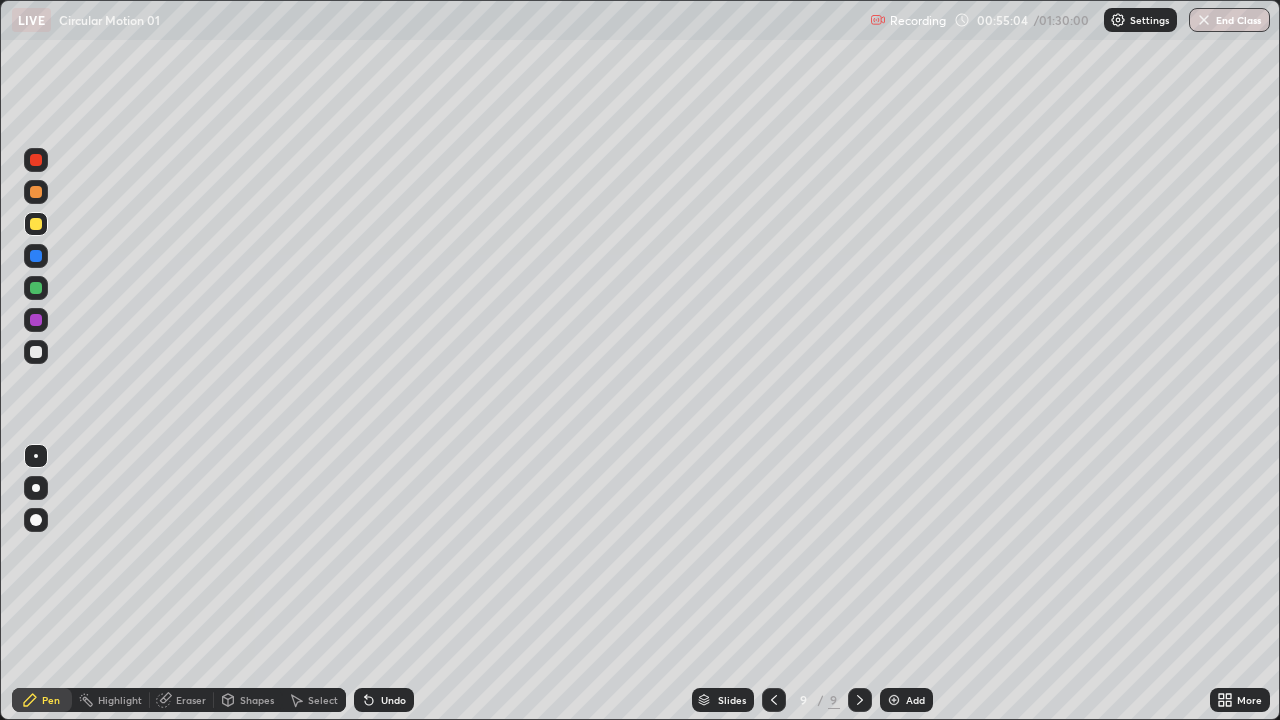 click at bounding box center [36, 352] 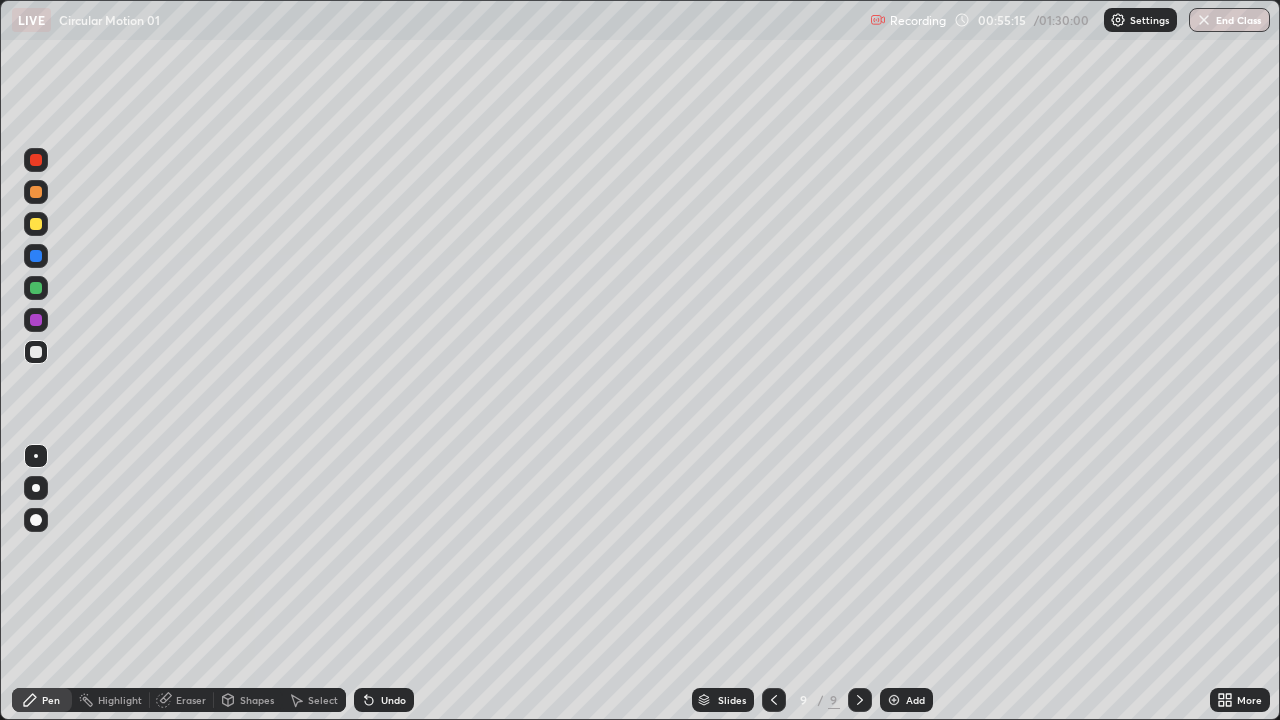 click at bounding box center (36, 352) 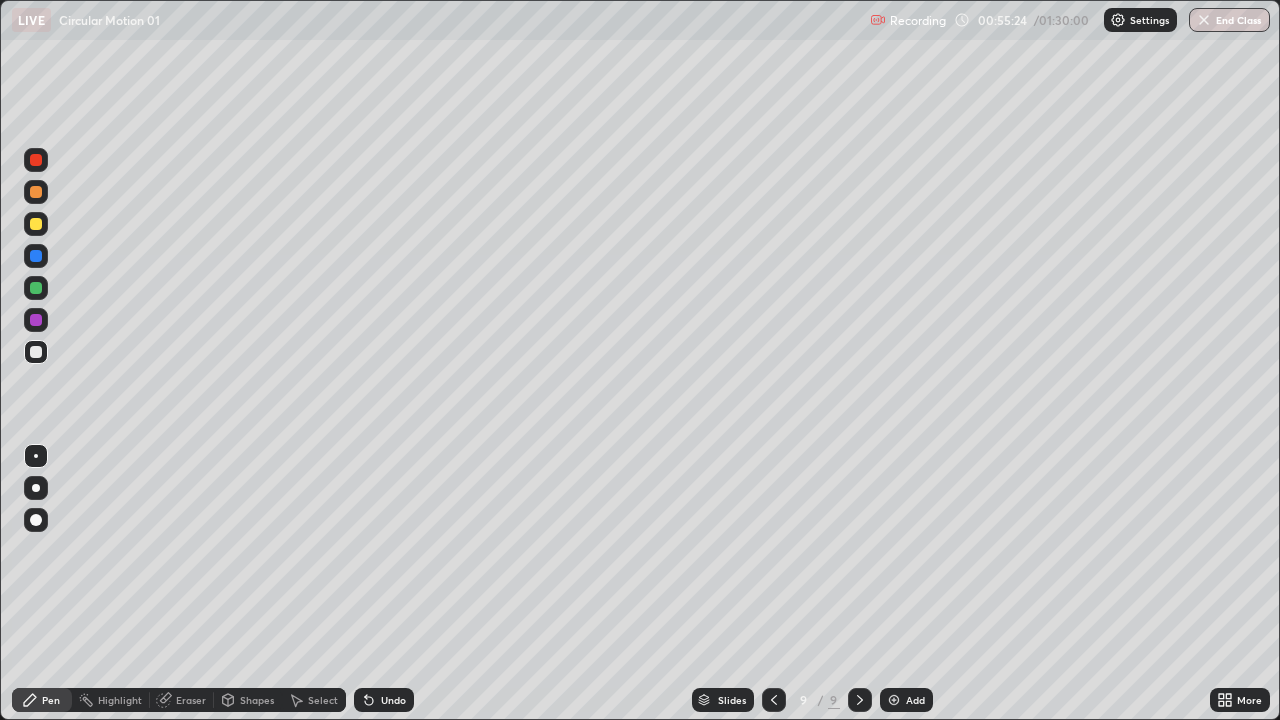 click on "Select" at bounding box center [323, 700] 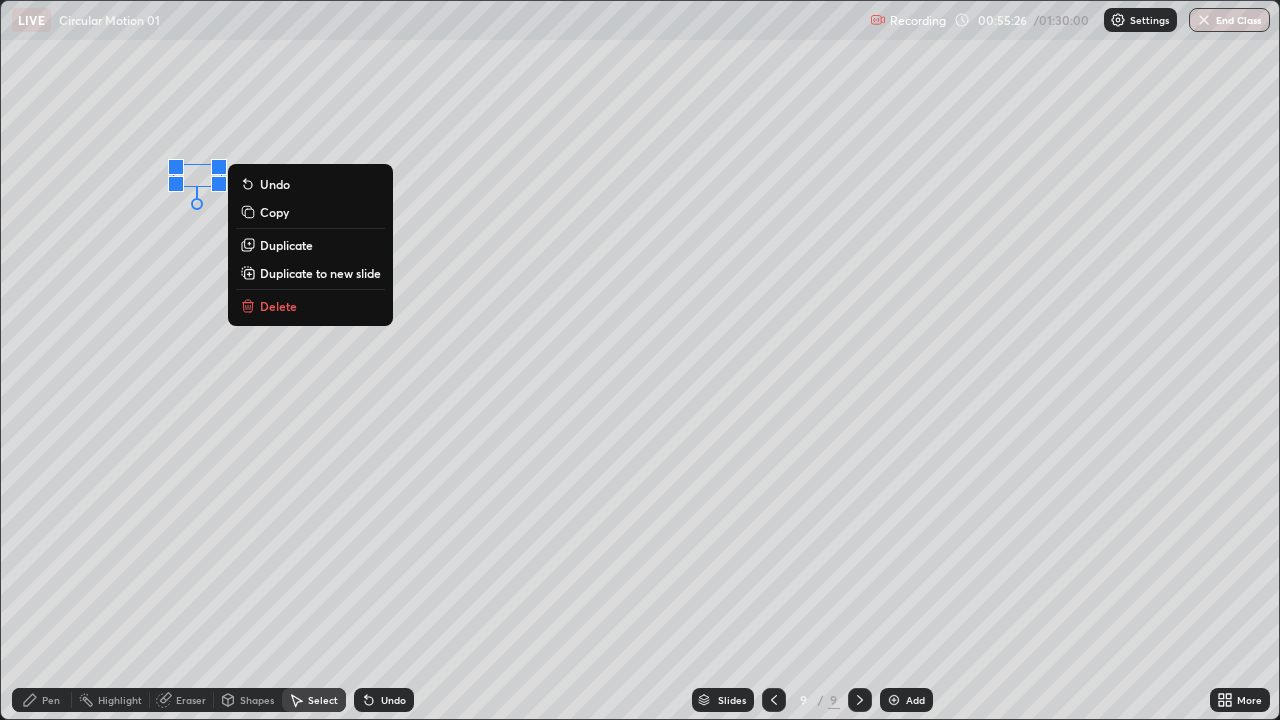 click on "Pen" at bounding box center (51, 700) 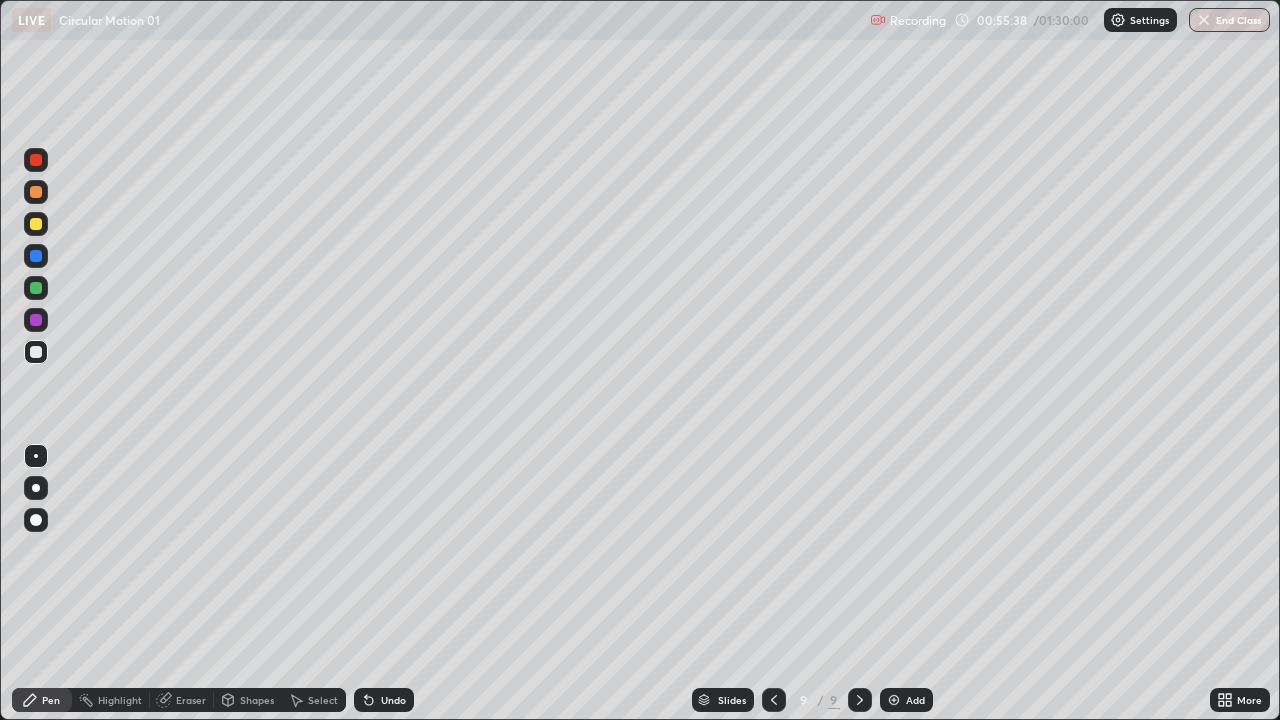 click on "Undo" at bounding box center [393, 700] 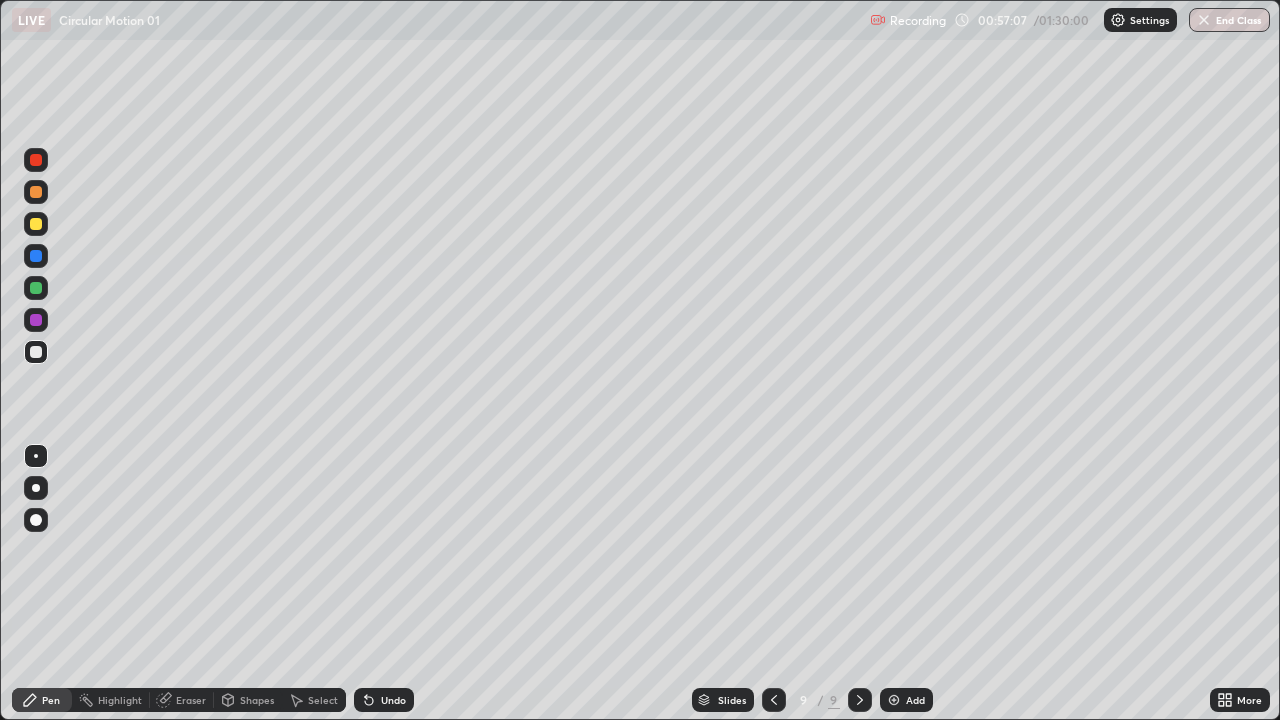 click on "Undo" at bounding box center (393, 700) 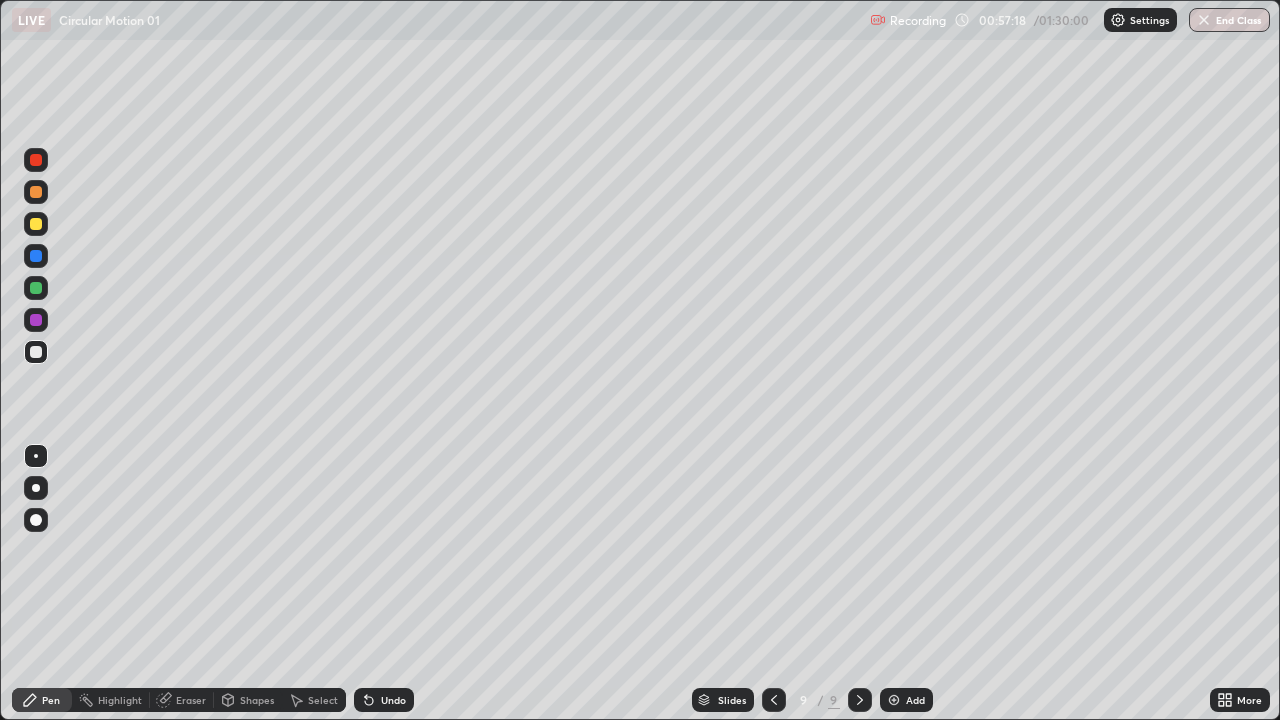 click on "Undo" at bounding box center (384, 700) 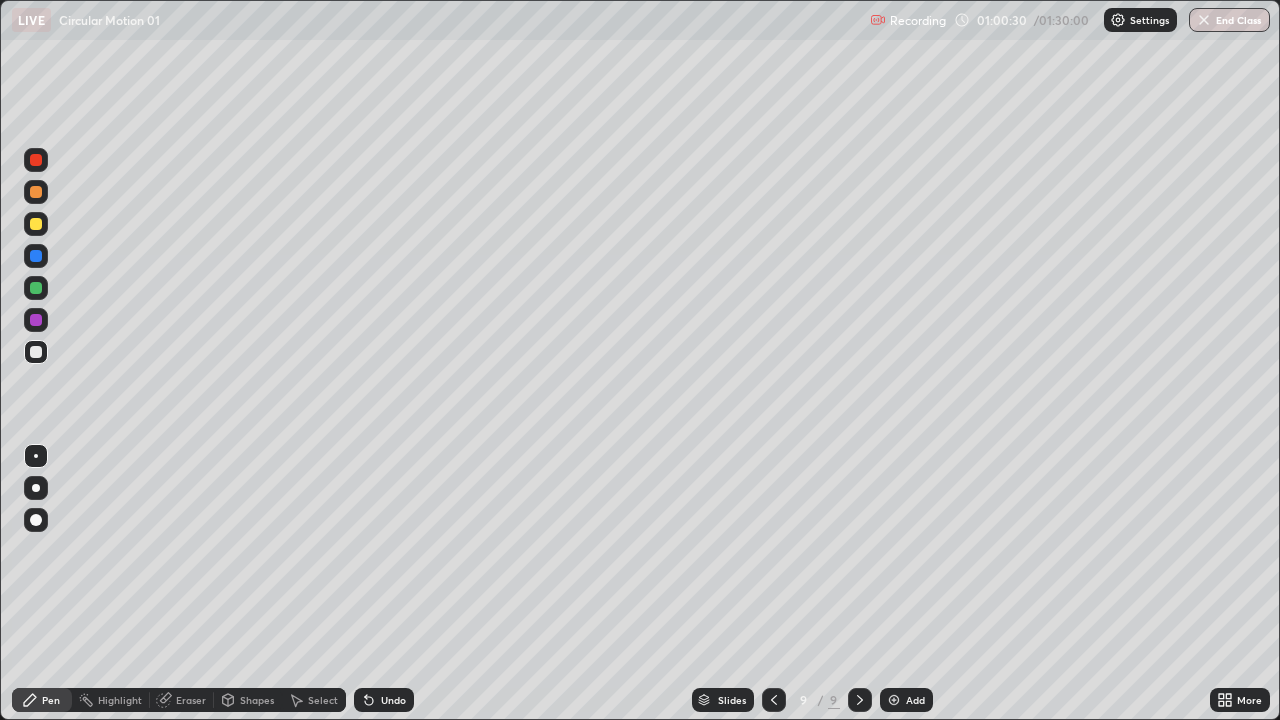 click on "Add" at bounding box center [915, 700] 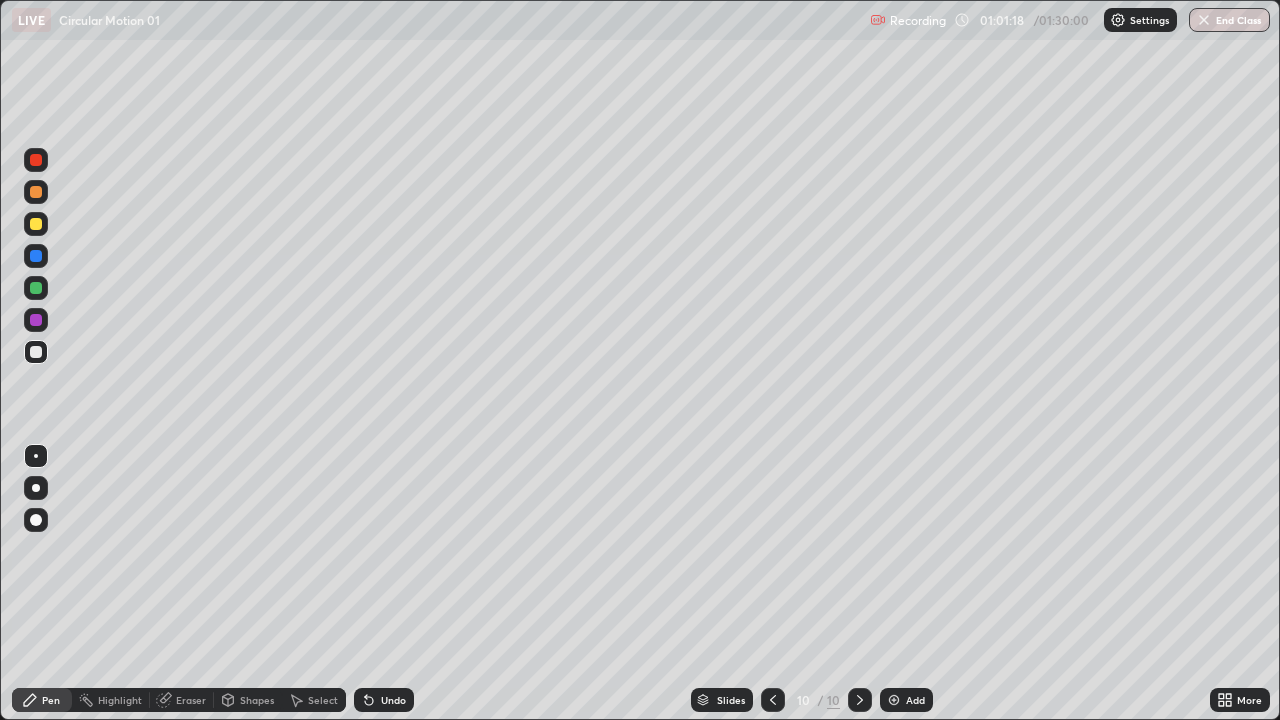 click at bounding box center [36, 352] 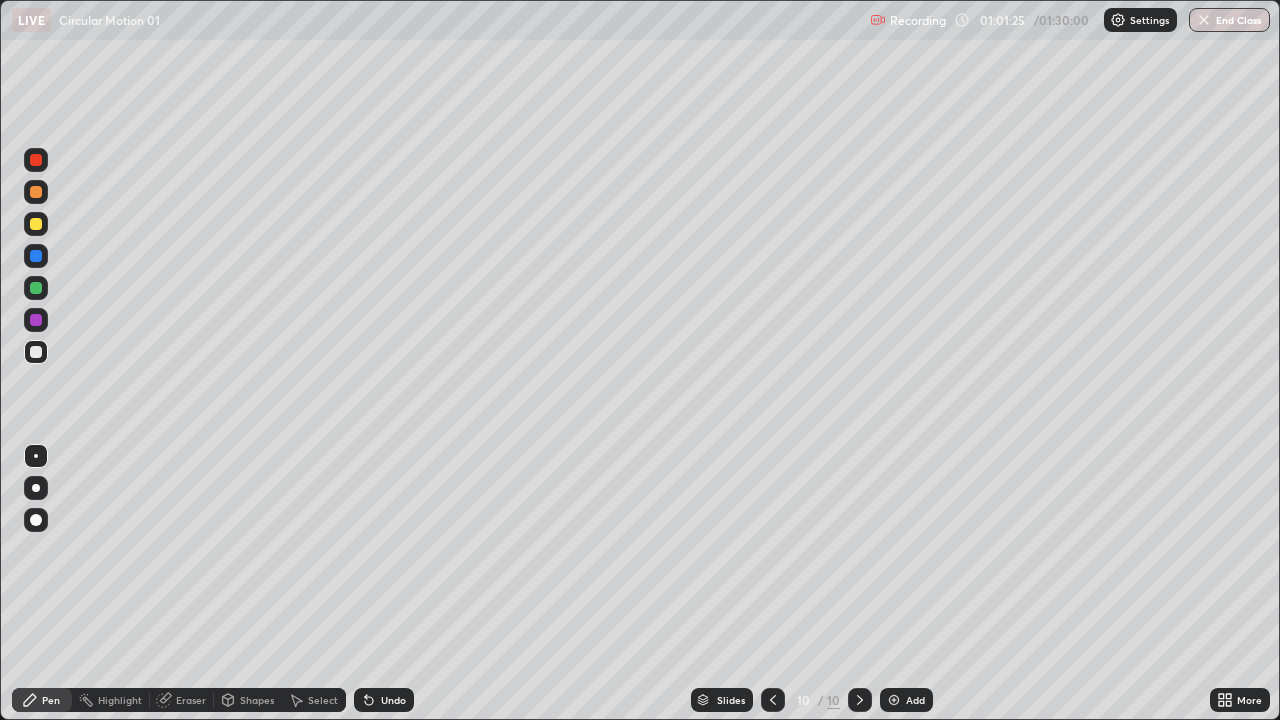 click at bounding box center (36, 224) 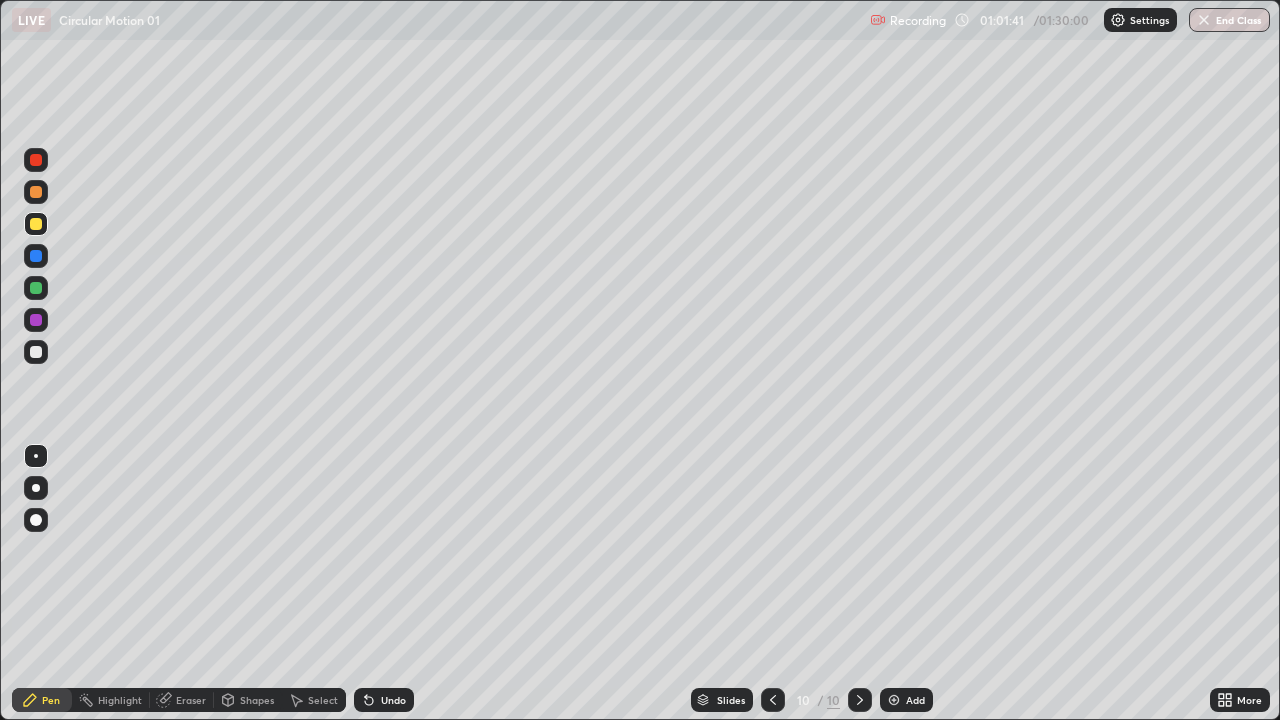 click 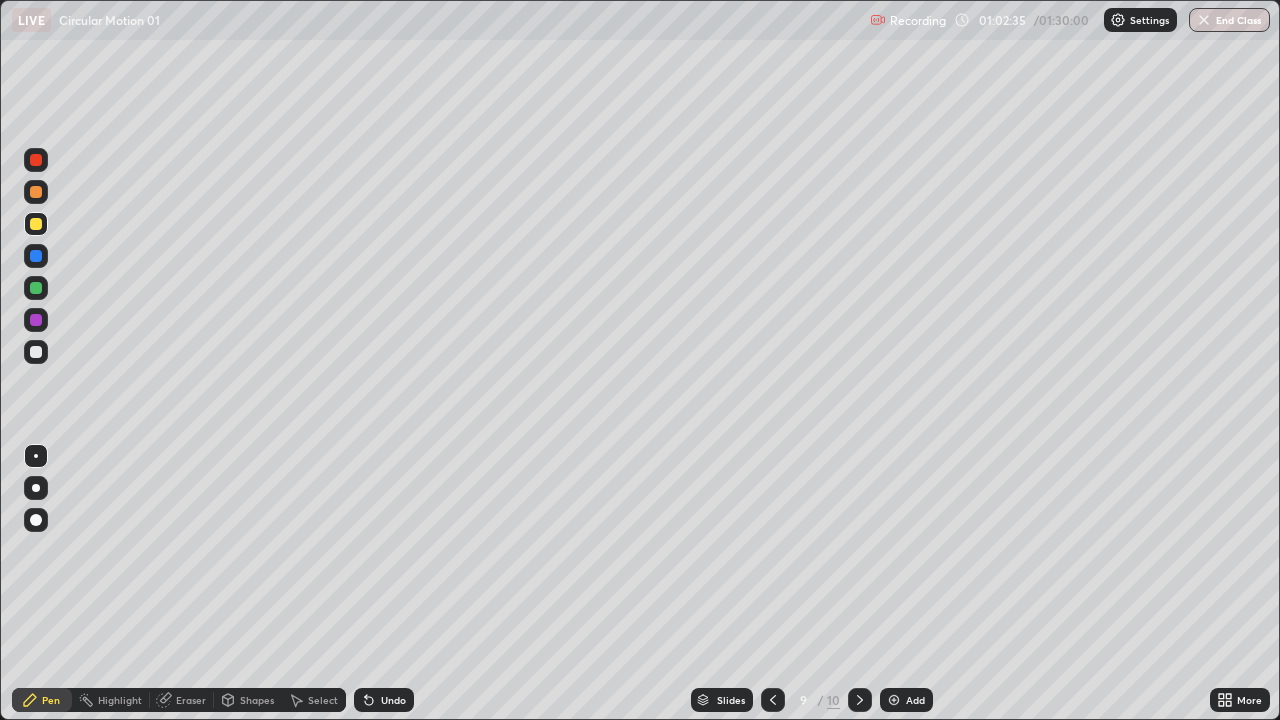 click 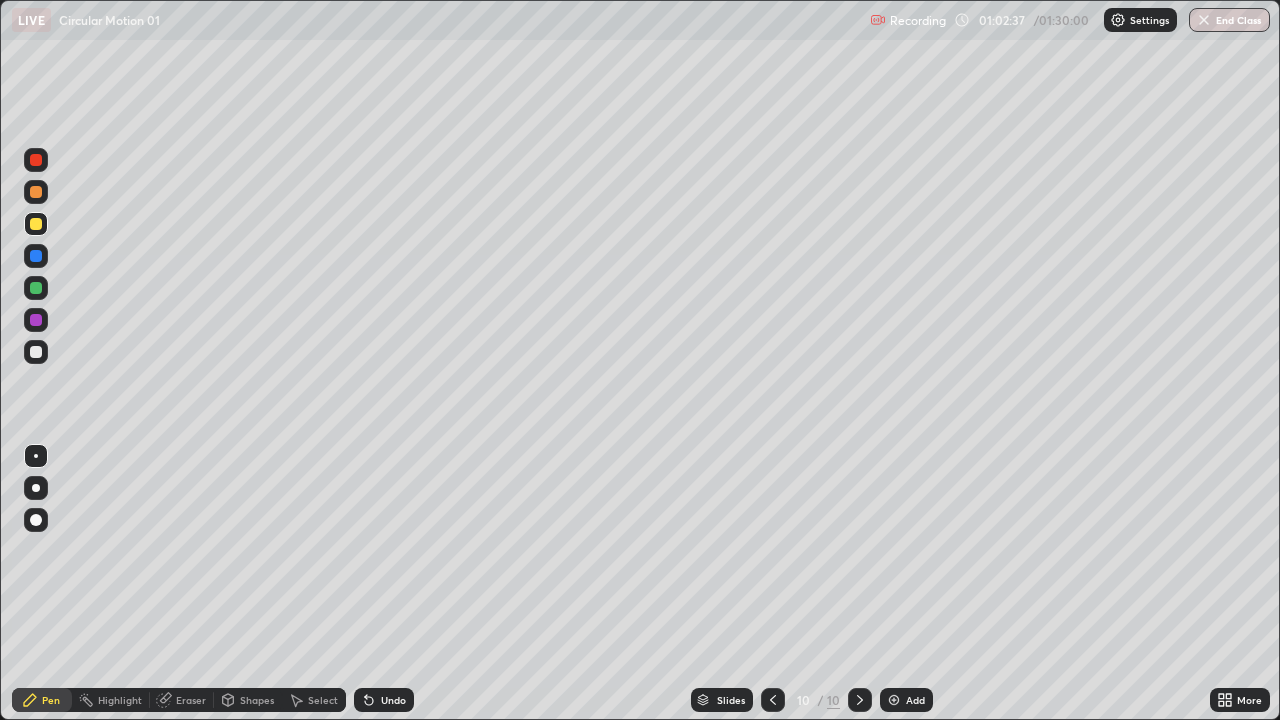 click at bounding box center (36, 352) 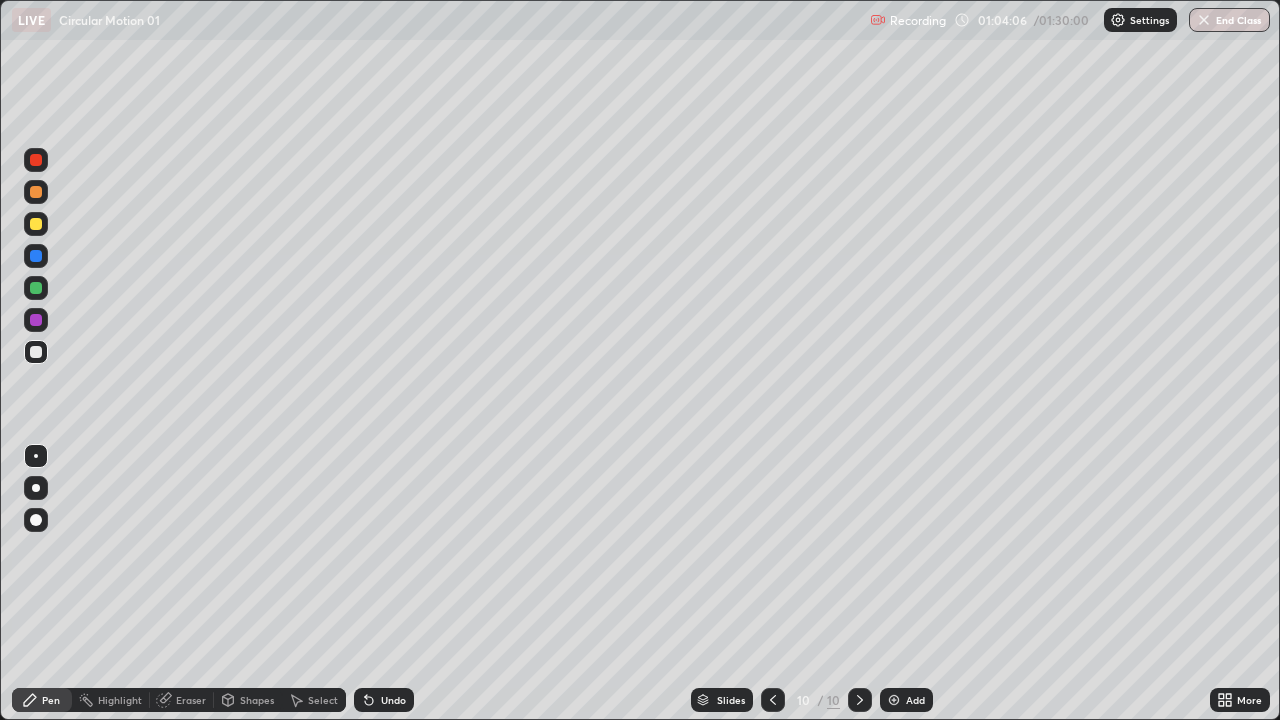 click on "Add" at bounding box center (906, 700) 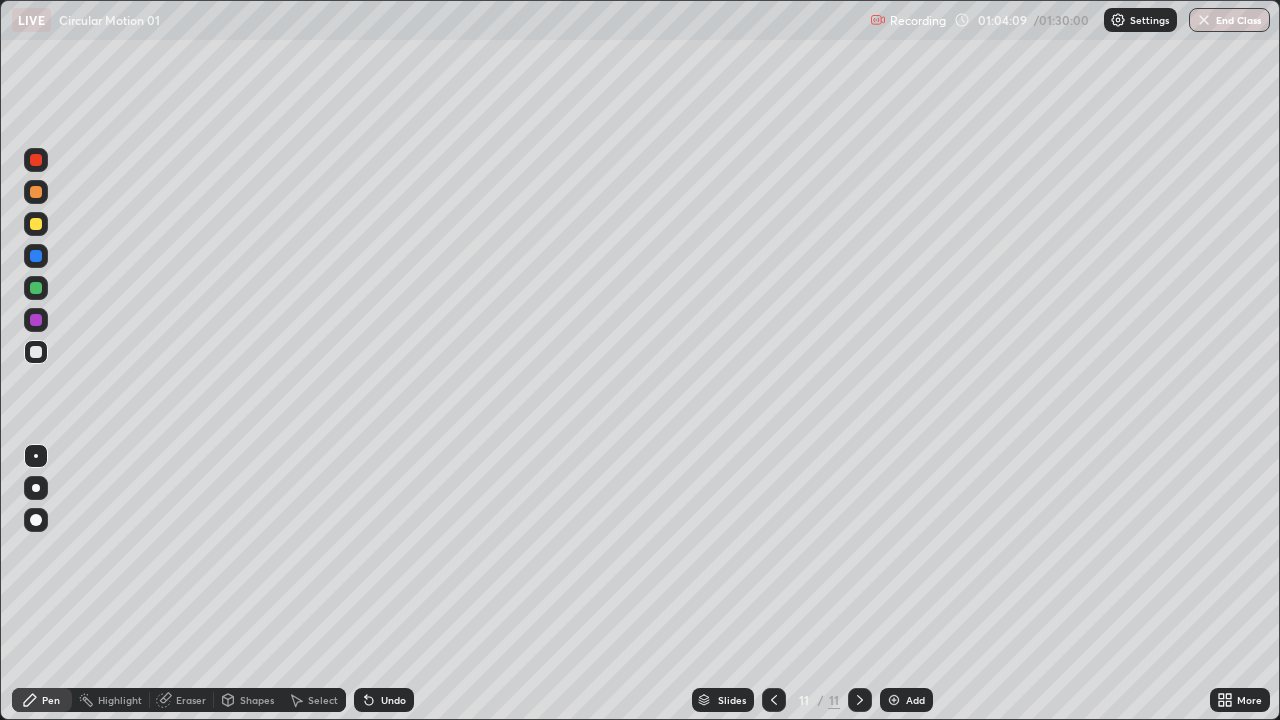 click 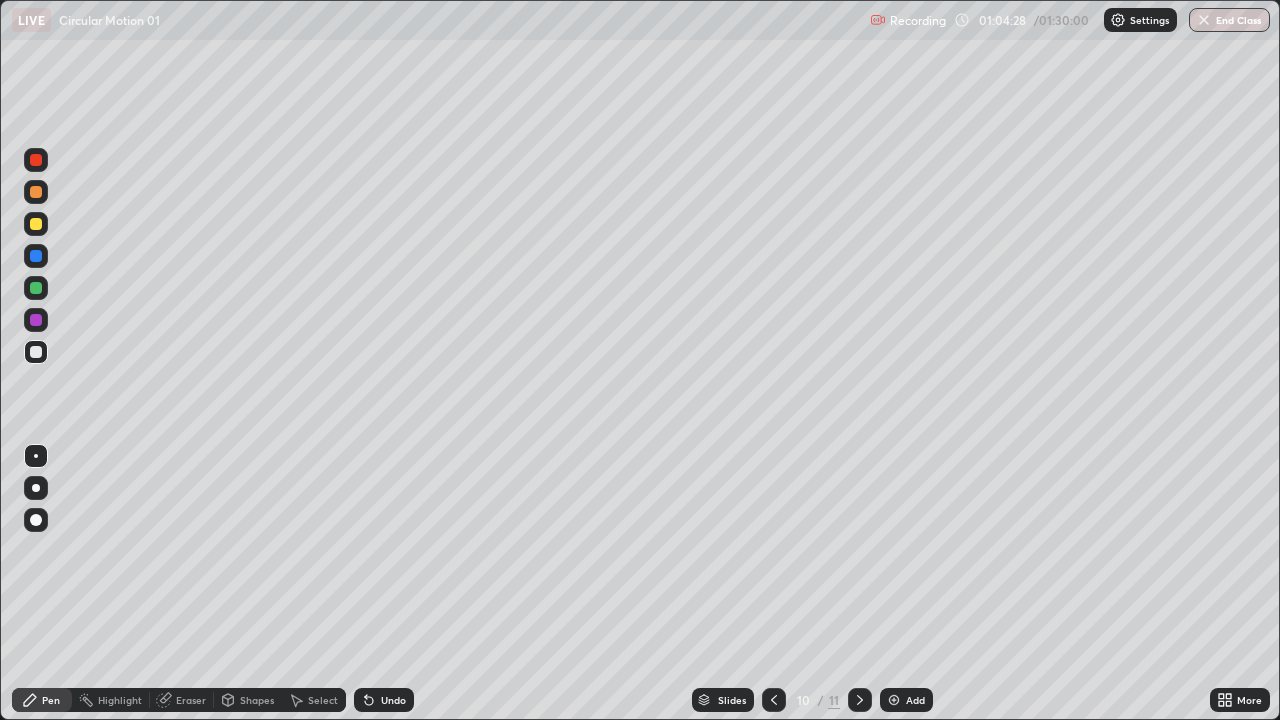 click 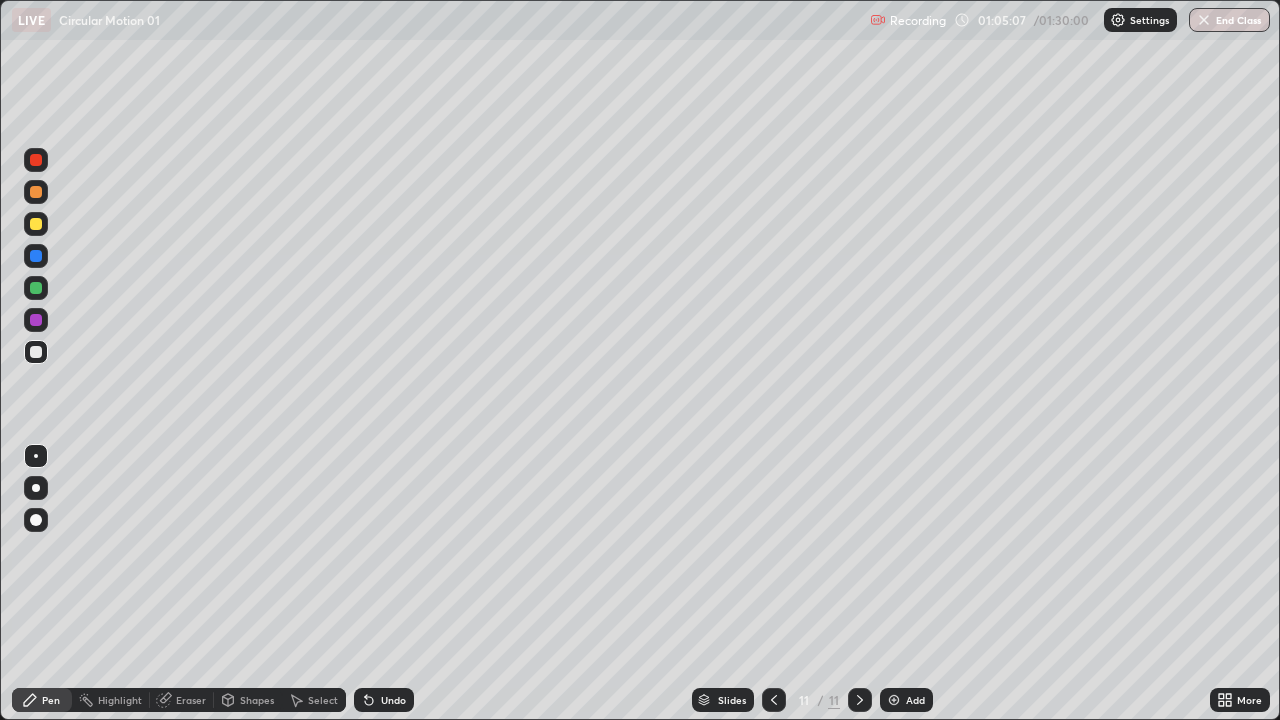 click at bounding box center (36, 224) 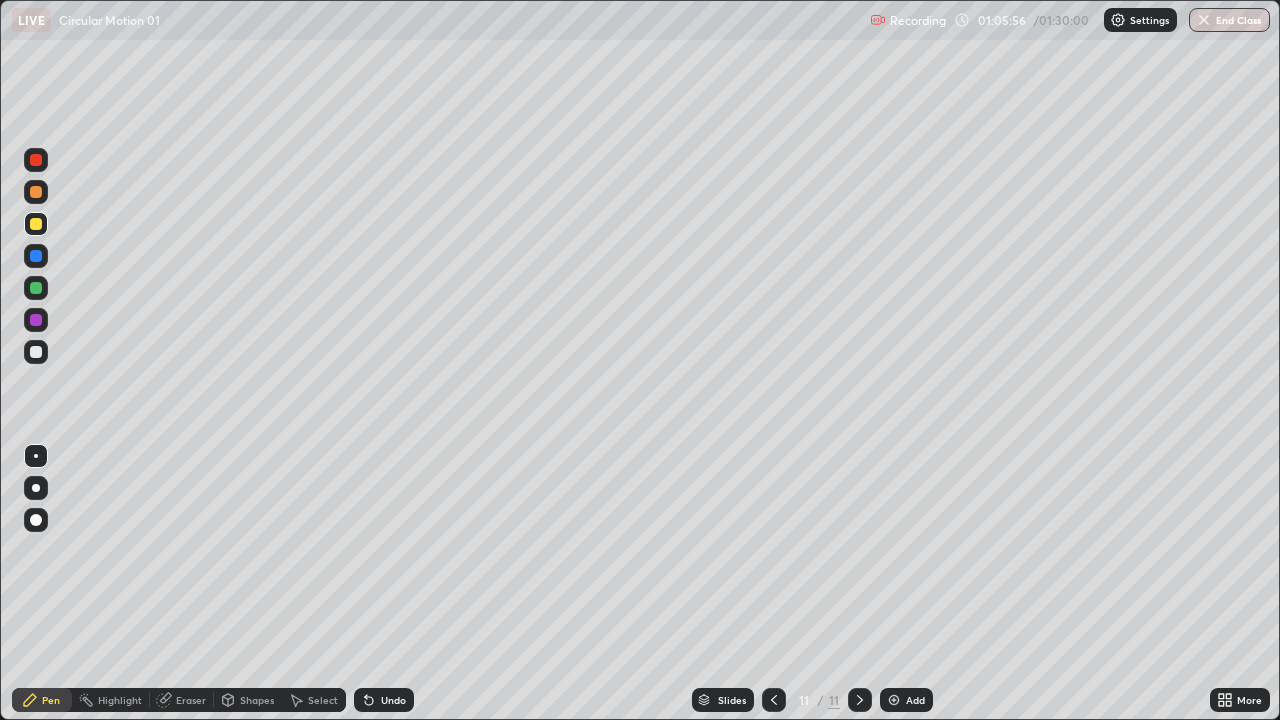 click at bounding box center (36, 352) 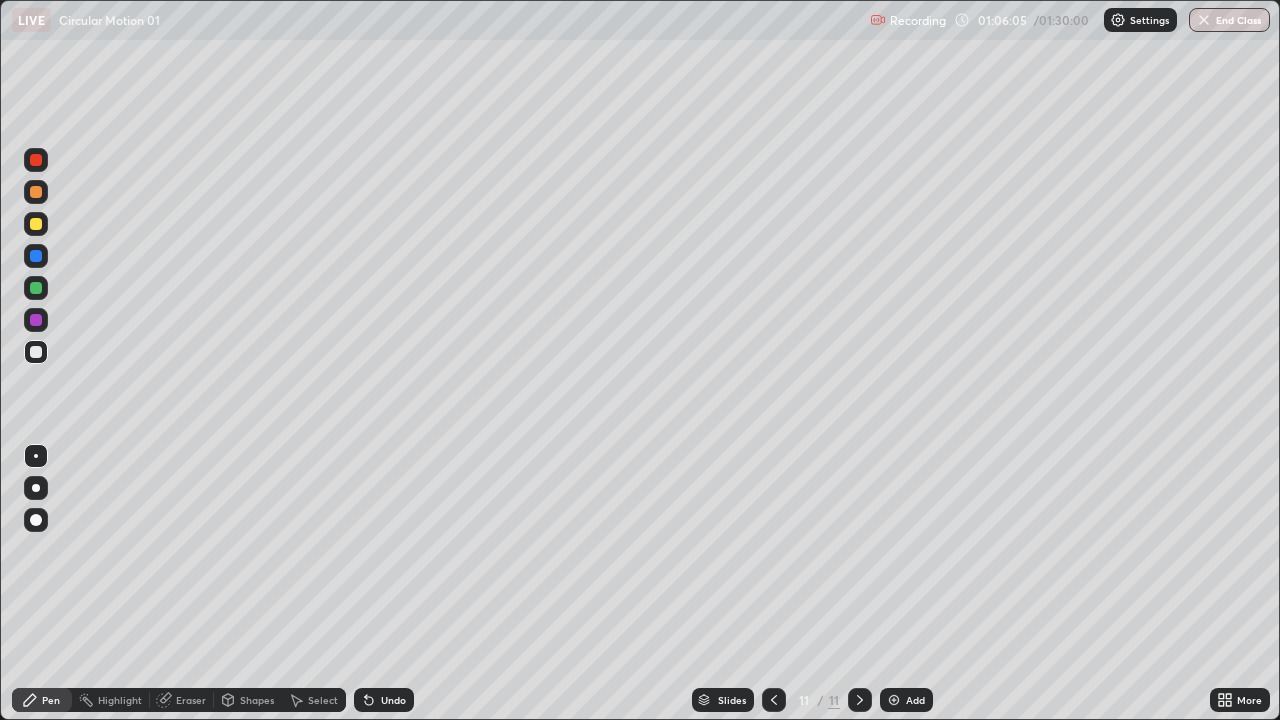 click on "Undo" at bounding box center [393, 700] 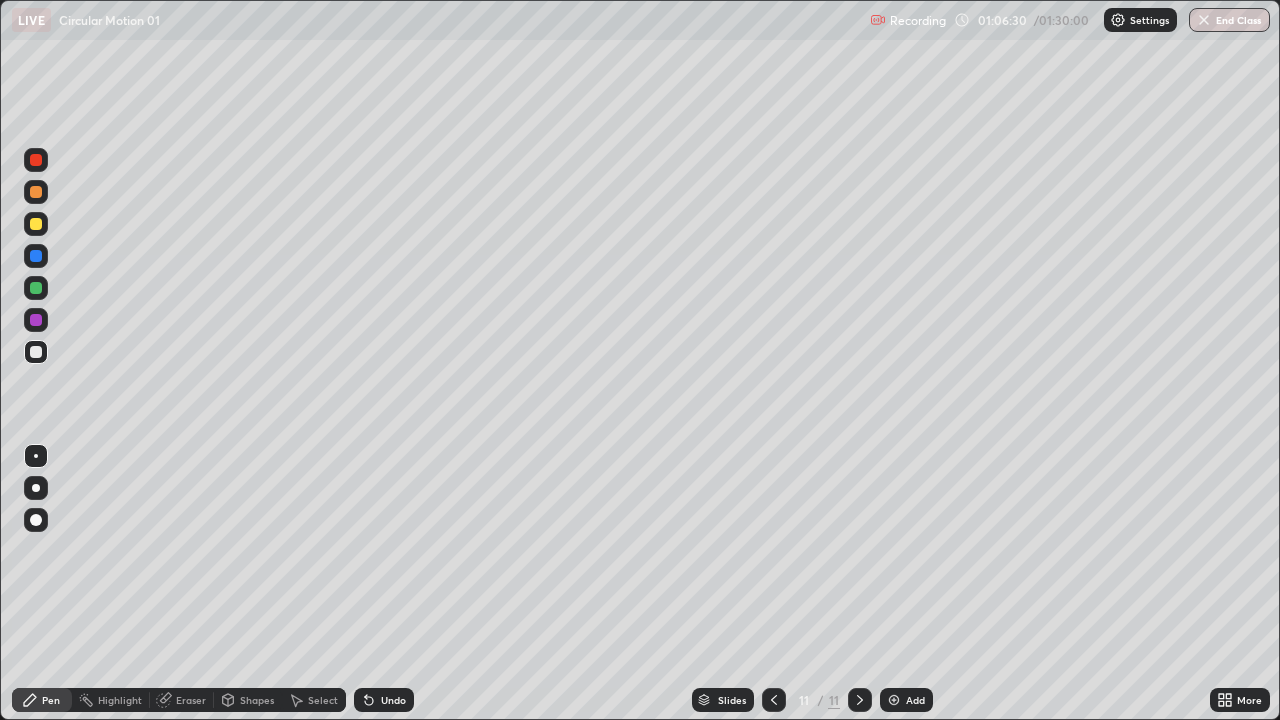 click 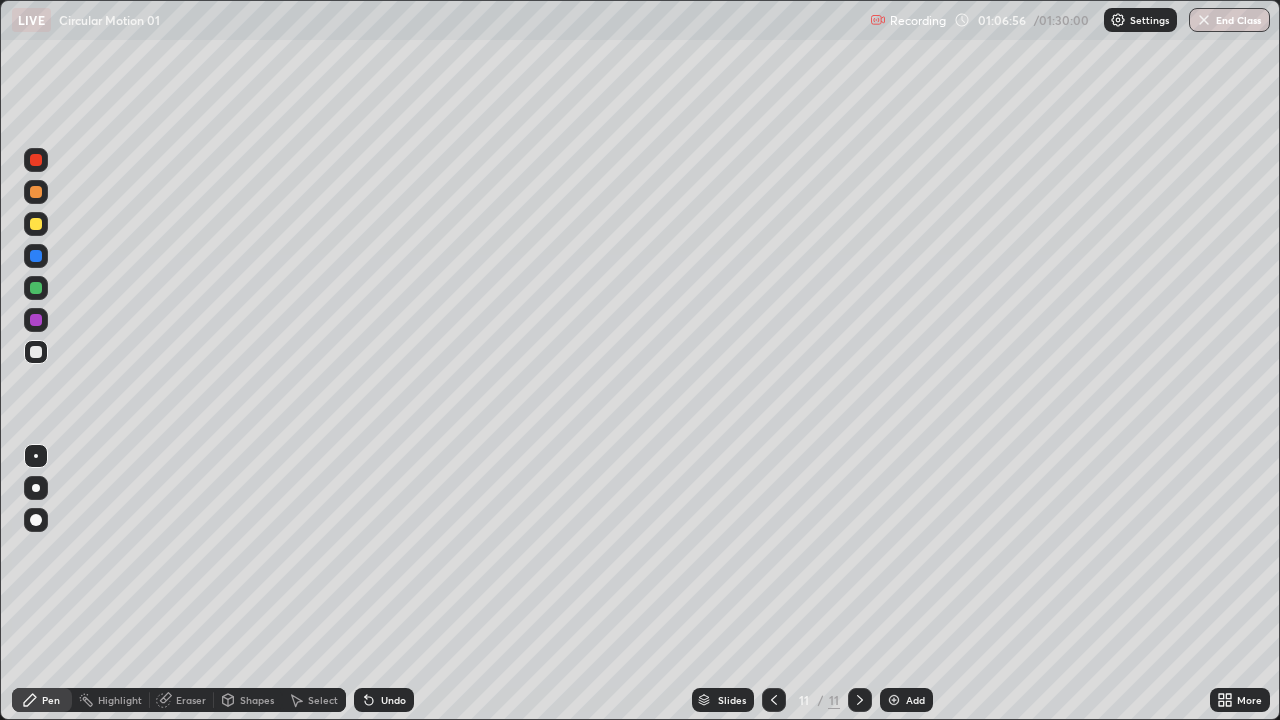 click on "Undo" at bounding box center [393, 700] 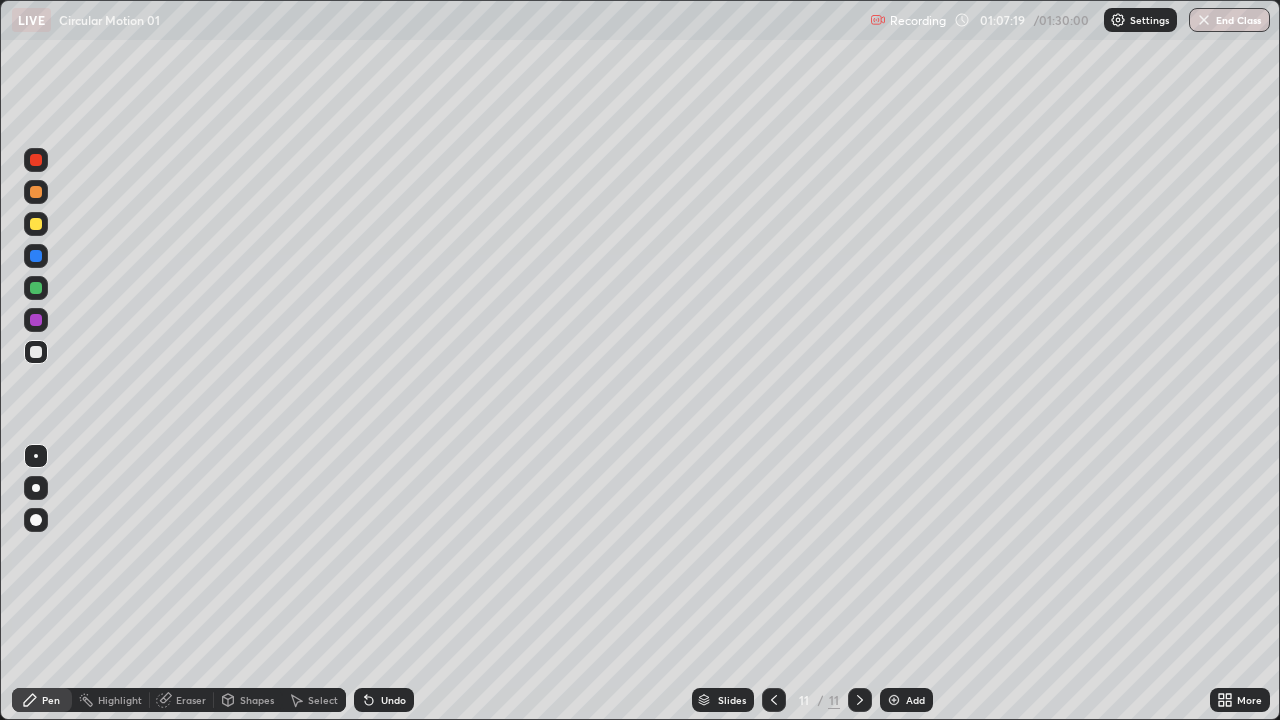 click on "Eraser" at bounding box center [191, 700] 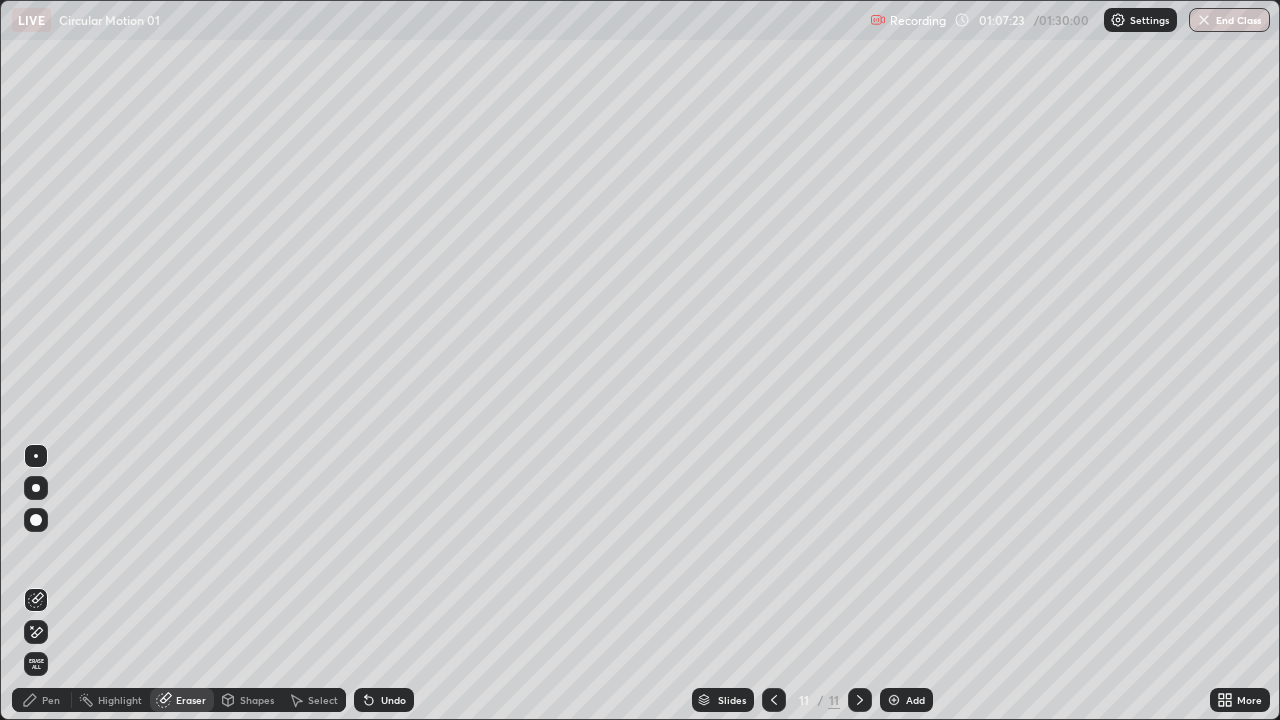 click on "Pen" at bounding box center [51, 700] 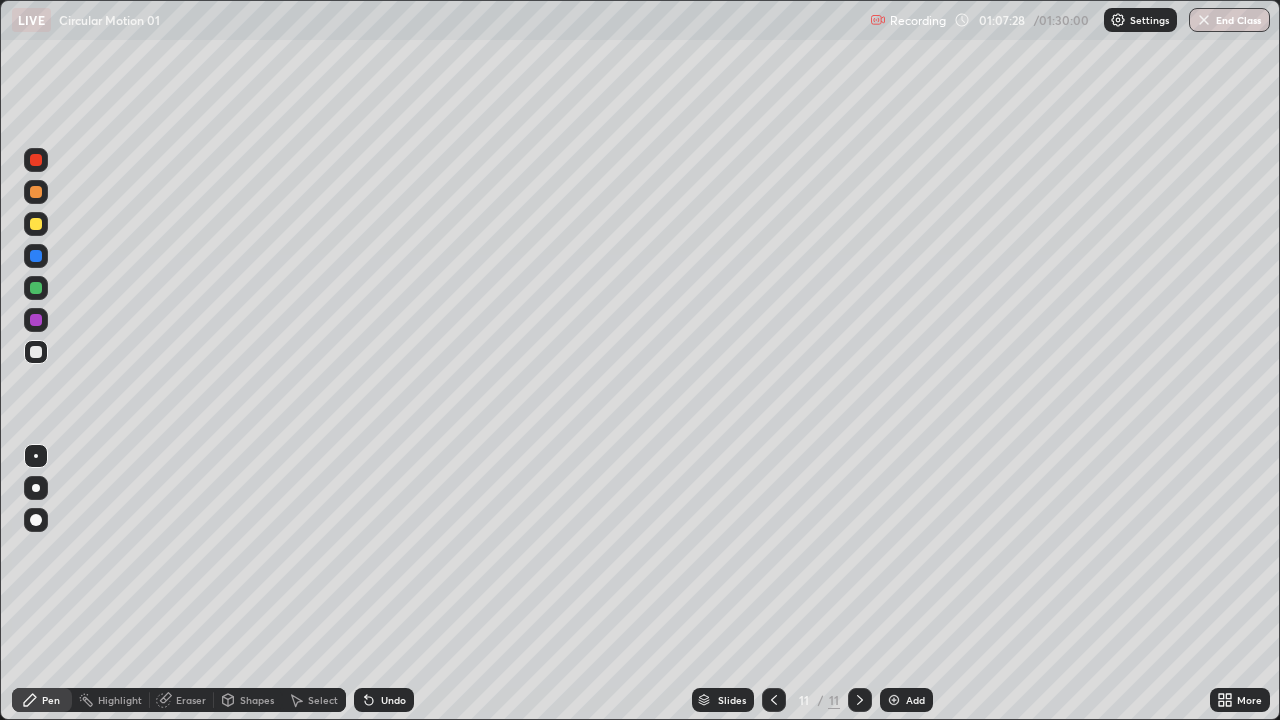 click on "Undo" at bounding box center (393, 700) 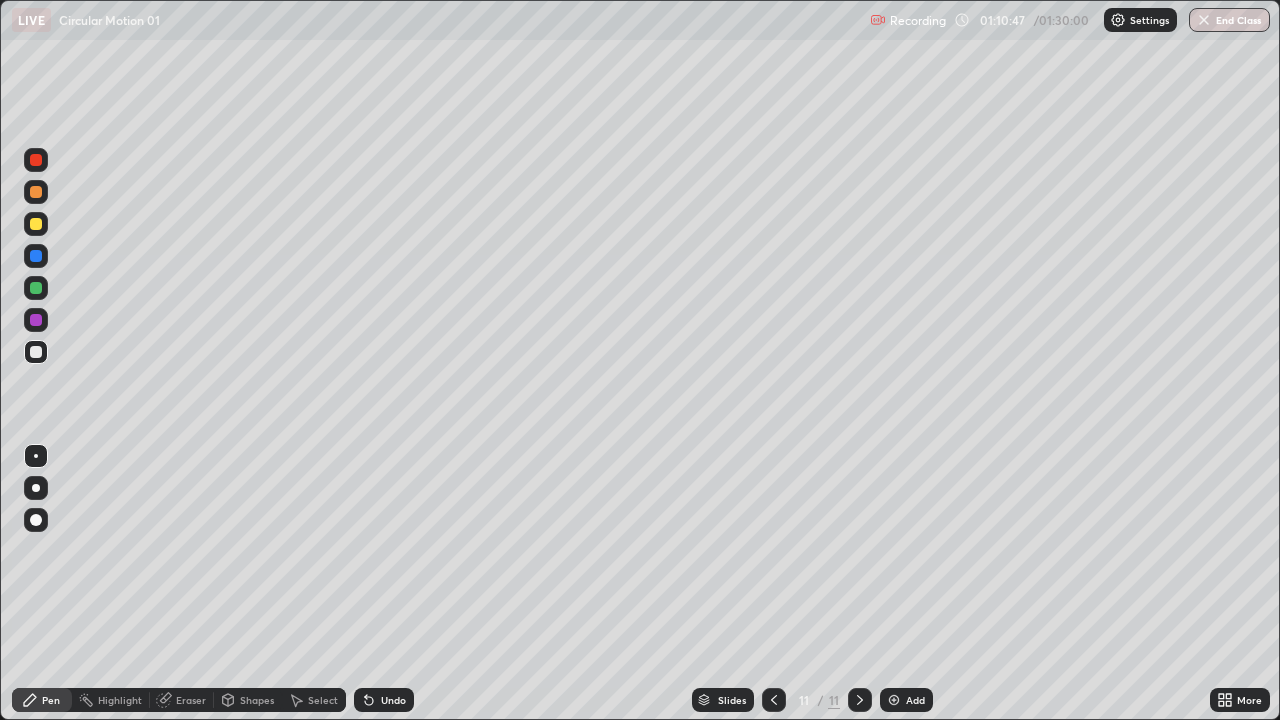 click on "Add" at bounding box center [915, 700] 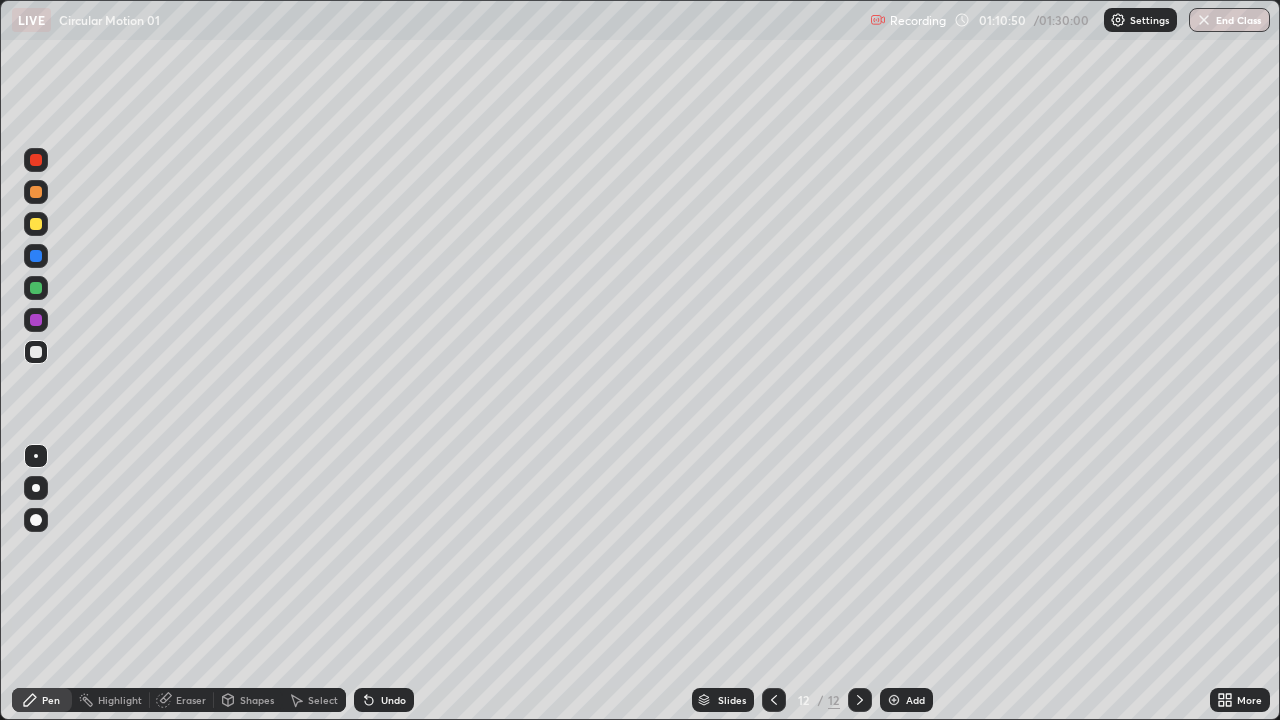 click at bounding box center (36, 224) 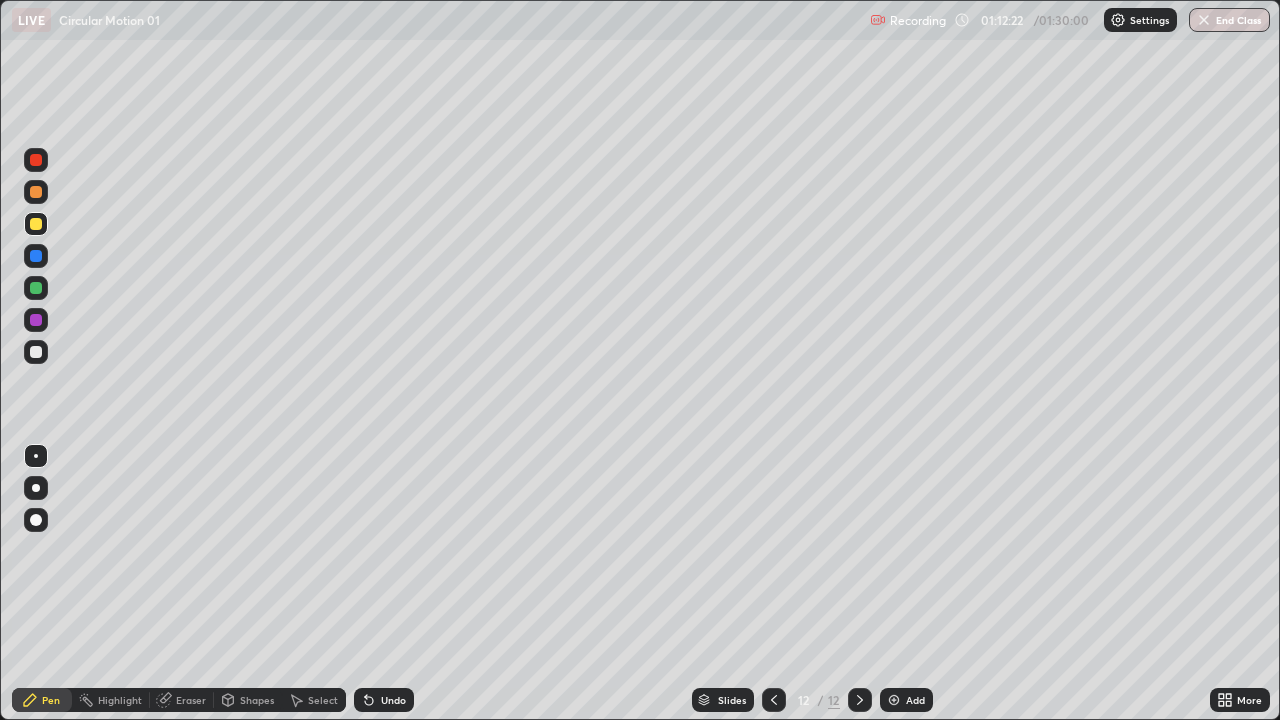 click on "Select" at bounding box center (314, 700) 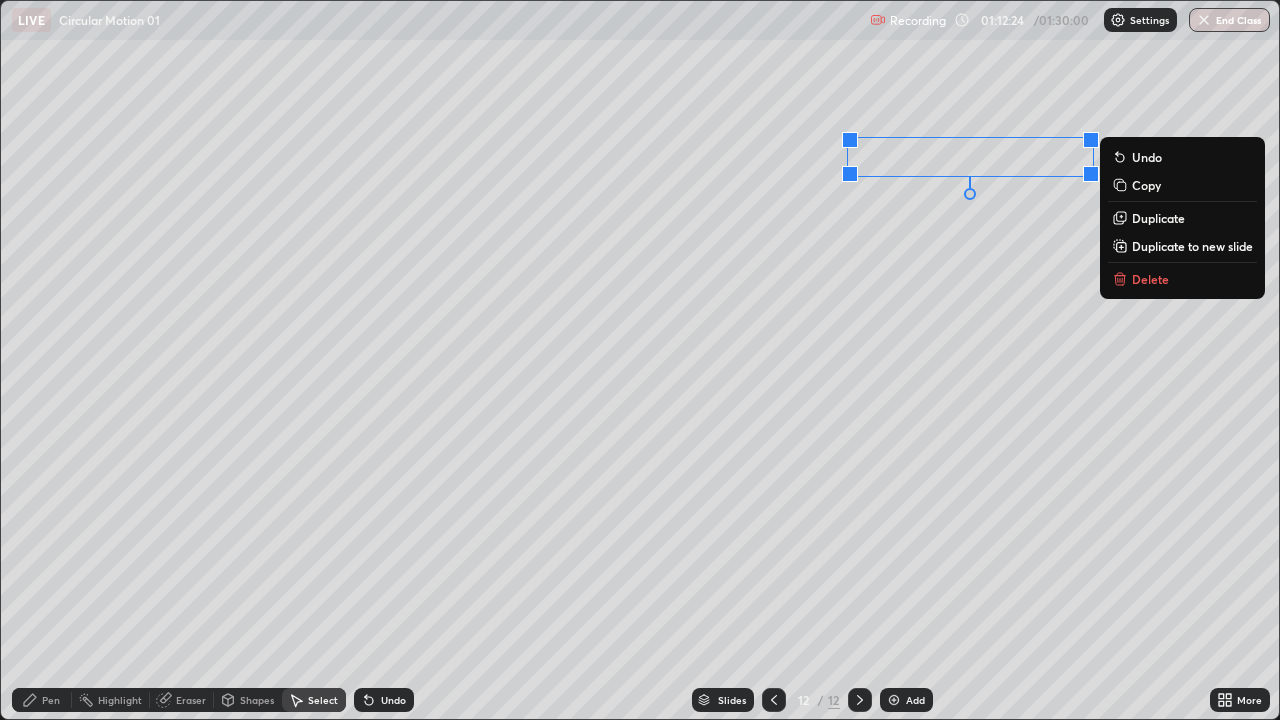 click on "Delete" at bounding box center [1150, 279] 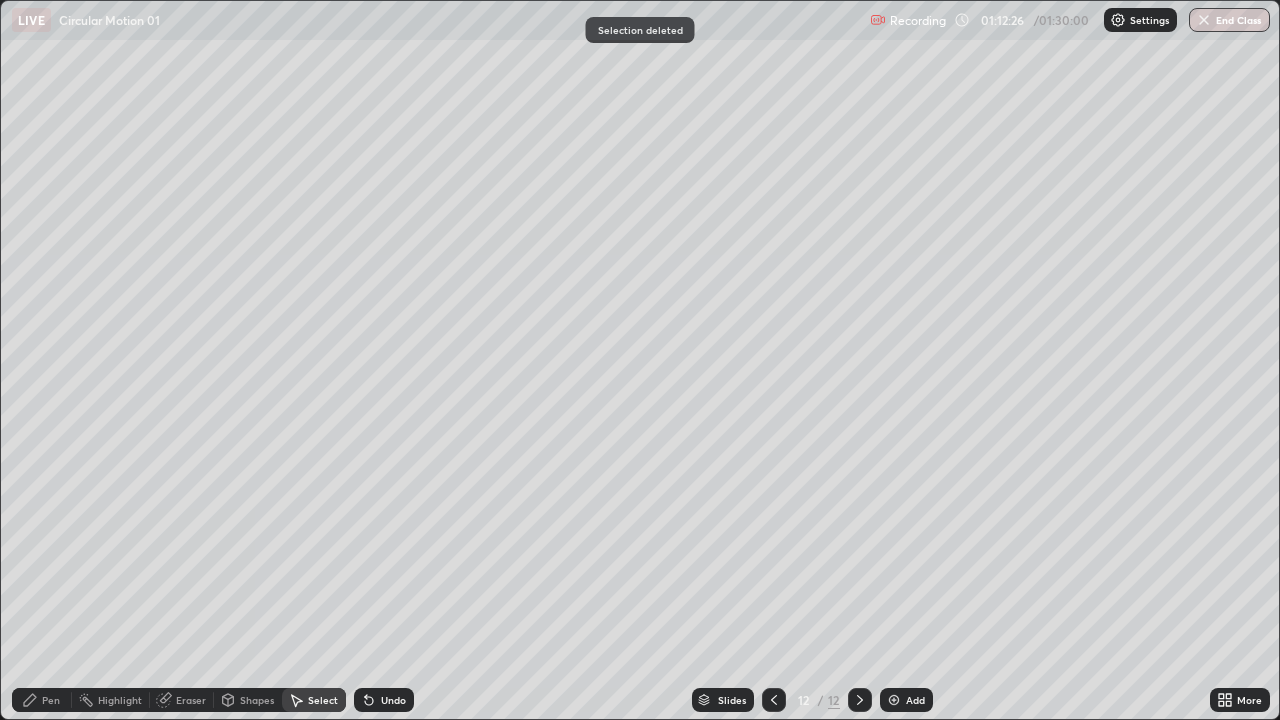 click on "Pen" at bounding box center (42, 700) 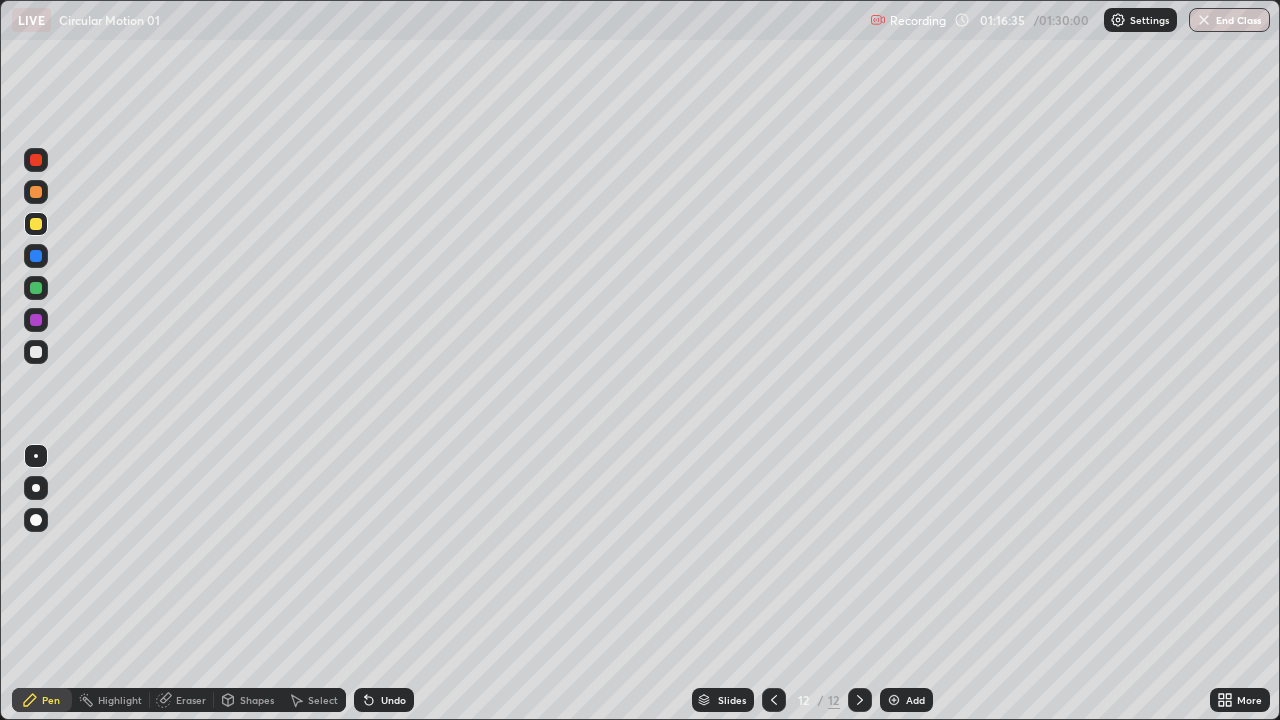 click at bounding box center (36, 352) 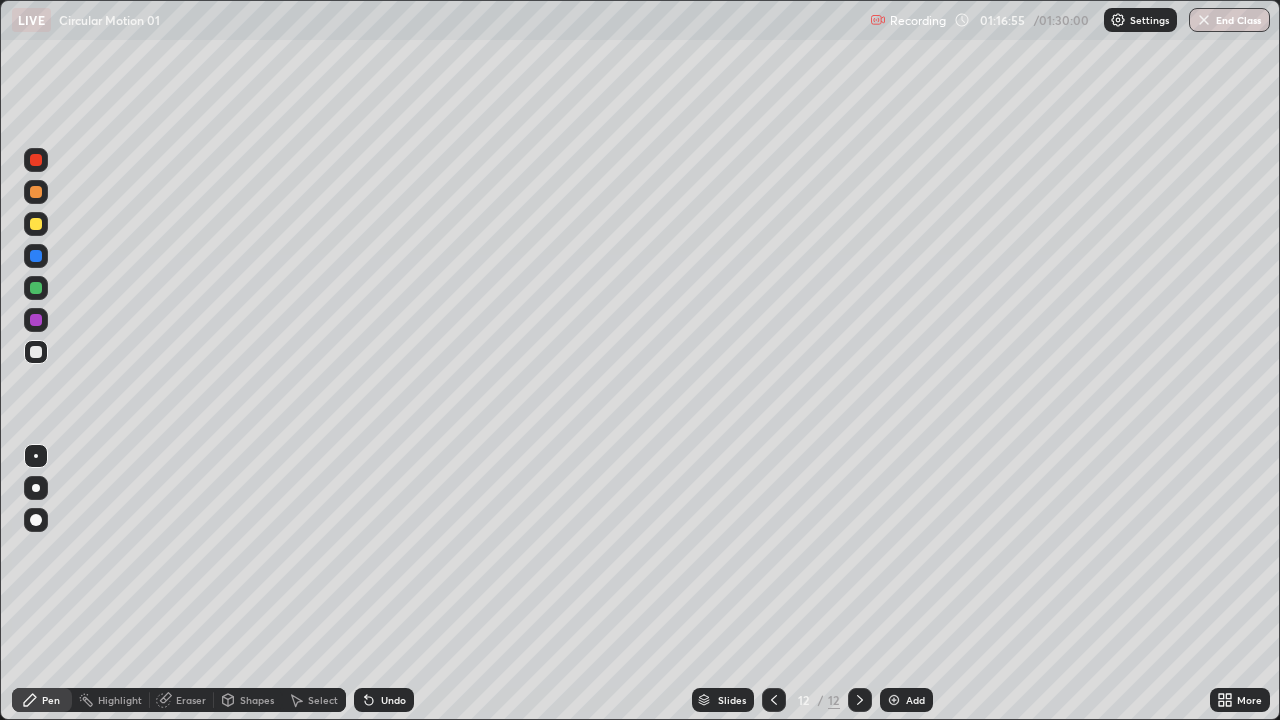 click on "Undo" at bounding box center (384, 700) 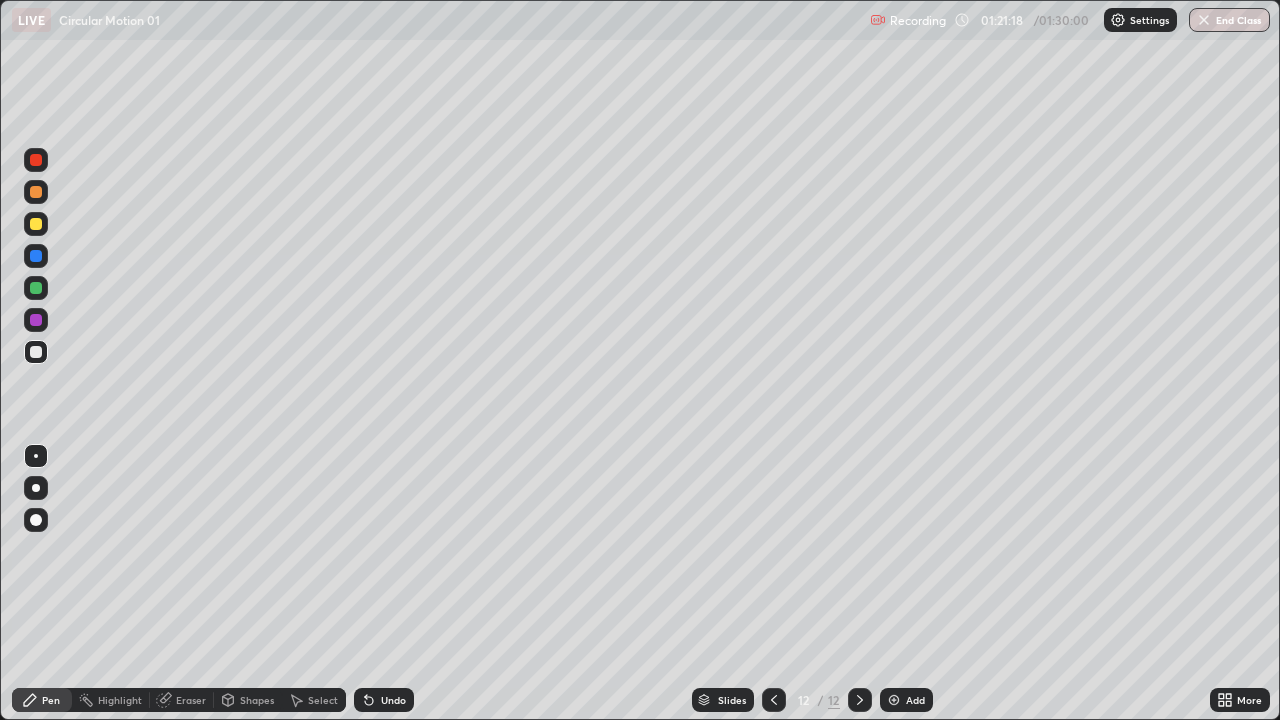 click on "End Class" at bounding box center (1229, 20) 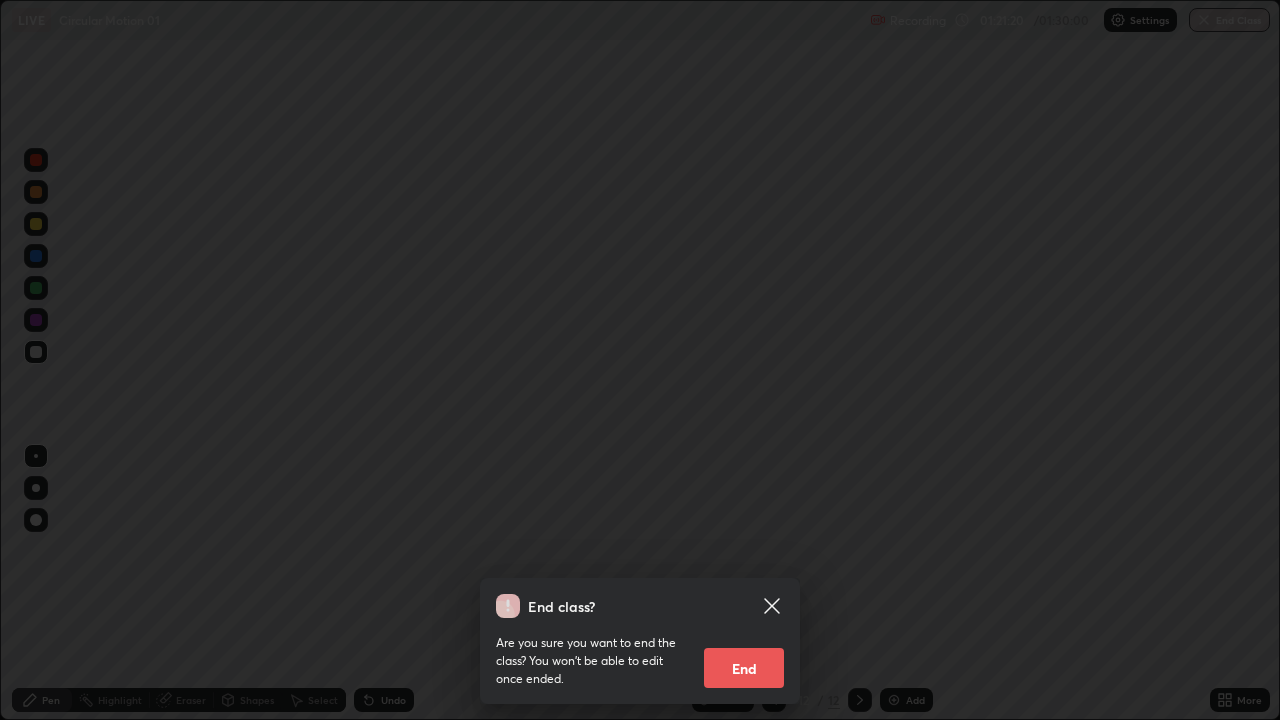 click on "End" at bounding box center [744, 668] 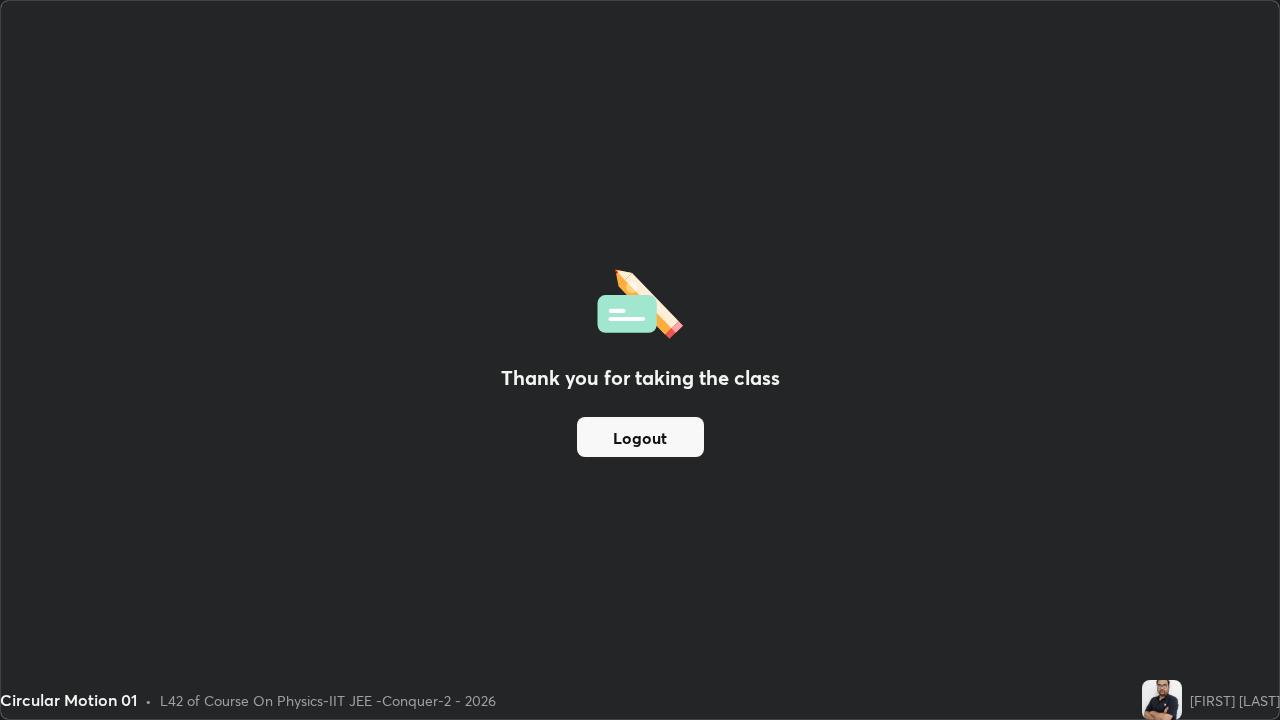 click on "Logout" at bounding box center [640, 437] 